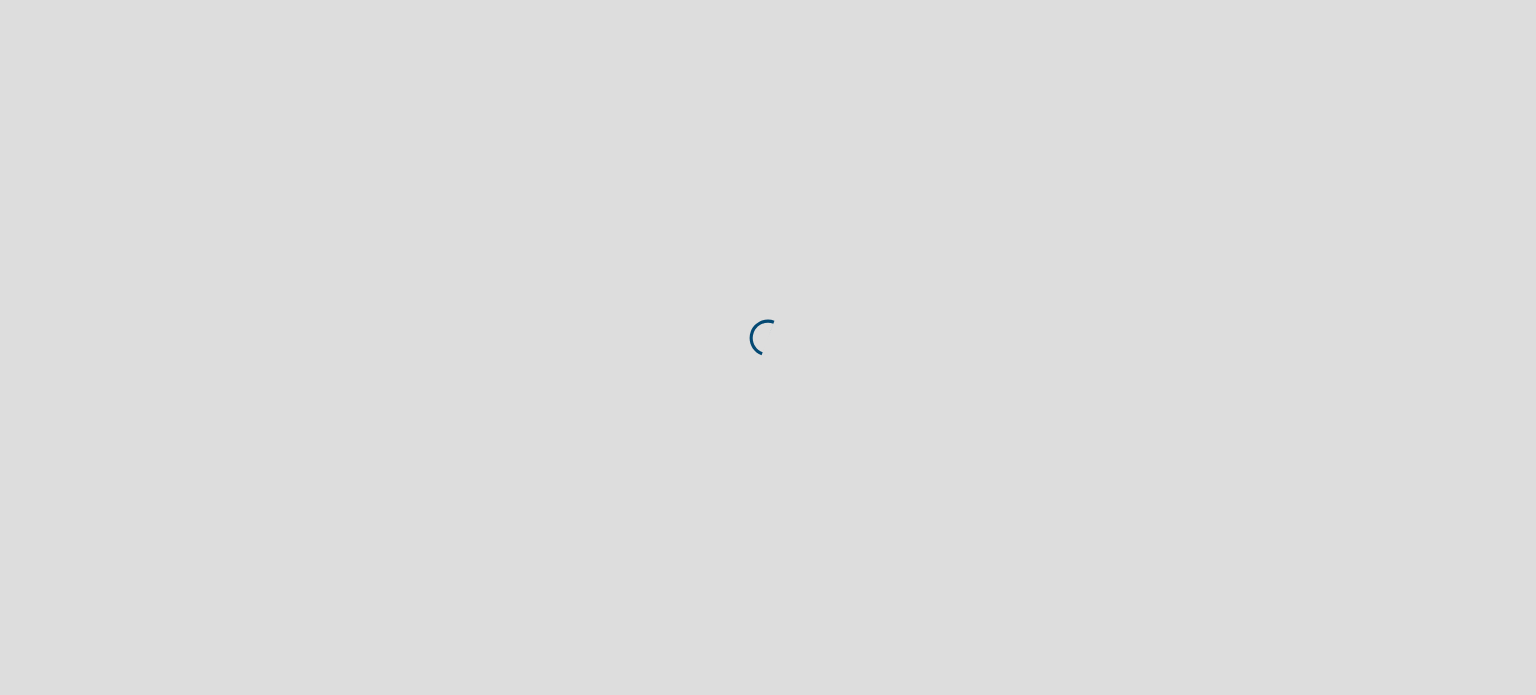scroll, scrollTop: 0, scrollLeft: 0, axis: both 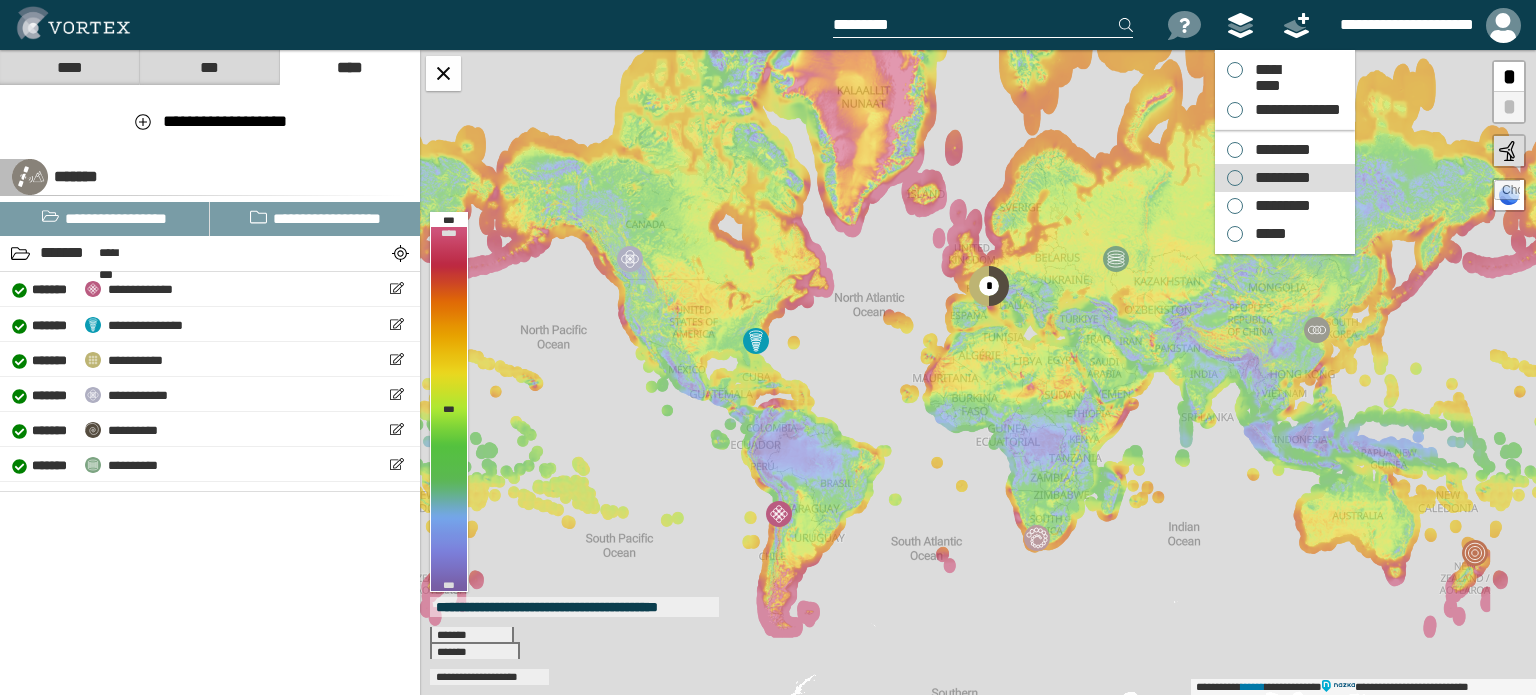 click on "*********" at bounding box center (1278, 178) 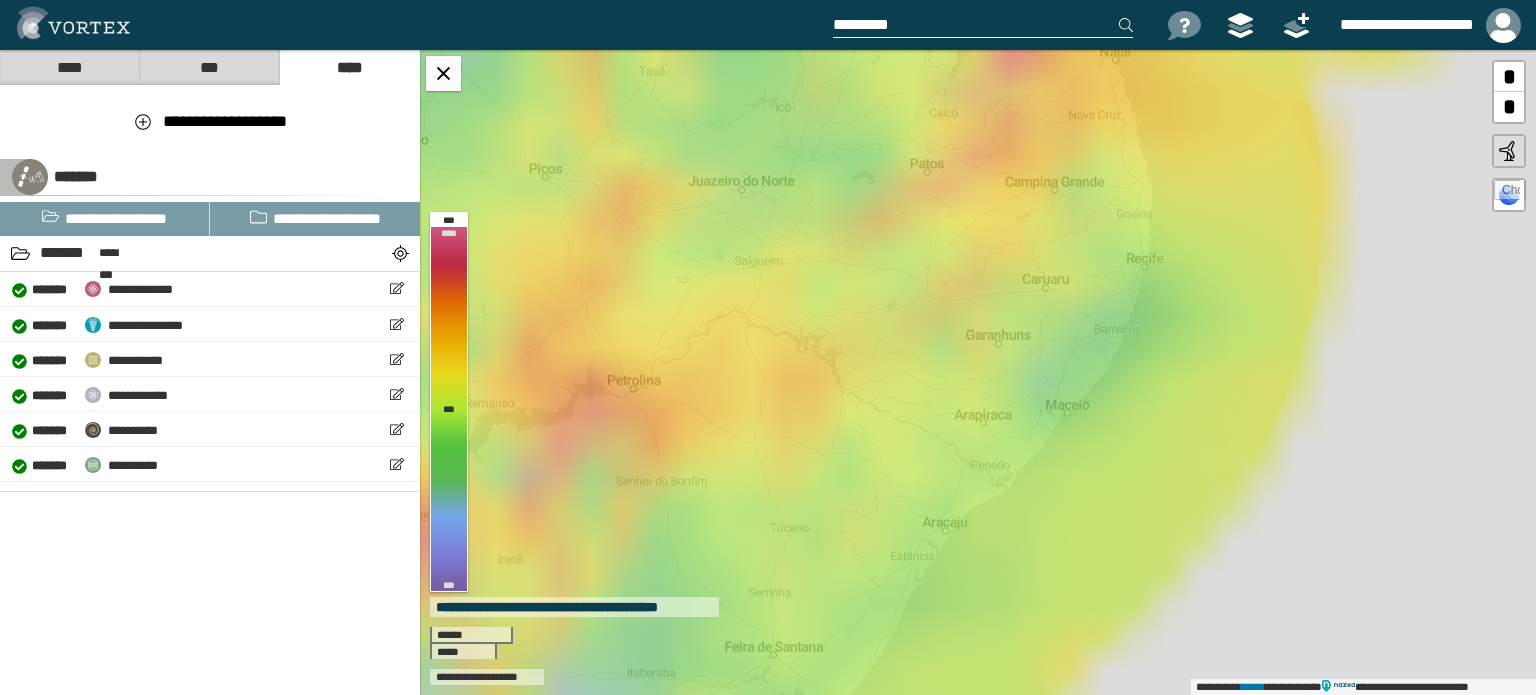 drag, startPoint x: 1018, startPoint y: 160, endPoint x: 976, endPoint y: 367, distance: 211.2179 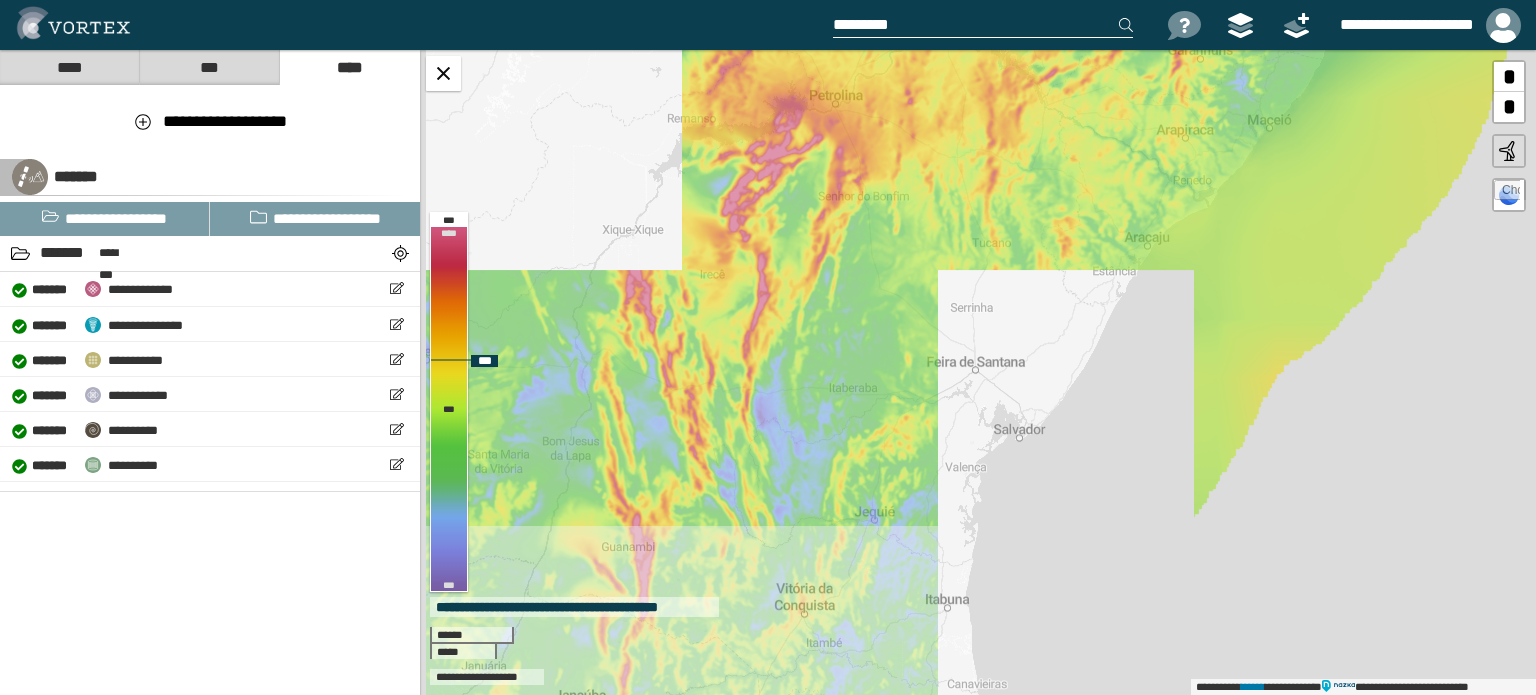 drag, startPoint x: 863, startPoint y: 522, endPoint x: 1089, endPoint y: 171, distance: 417.46497 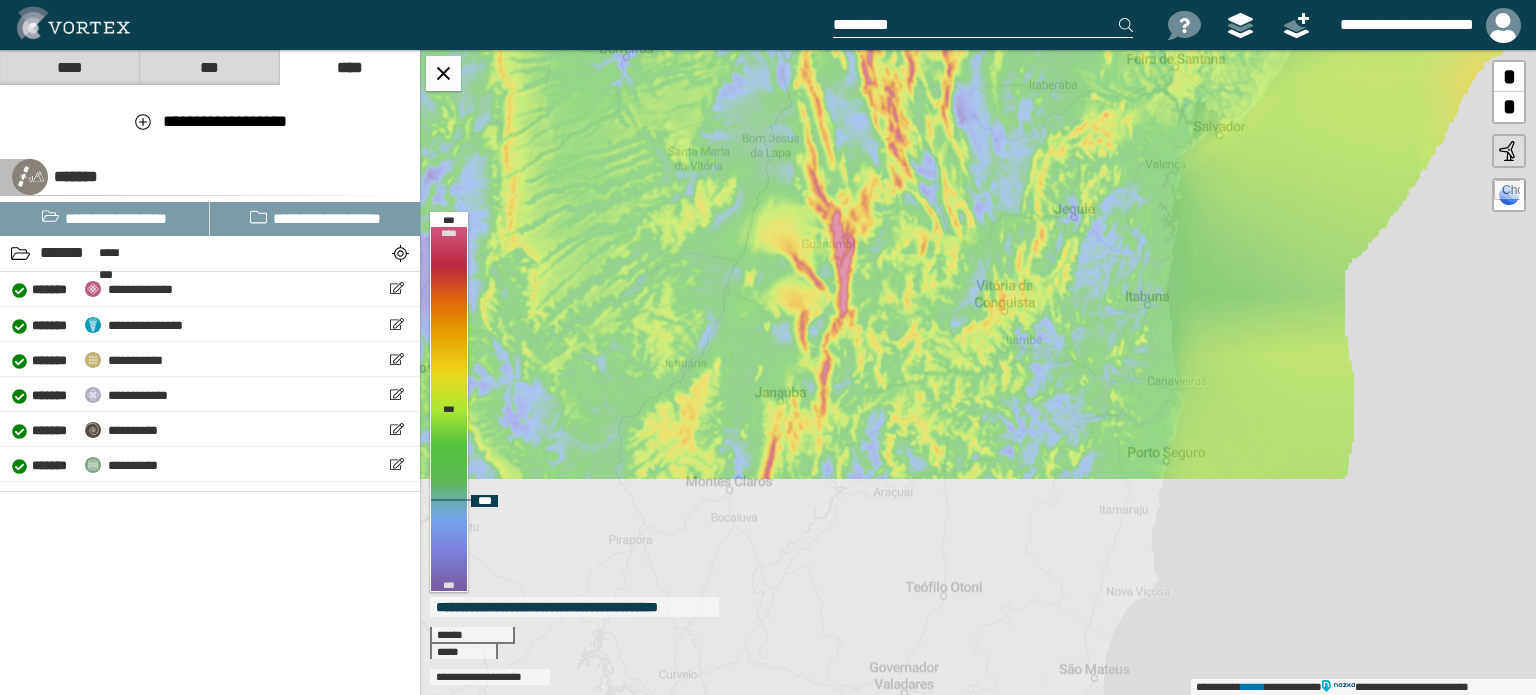 drag, startPoint x: 967, startPoint y: 273, endPoint x: 991, endPoint y: 208, distance: 69.289246 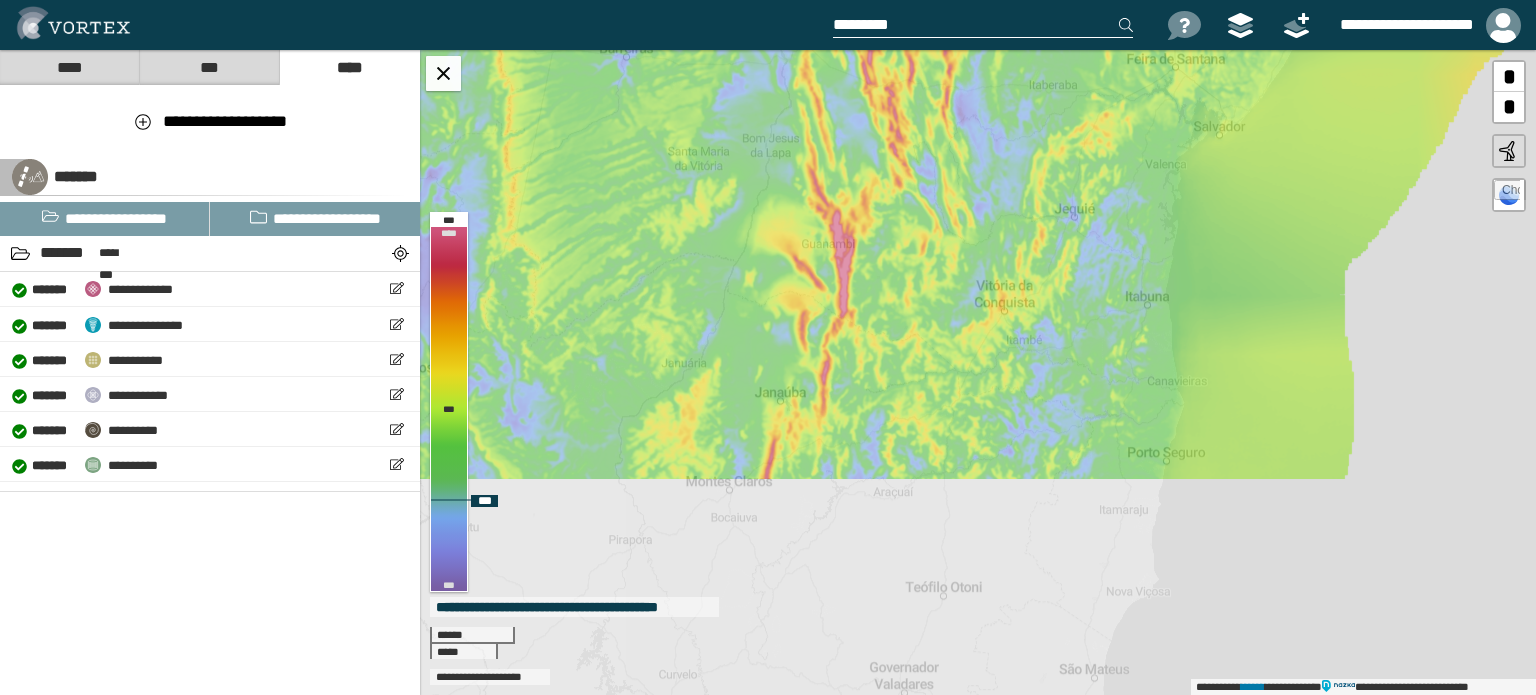 click on "**********" at bounding box center [978, 372] 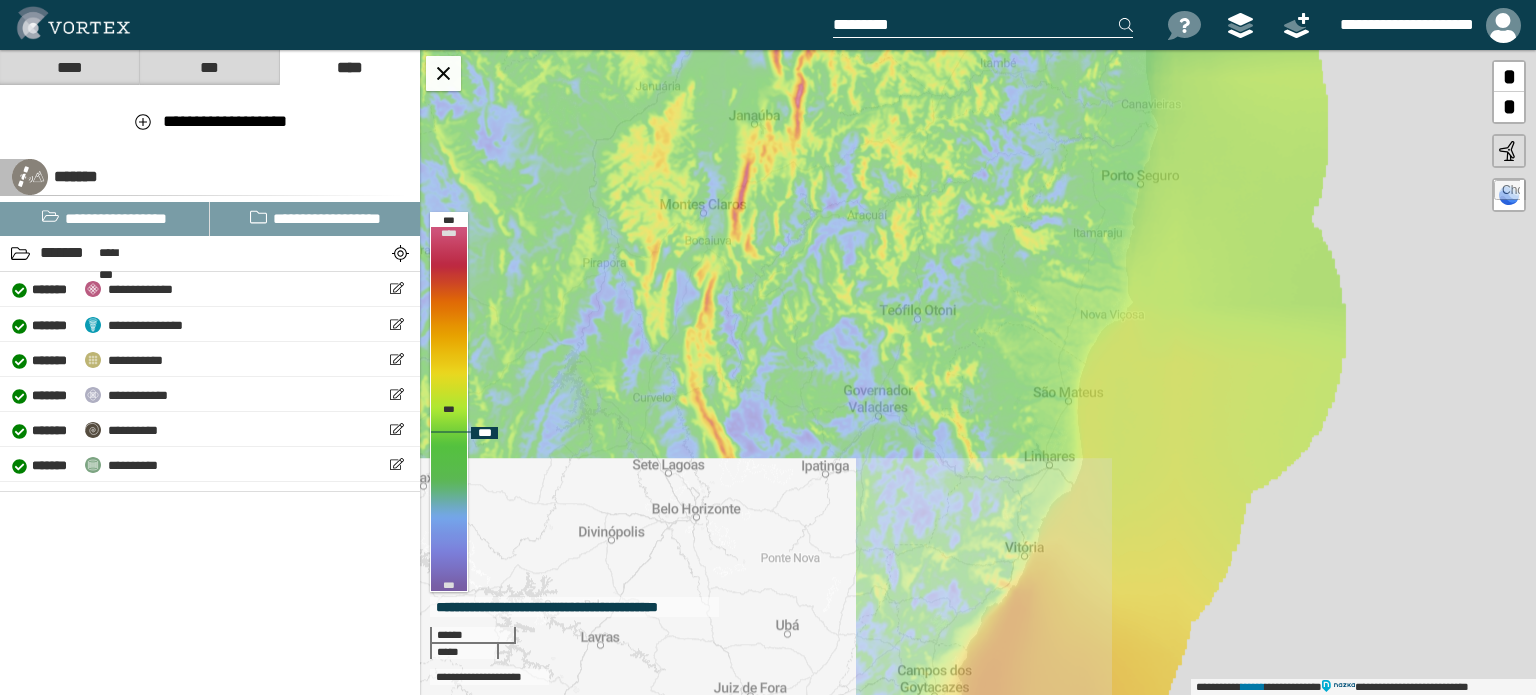 drag, startPoint x: 830, startPoint y: 525, endPoint x: 804, endPoint y: 249, distance: 277.22192 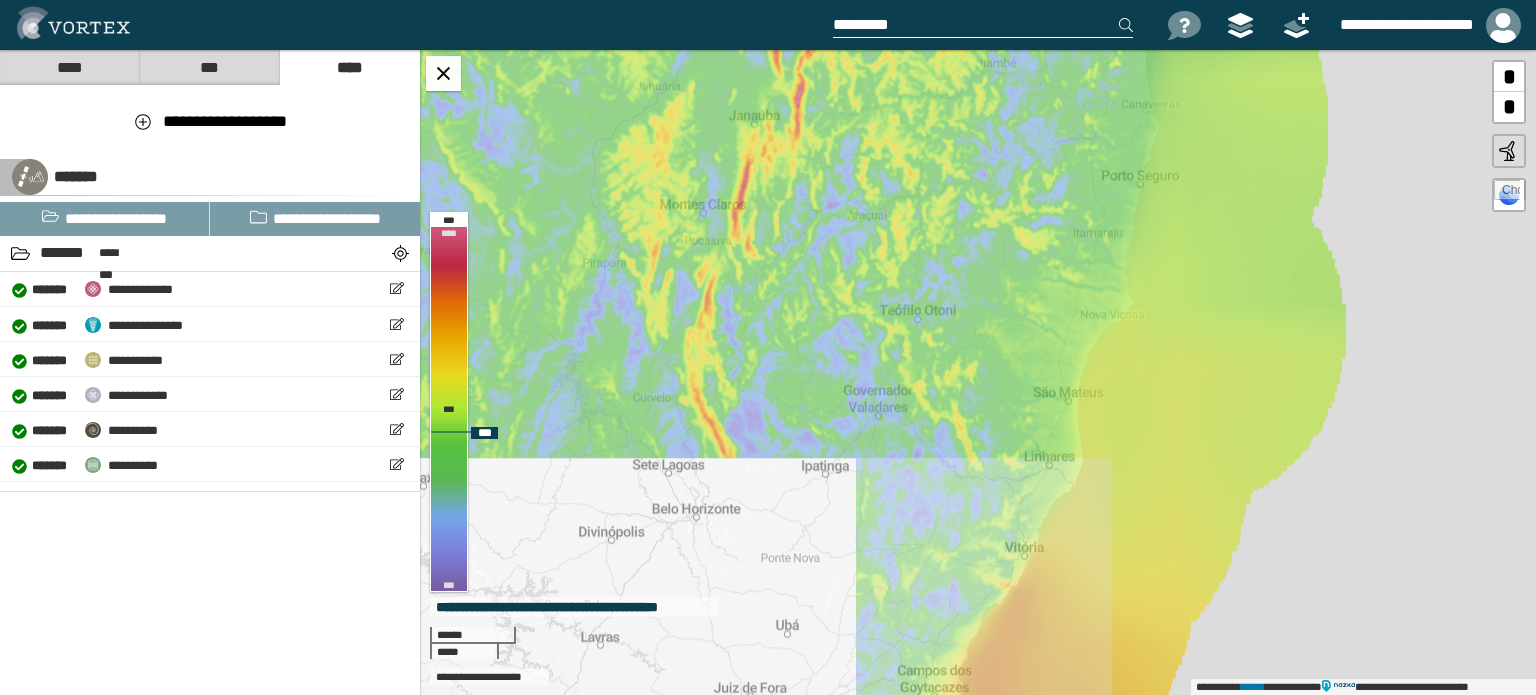 click on "**********" at bounding box center (978, 372) 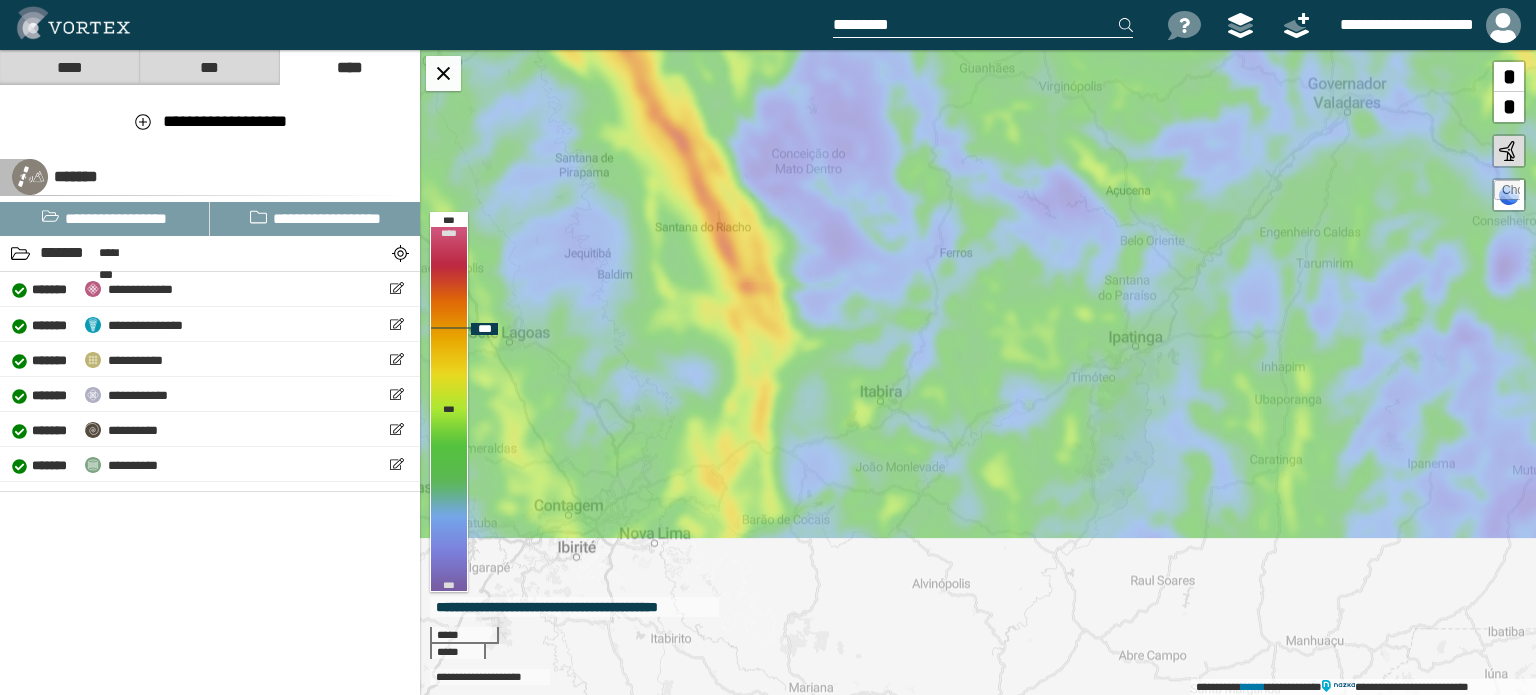 drag, startPoint x: 732, startPoint y: 515, endPoint x: 735, endPoint y: 274, distance: 241.01868 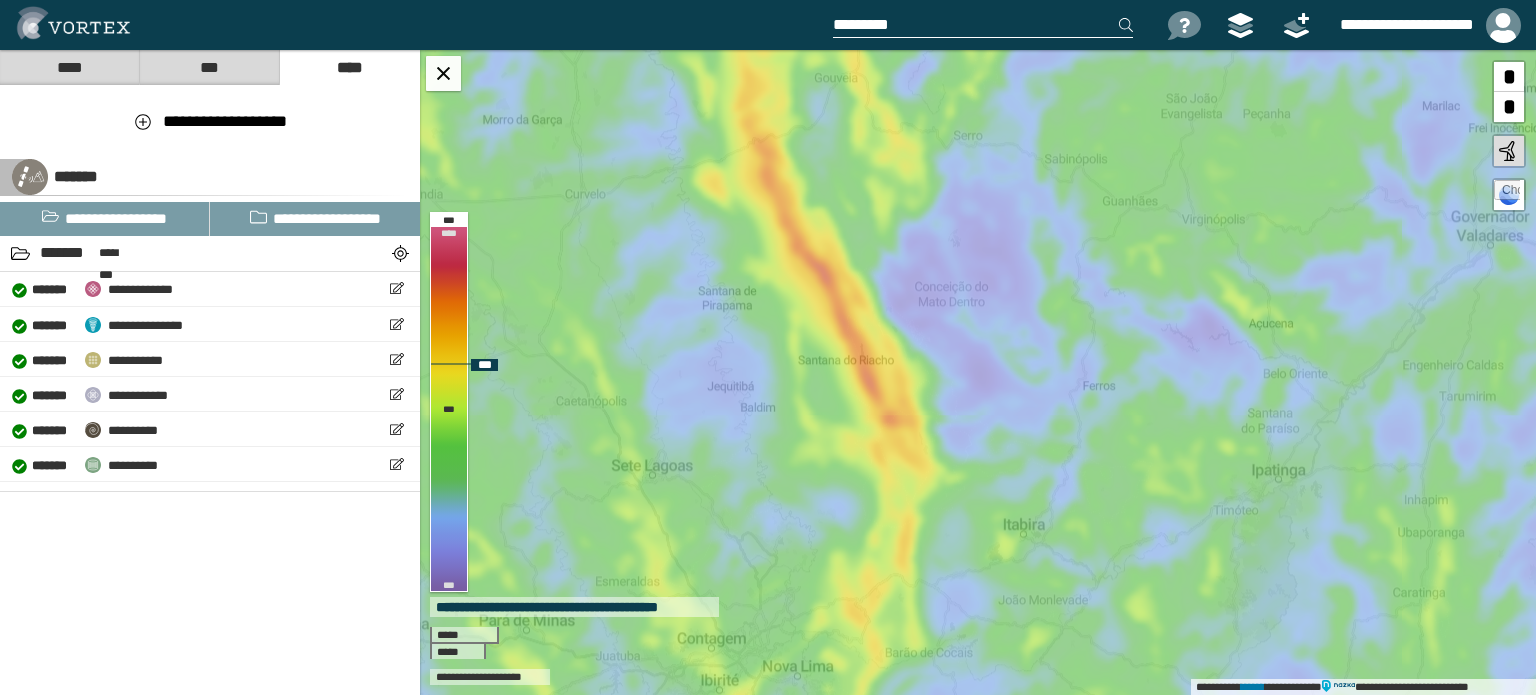 drag, startPoint x: 823, startPoint y: 356, endPoint x: 872, endPoint y: 418, distance: 79.025314 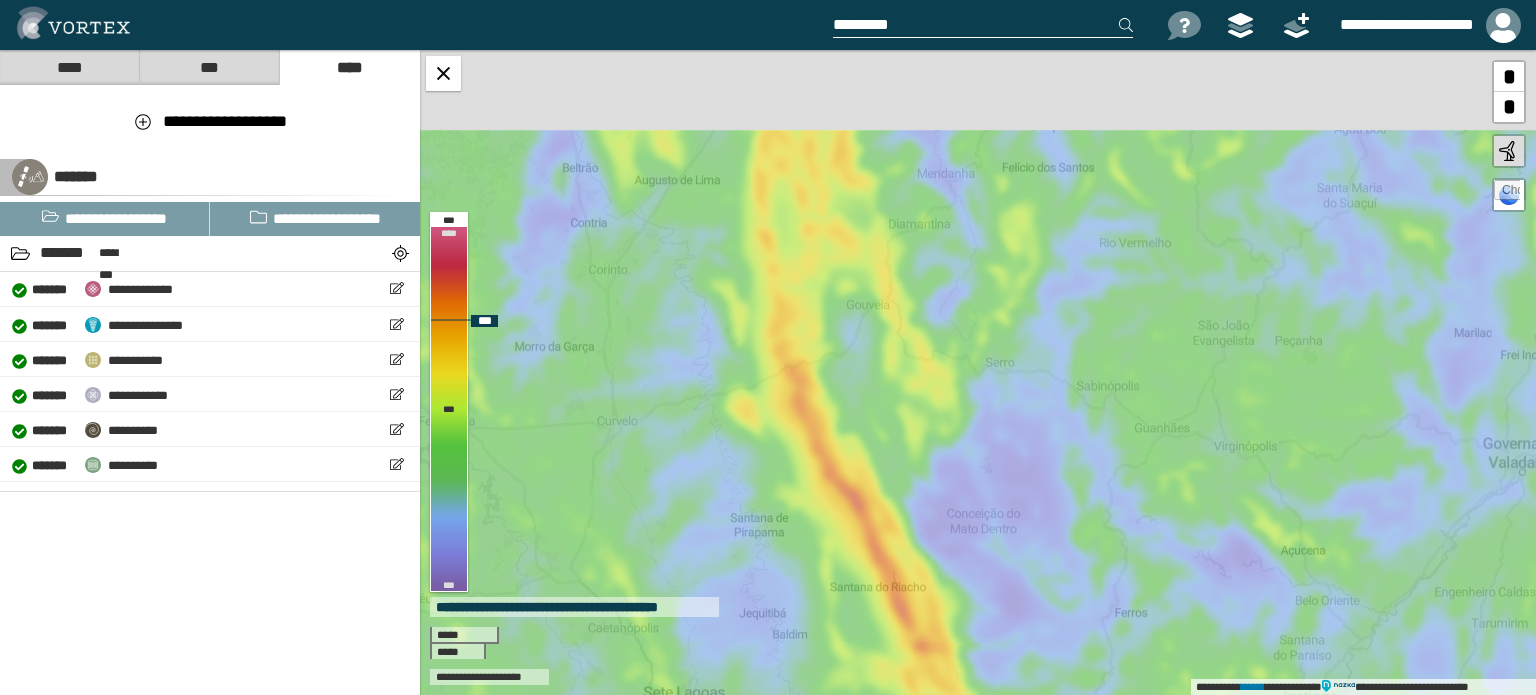 drag, startPoint x: 777, startPoint y: 184, endPoint x: 809, endPoint y: 411, distance: 229.24442 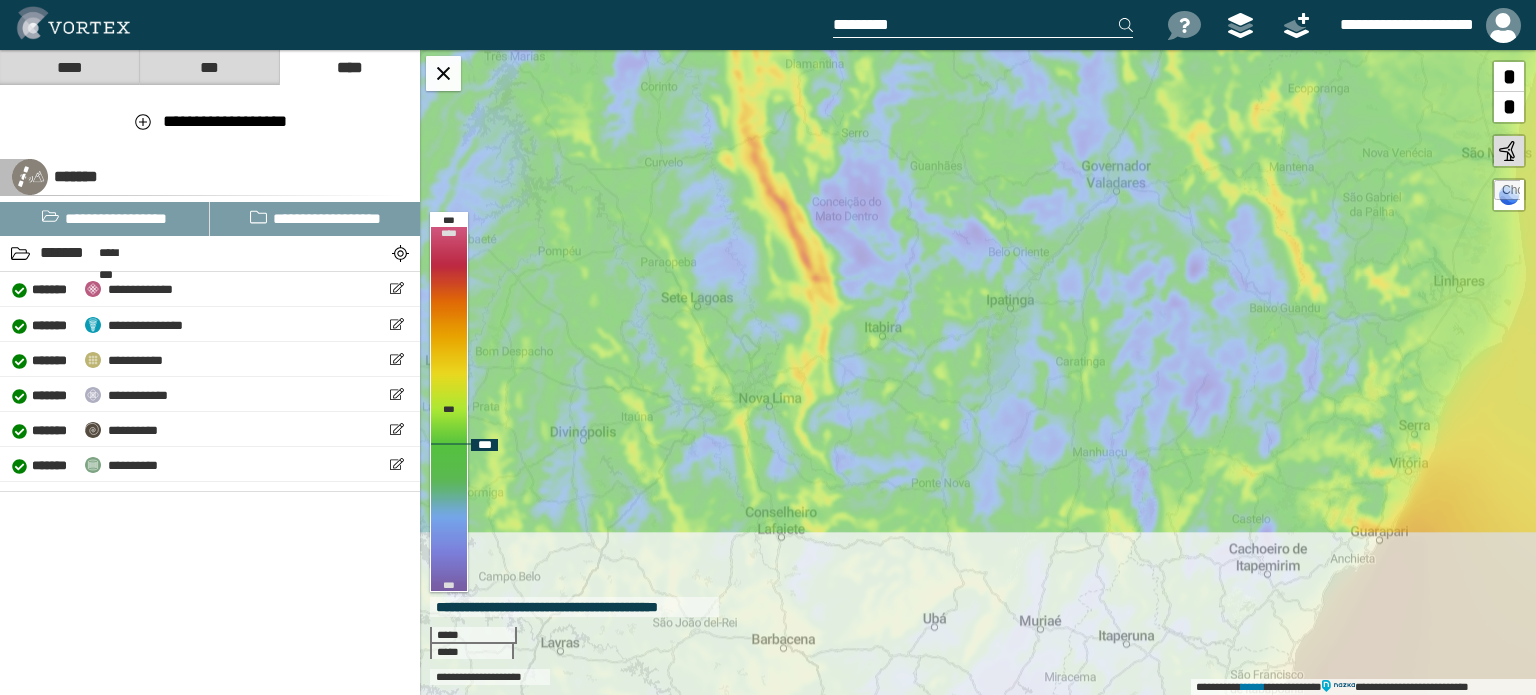 drag, startPoint x: 823, startPoint y: 475, endPoint x: 784, endPoint y: 254, distance: 224.4148 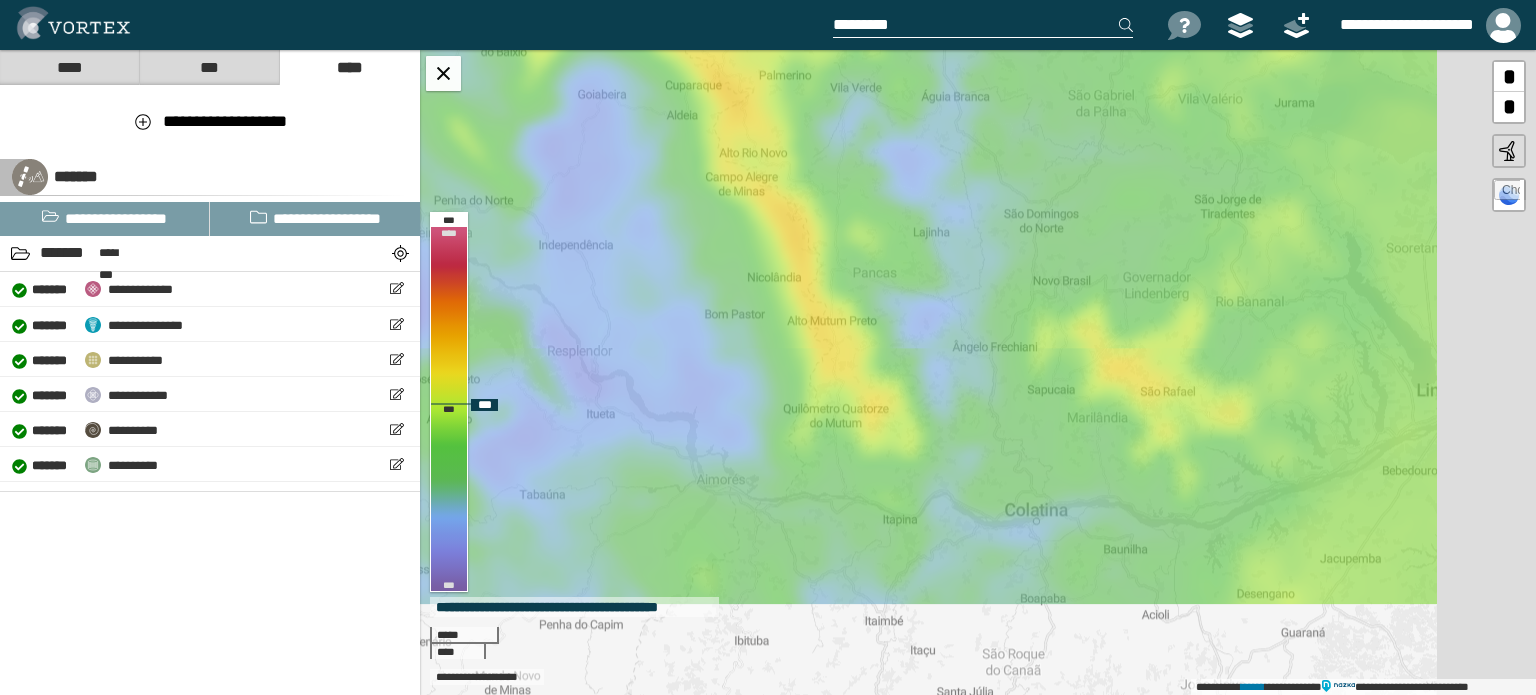 drag, startPoint x: 1204, startPoint y: 627, endPoint x: 897, endPoint y: 414, distance: 373.6549 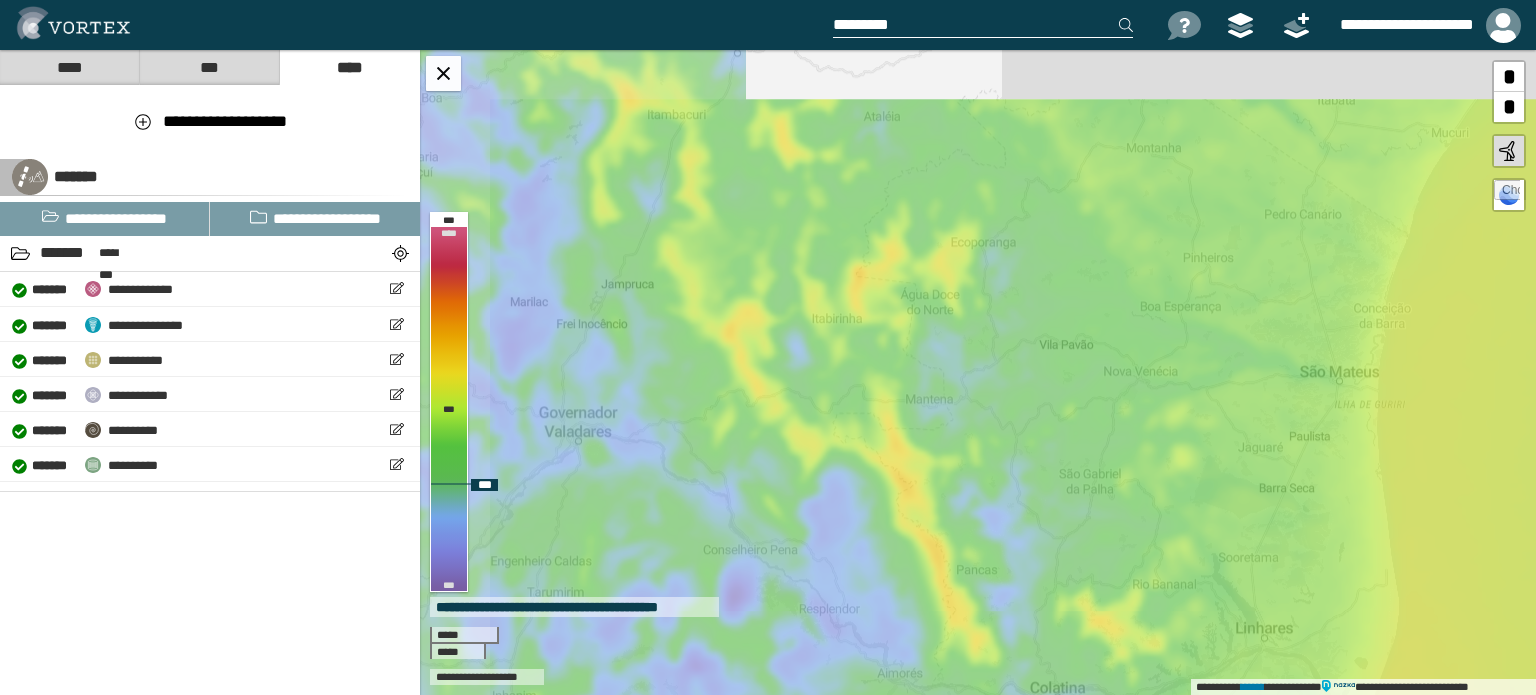 drag, startPoint x: 986, startPoint y: 285, endPoint x: 1074, endPoint y: 519, distance: 250 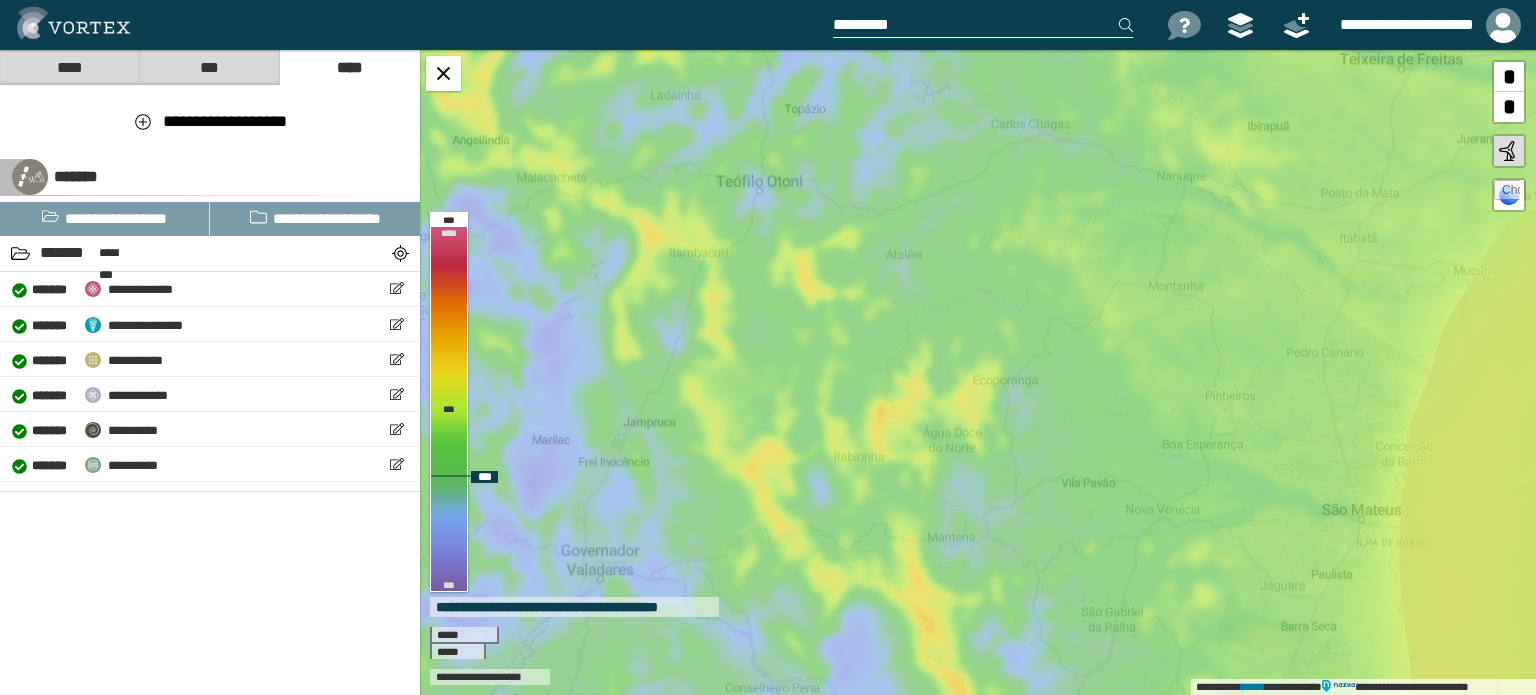 drag, startPoint x: 971, startPoint y: 338, endPoint x: 993, endPoint y: 475, distance: 138.75517 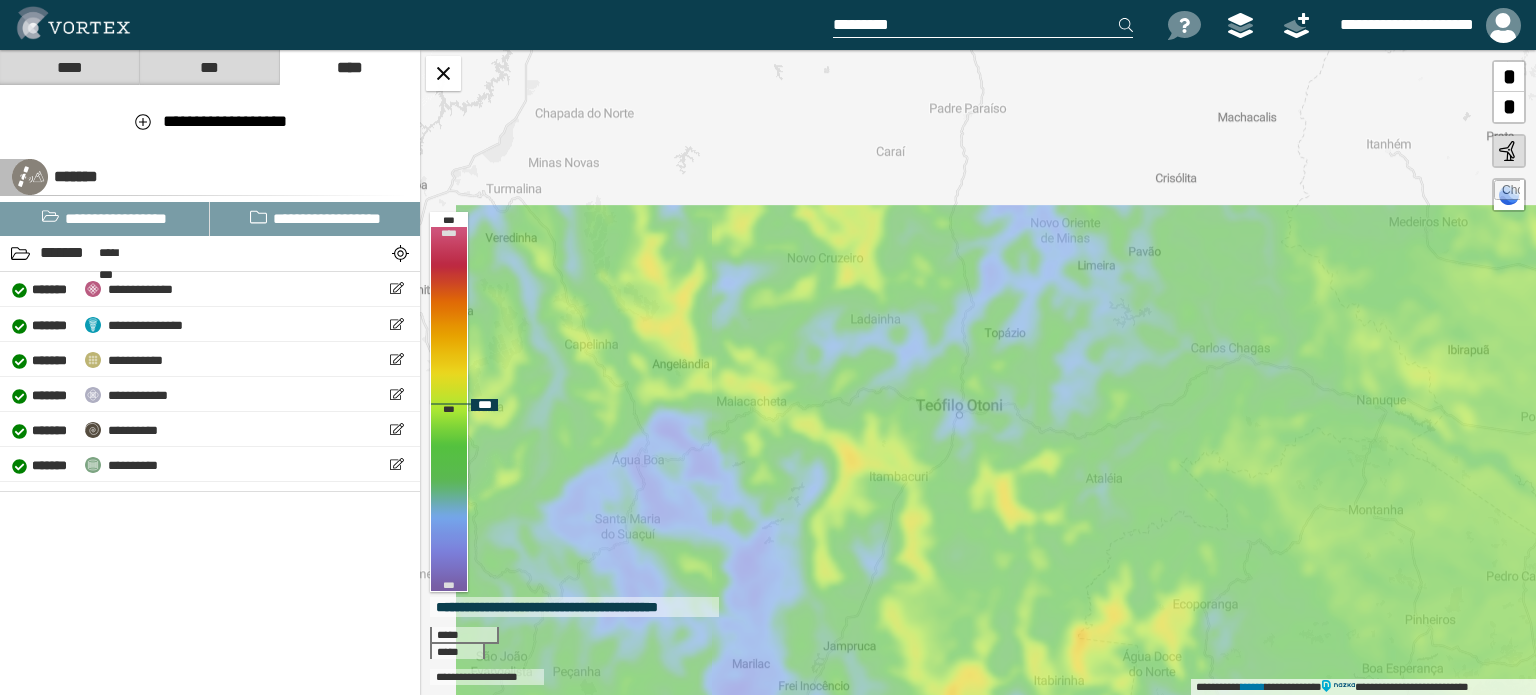 drag, startPoint x: 882, startPoint y: 514, endPoint x: 925, endPoint y: 570, distance: 70.60453 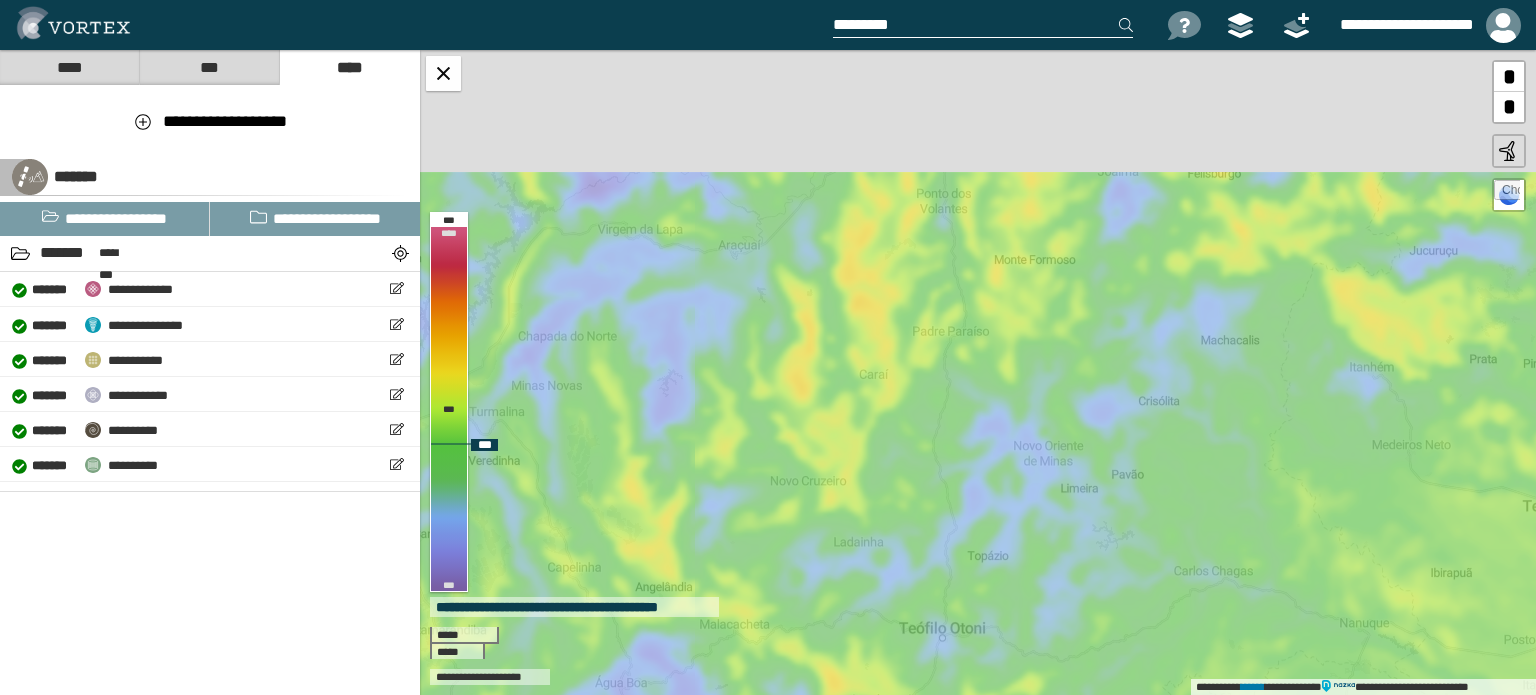 drag, startPoint x: 939, startPoint y: 340, endPoint x: 879, endPoint y: 507, distance: 177.4514 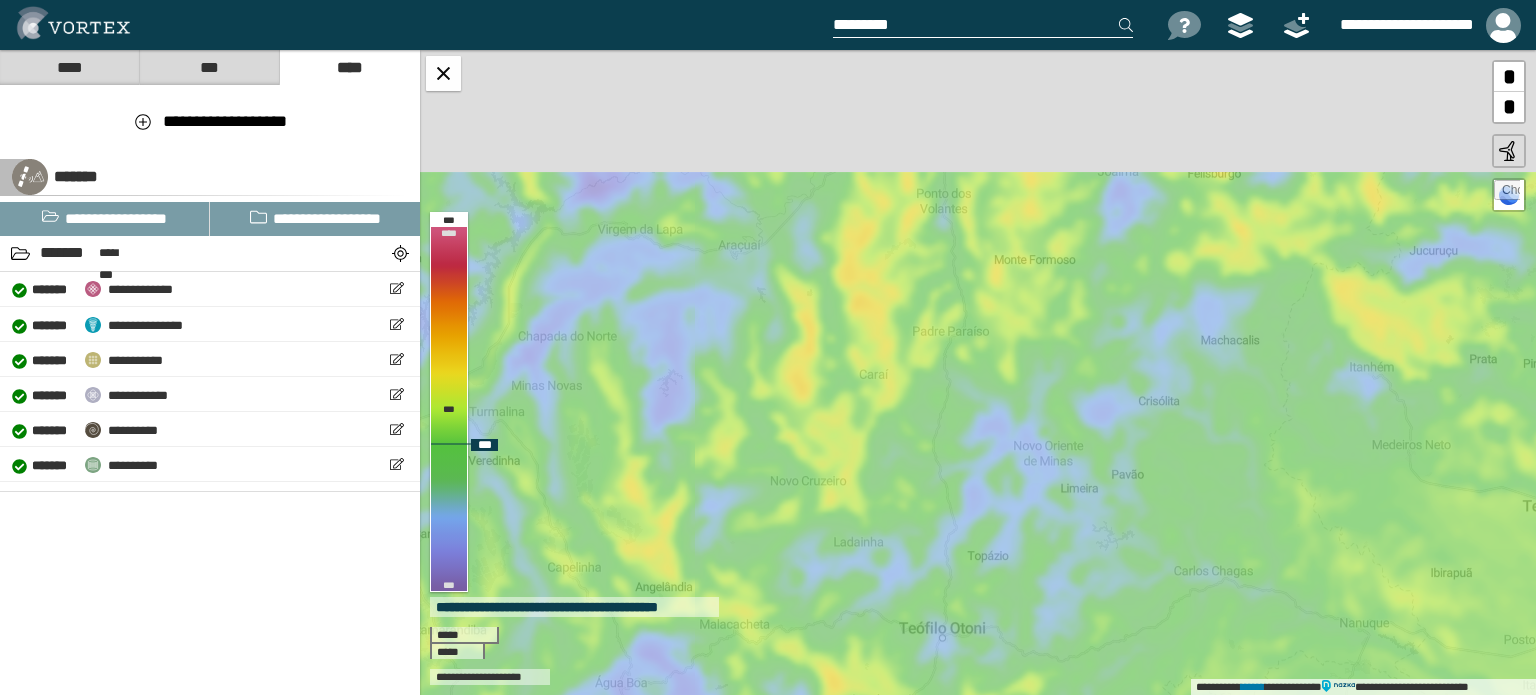 click on "**********" at bounding box center [978, 372] 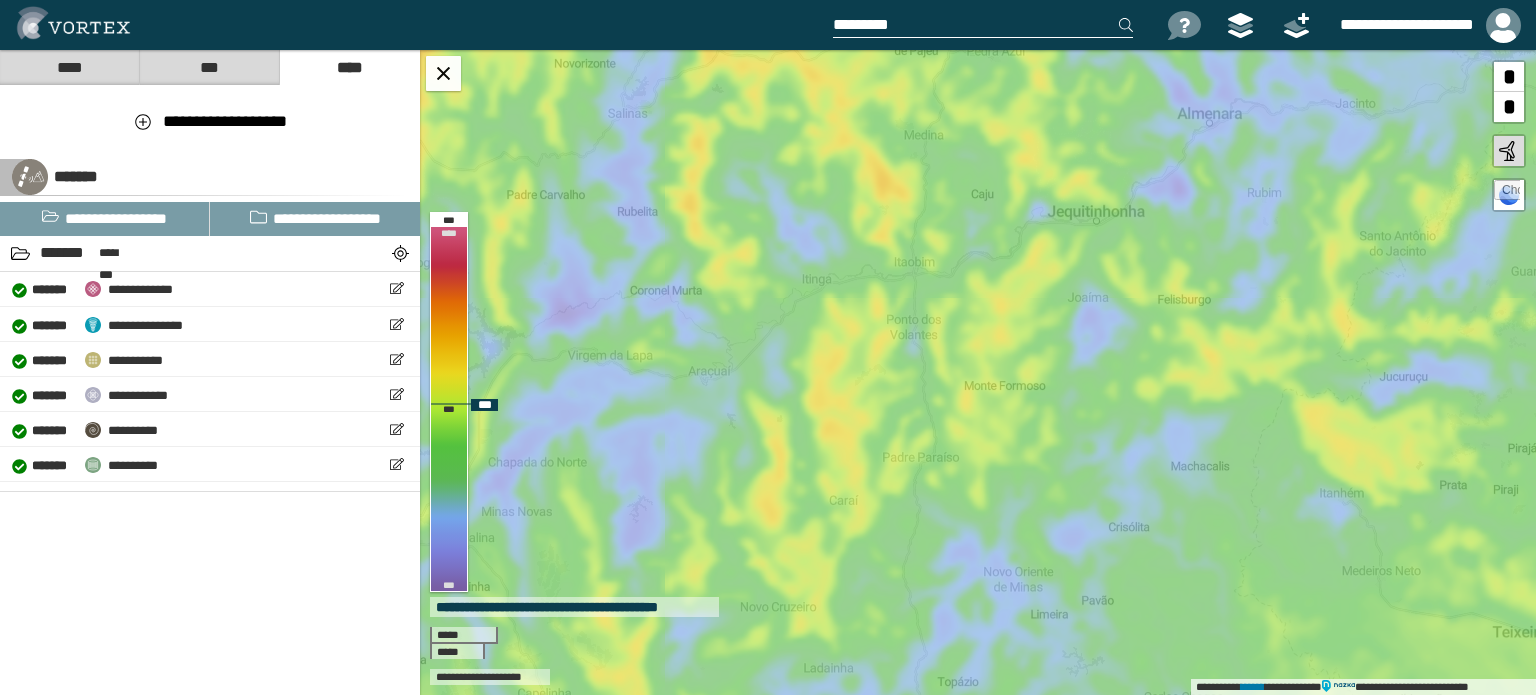drag, startPoint x: 891, startPoint y: 333, endPoint x: 861, endPoint y: 459, distance: 129.5222 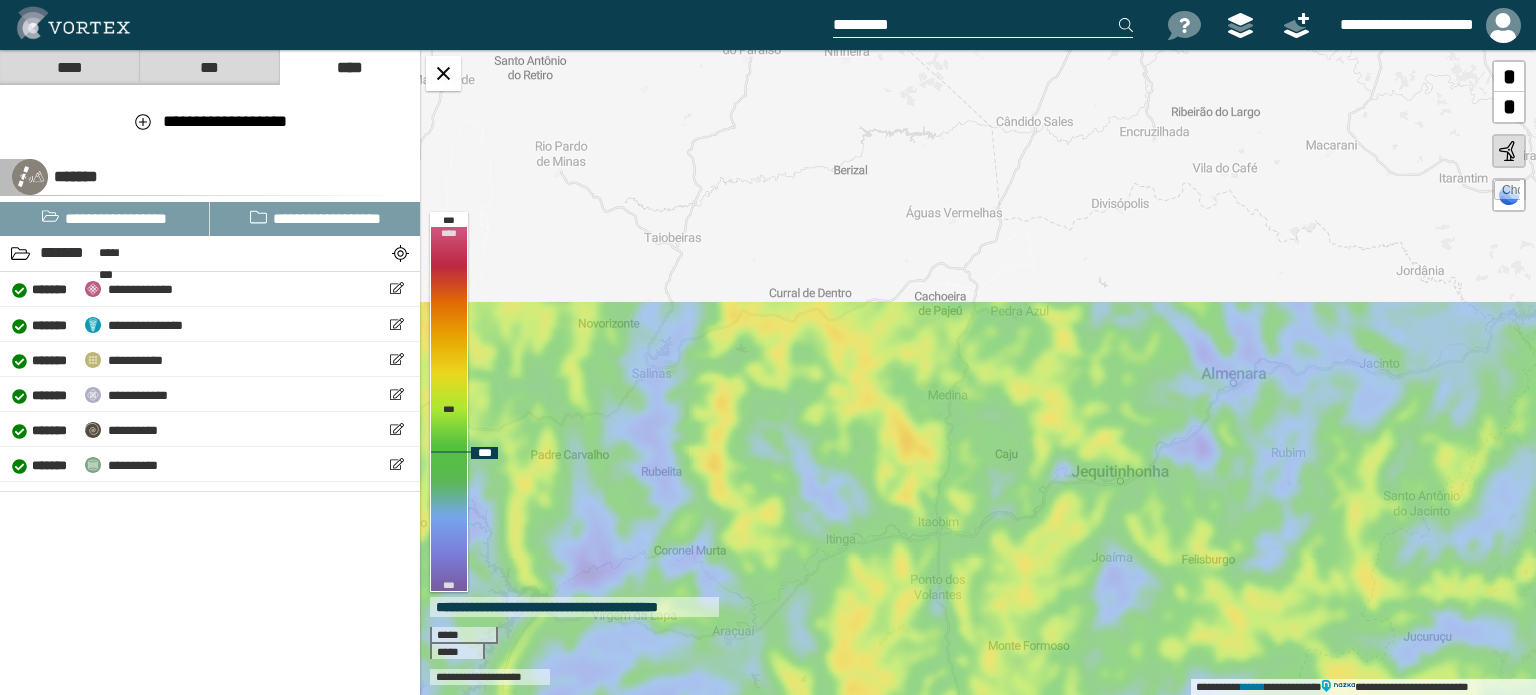 drag, startPoint x: 975, startPoint y: 262, endPoint x: 999, endPoint y: 523, distance: 262.10114 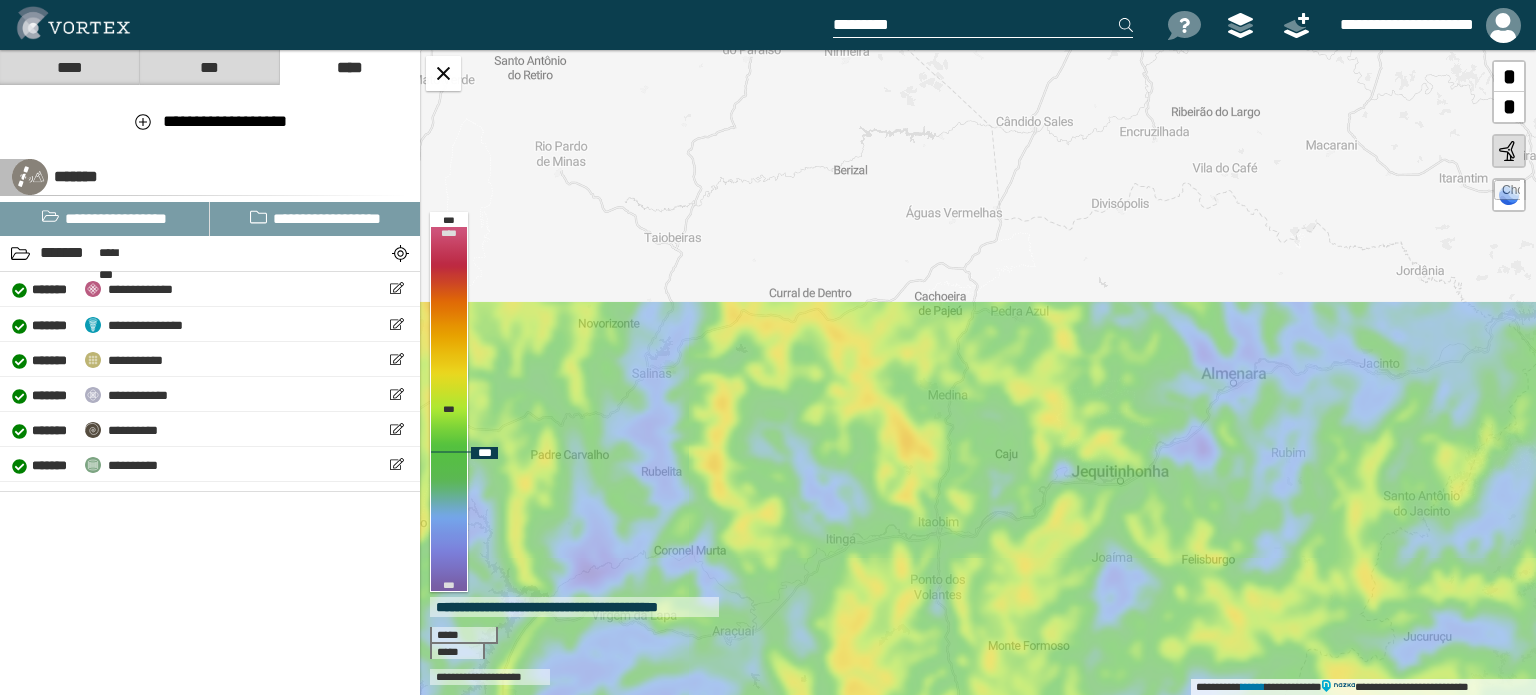 click on "**********" at bounding box center (978, 372) 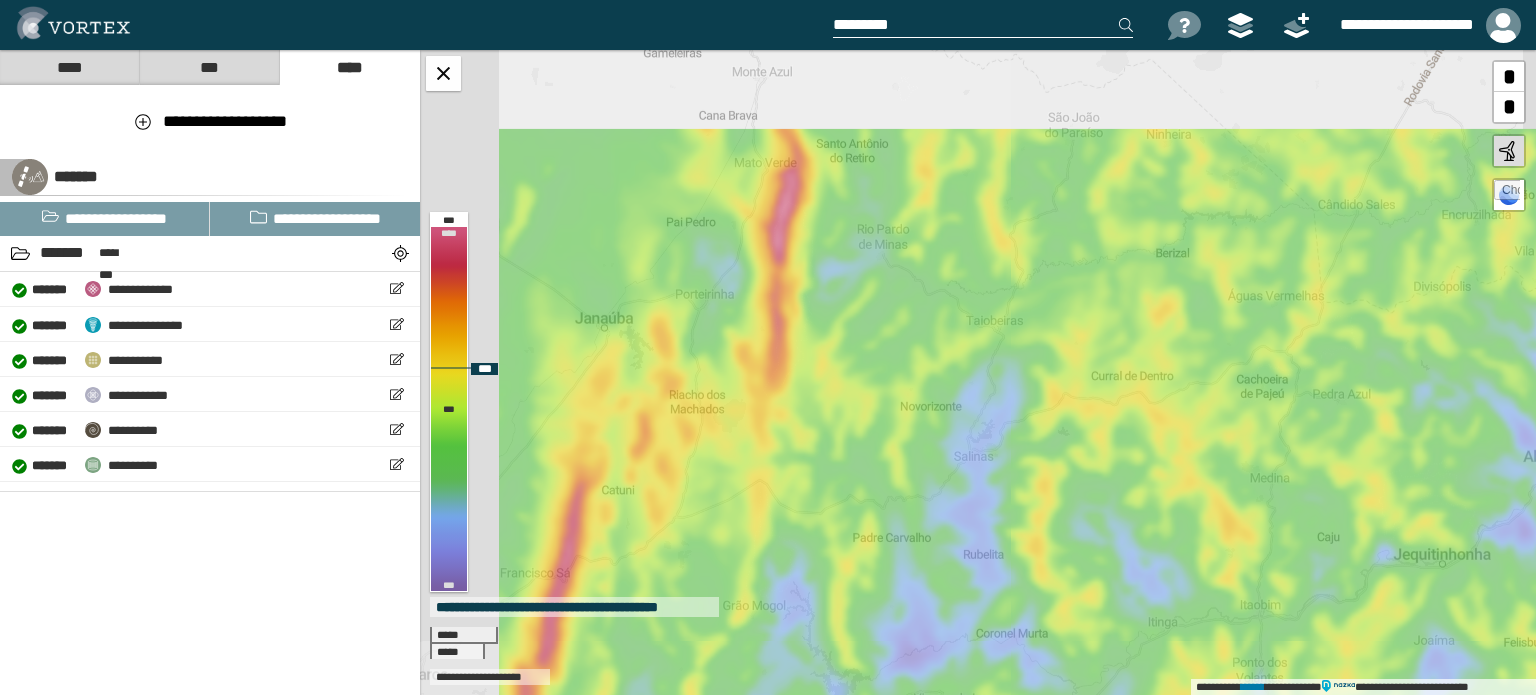drag, startPoint x: 790, startPoint y: 331, endPoint x: 1102, endPoint y: 408, distance: 321.36118 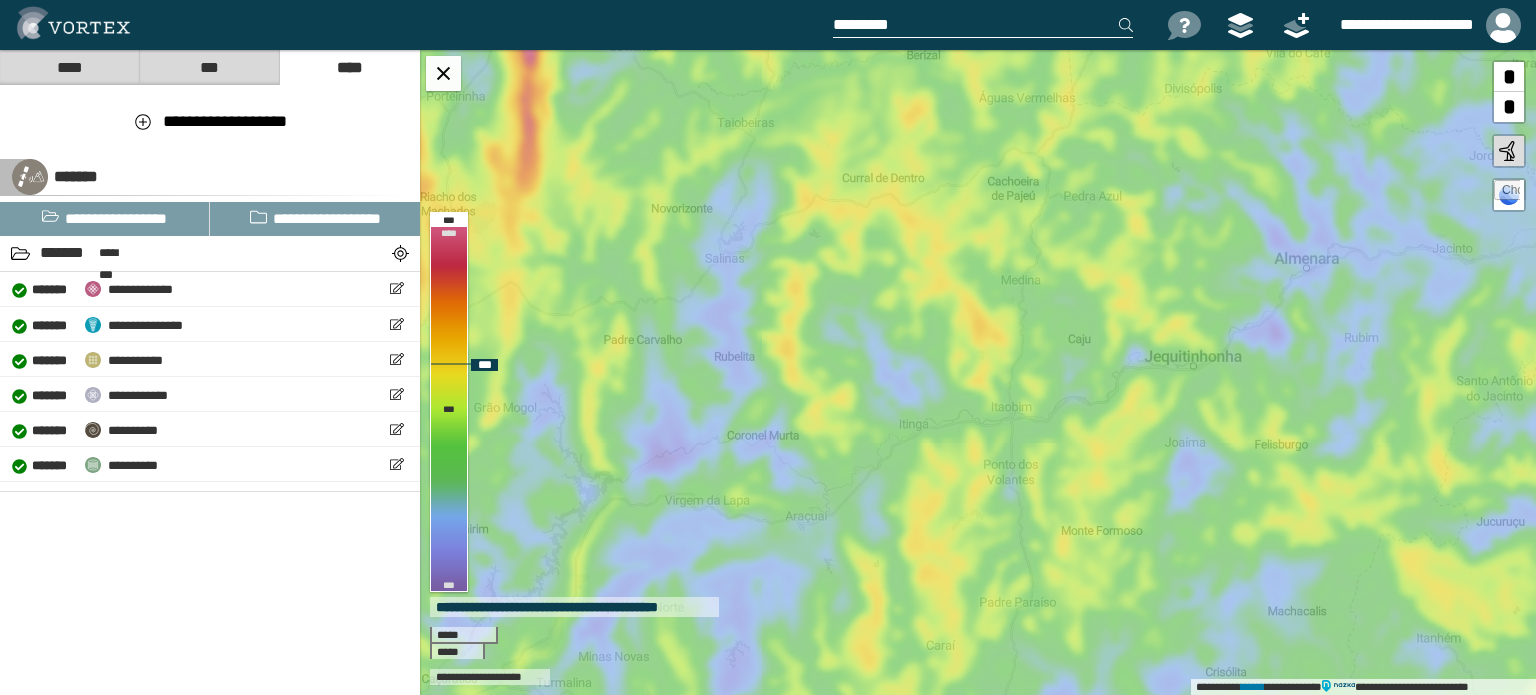 drag, startPoint x: 1191, startPoint y: 487, endPoint x: 935, endPoint y: 271, distance: 334.95074 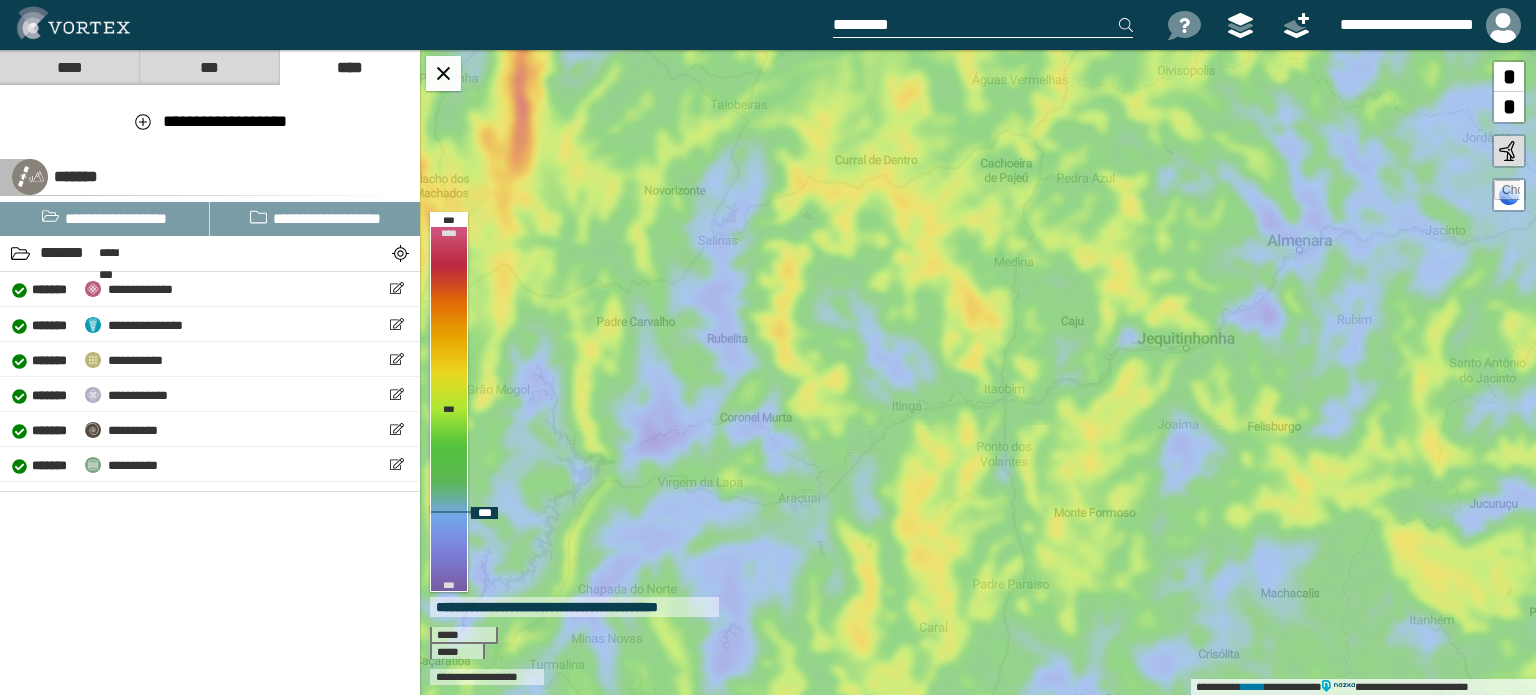 click at bounding box center [1509, 151] 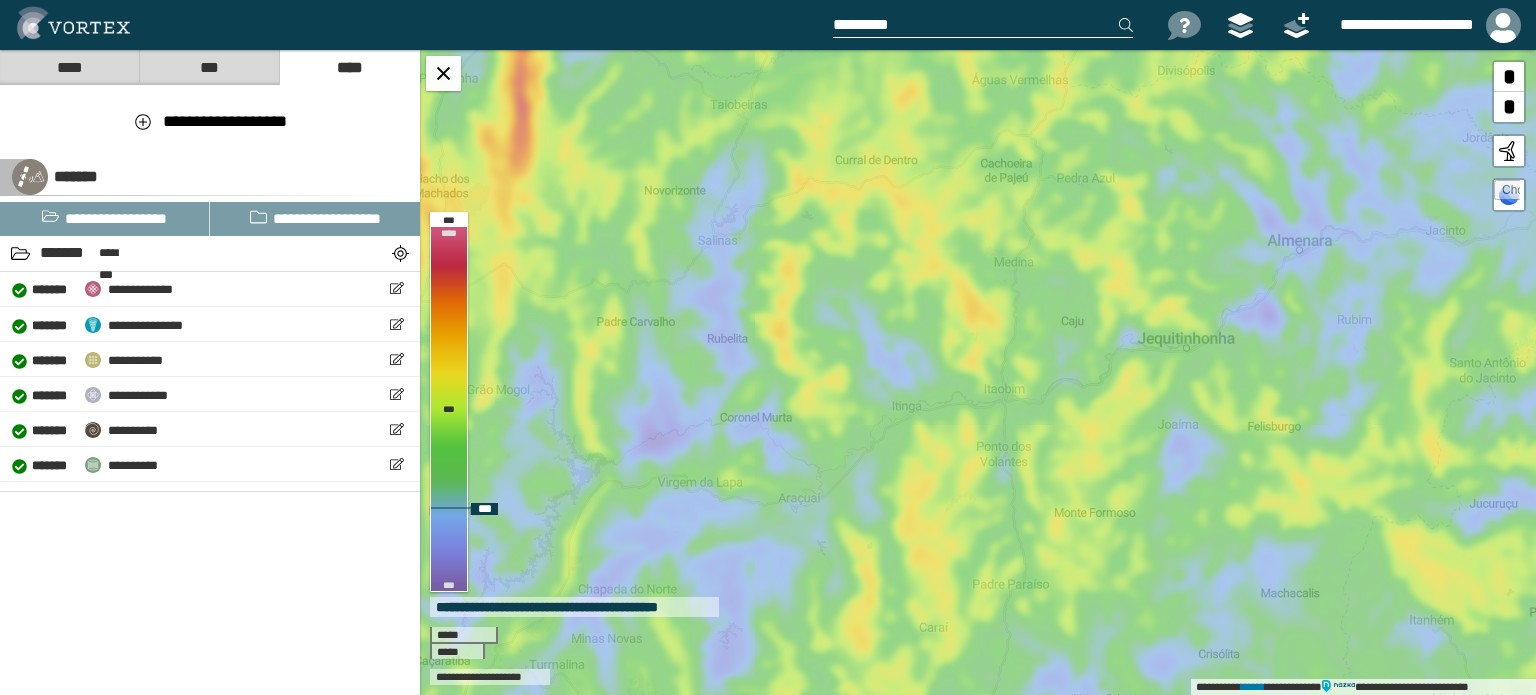 click at bounding box center (1509, 151) 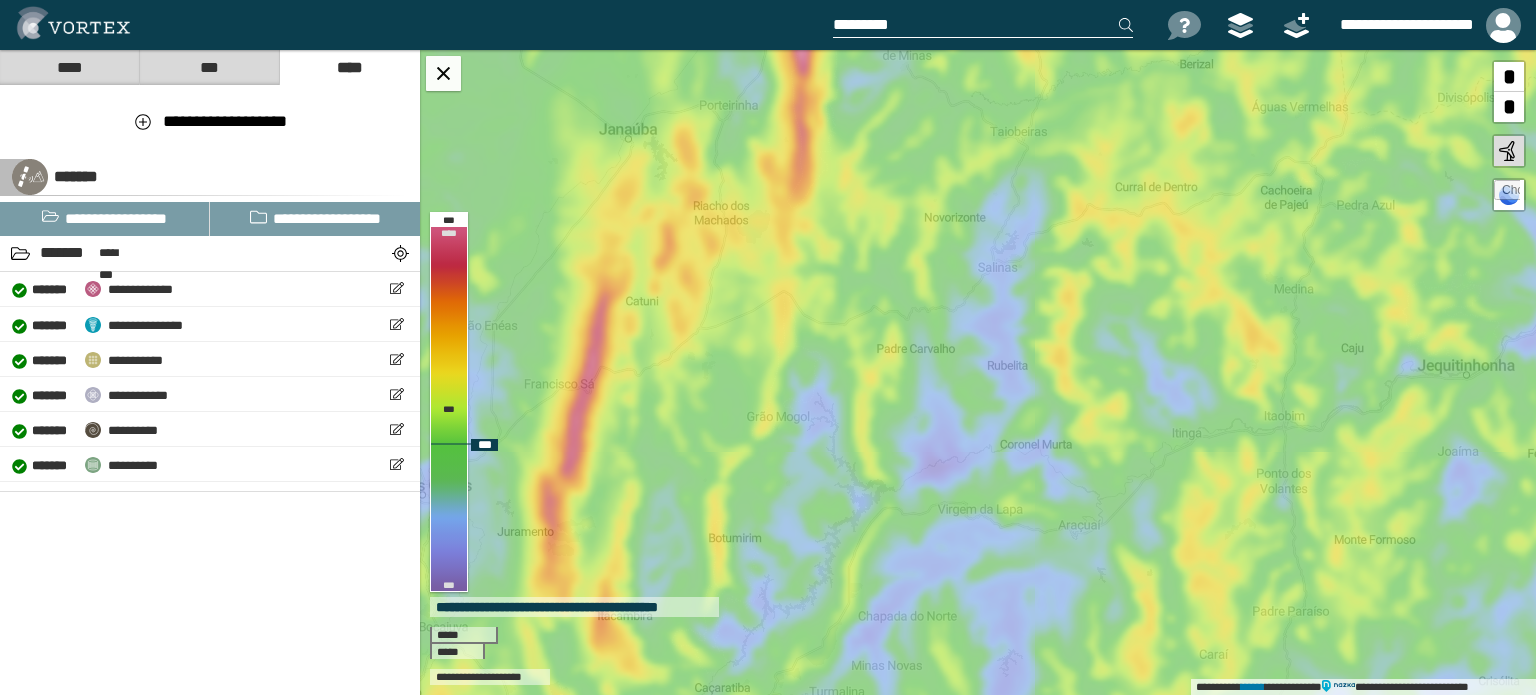 drag, startPoint x: 1036, startPoint y: 313, endPoint x: 1434, endPoint y: 331, distance: 398.40683 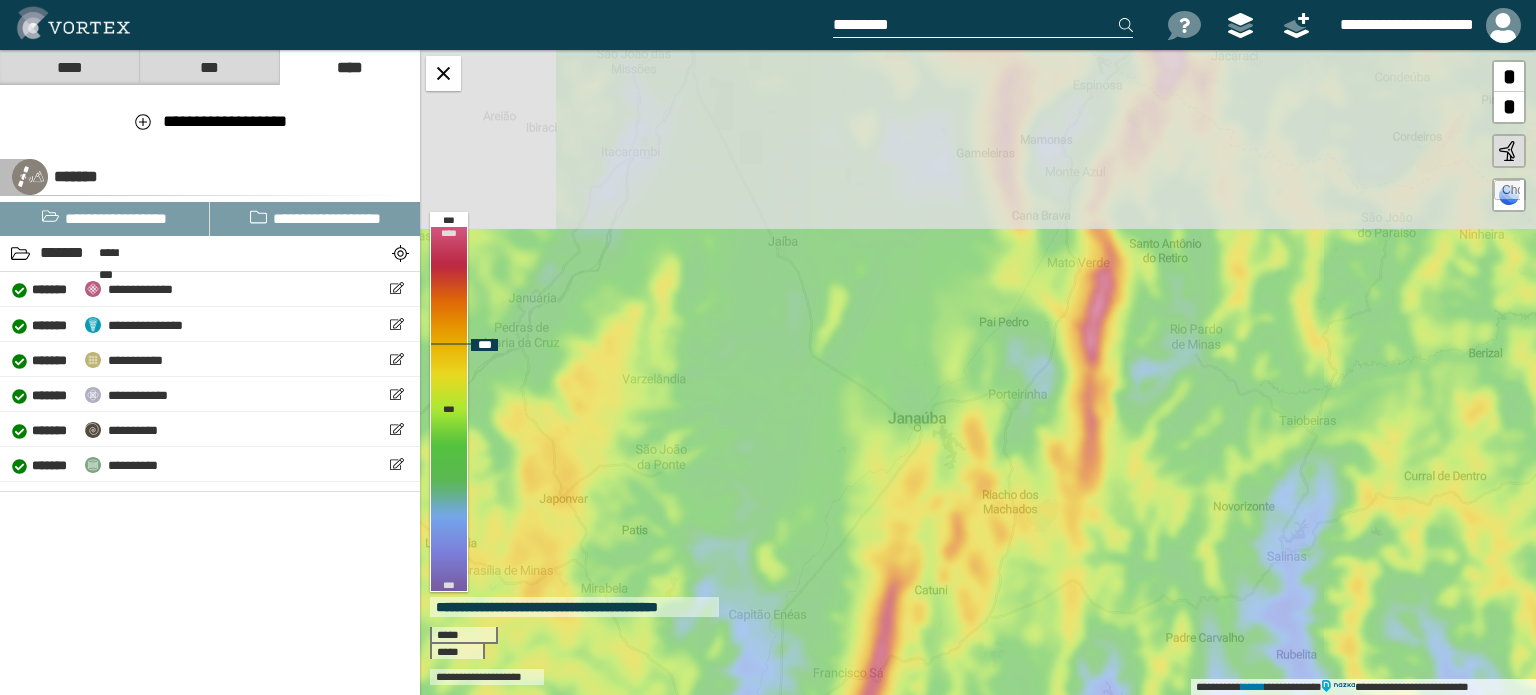 drag, startPoint x: 1176, startPoint y: 247, endPoint x: 1059, endPoint y: 473, distance: 254.48969 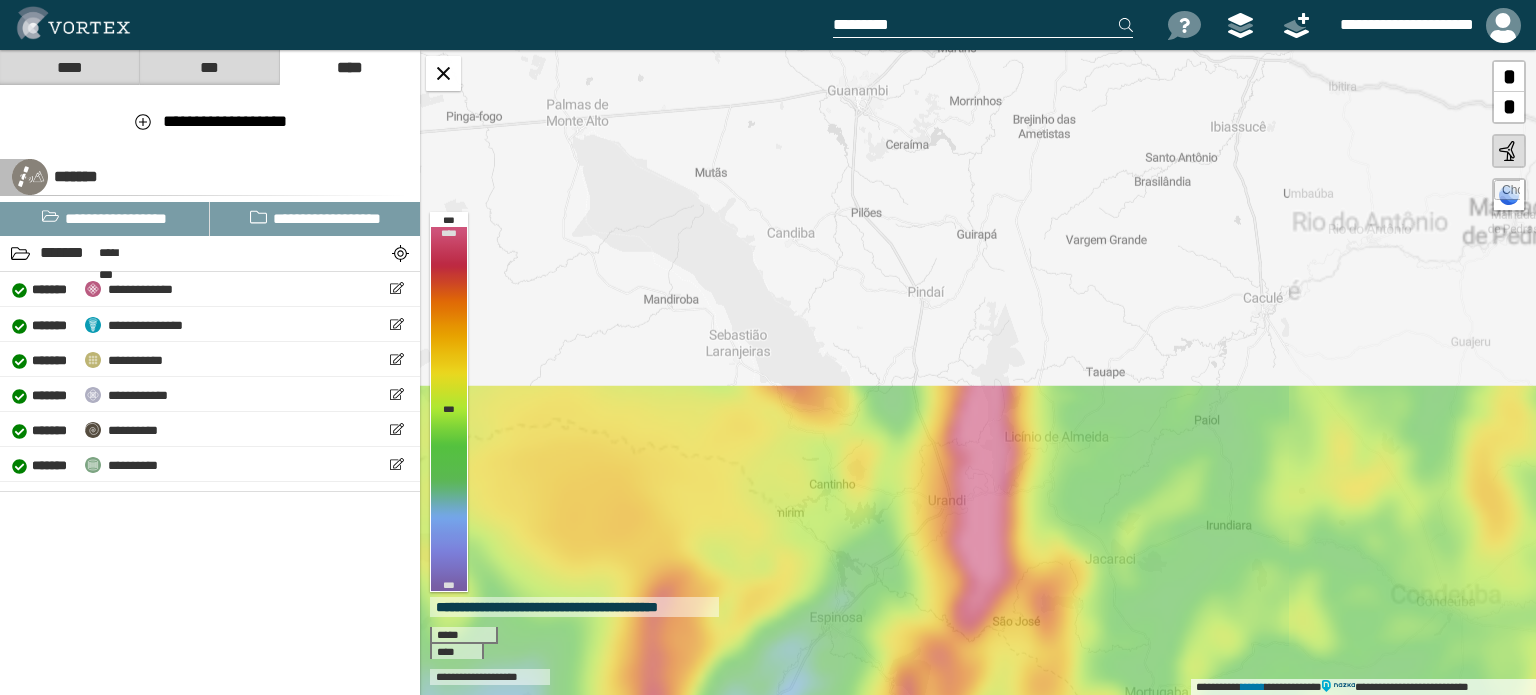 drag, startPoint x: 1108, startPoint y: 395, endPoint x: 1064, endPoint y: 503, distance: 116.61904 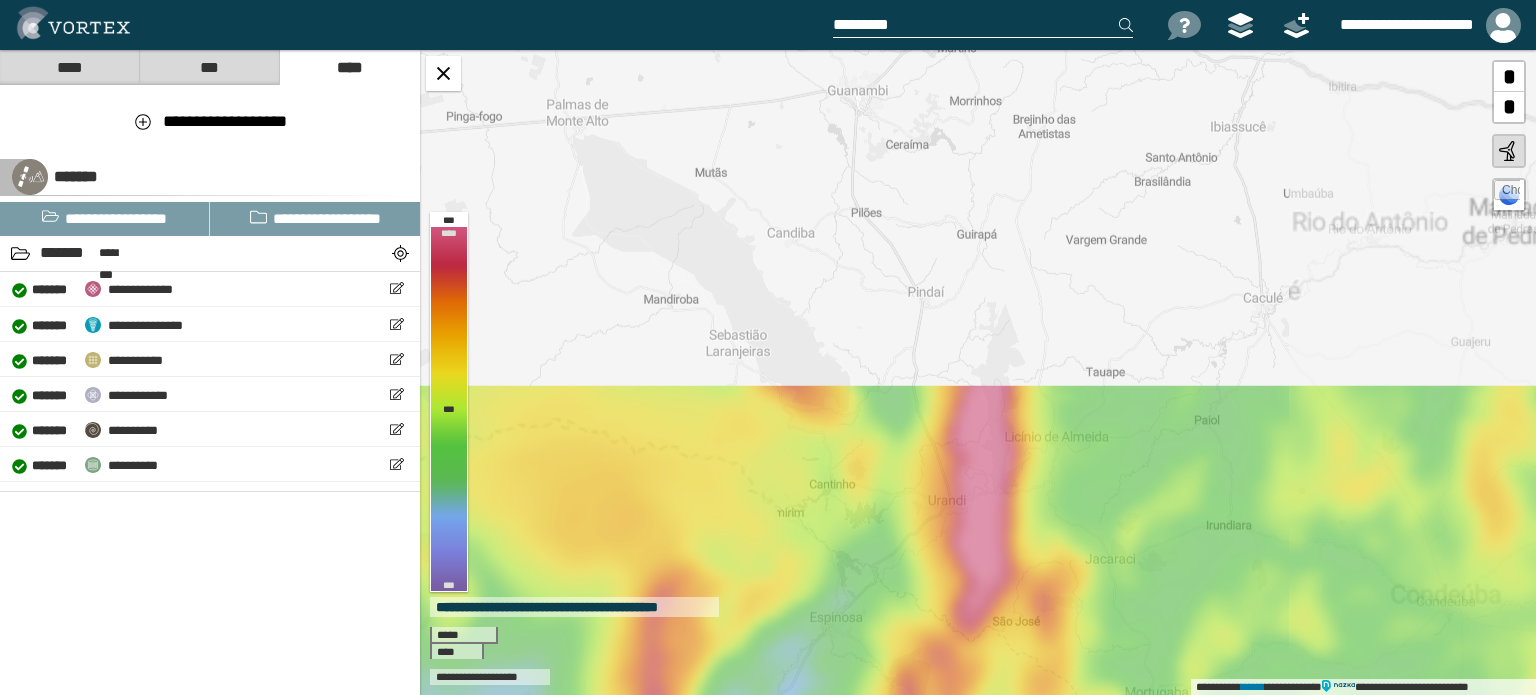 click on "**********" at bounding box center [978, 372] 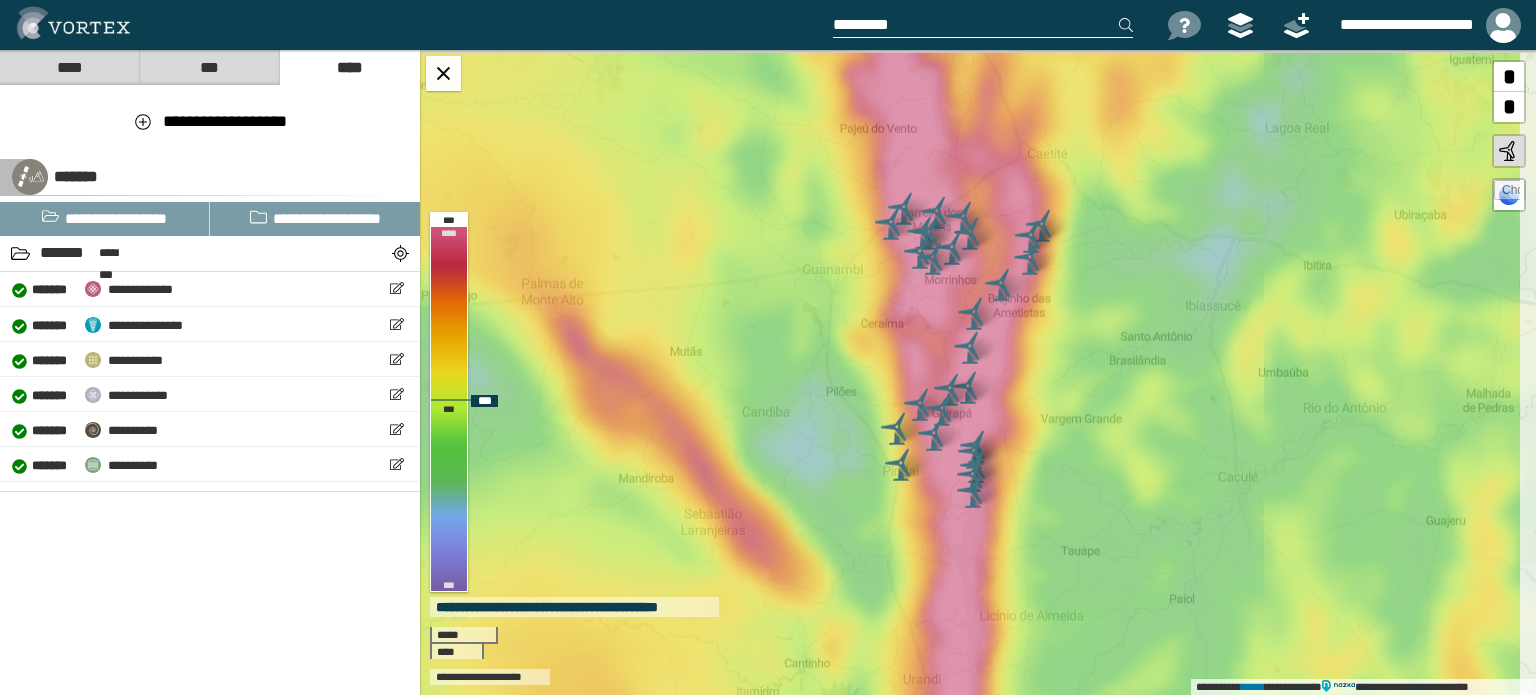 drag, startPoint x: 1069, startPoint y: 213, endPoint x: 1019, endPoint y: 168, distance: 67.26812 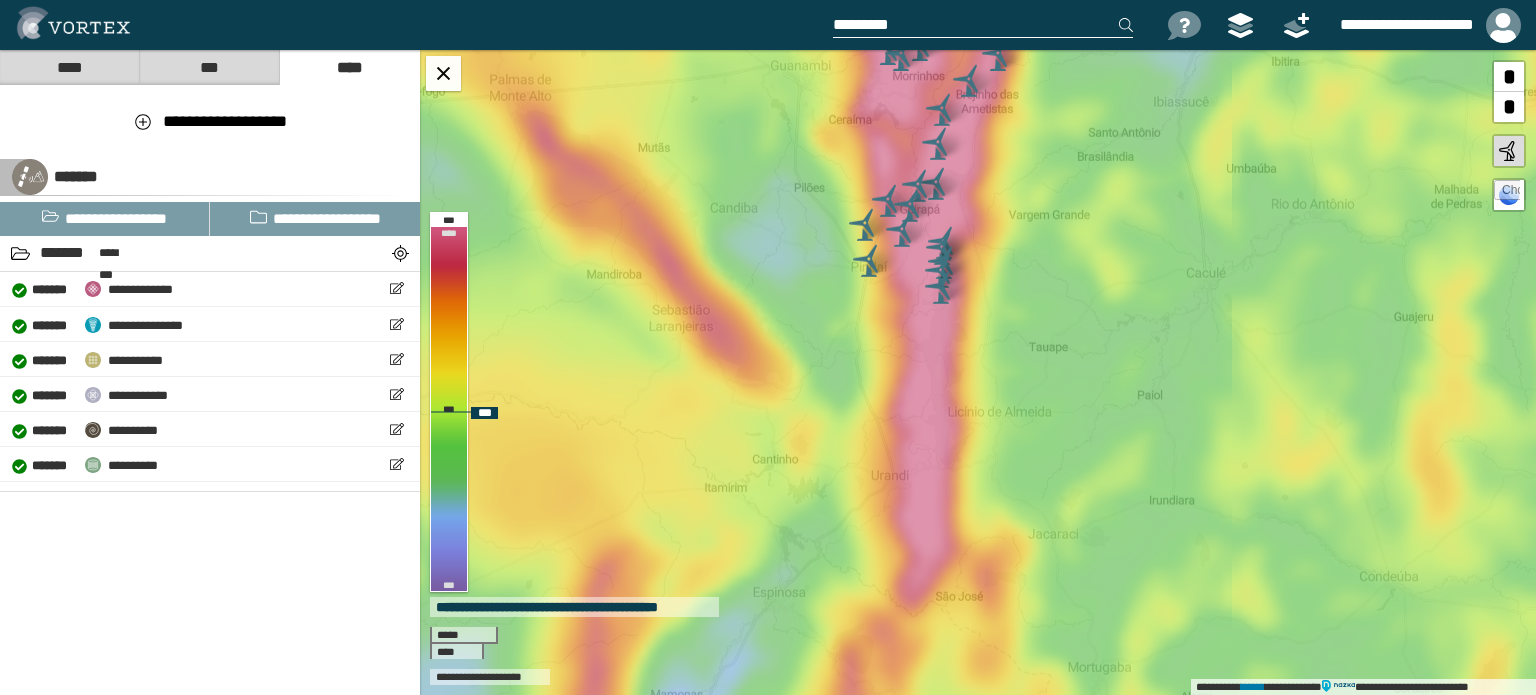 click on "[FIRST] [LAST] [STREET] [CITY] [STATE] [ZIP] [COUNTRY] [PHONE] [EMAIL]" at bounding box center (978, 372) 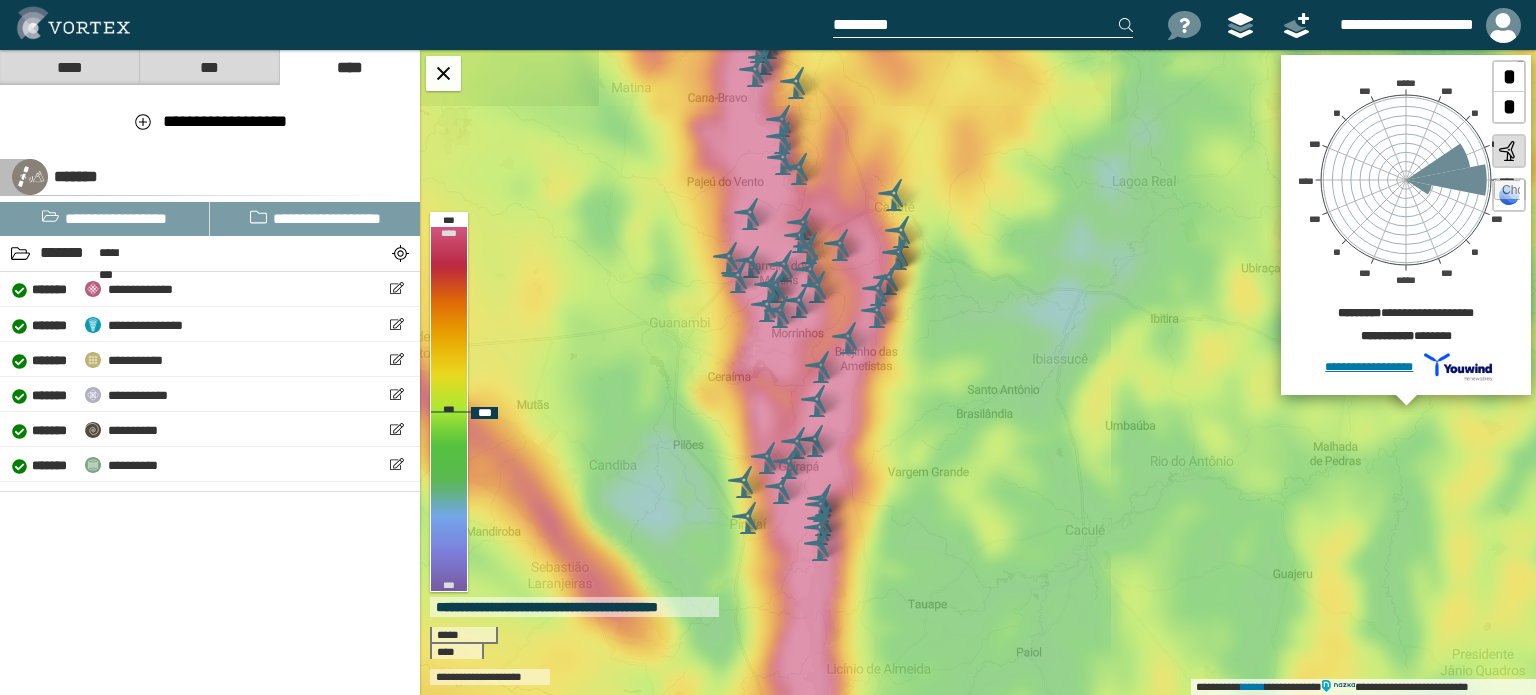 click at bounding box center (1509, 151) 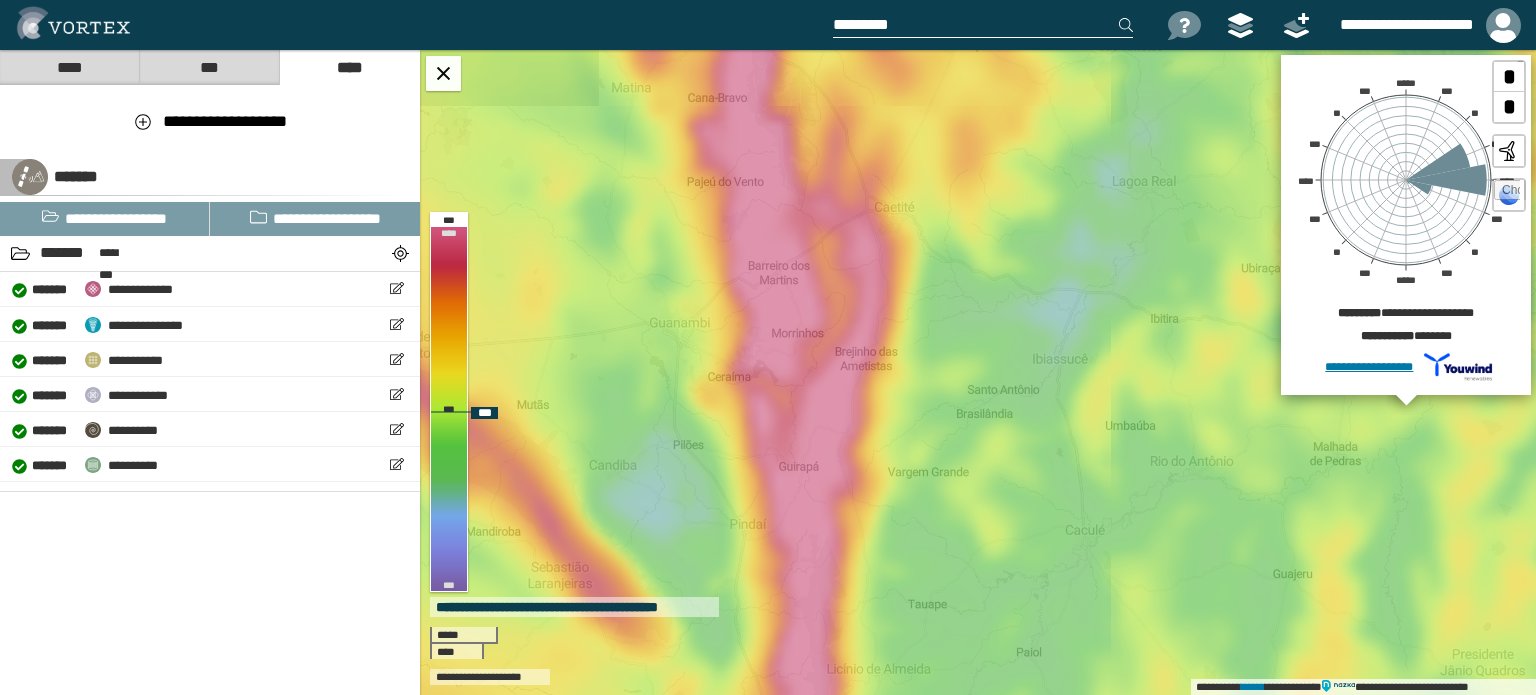 click at bounding box center [1509, 151] 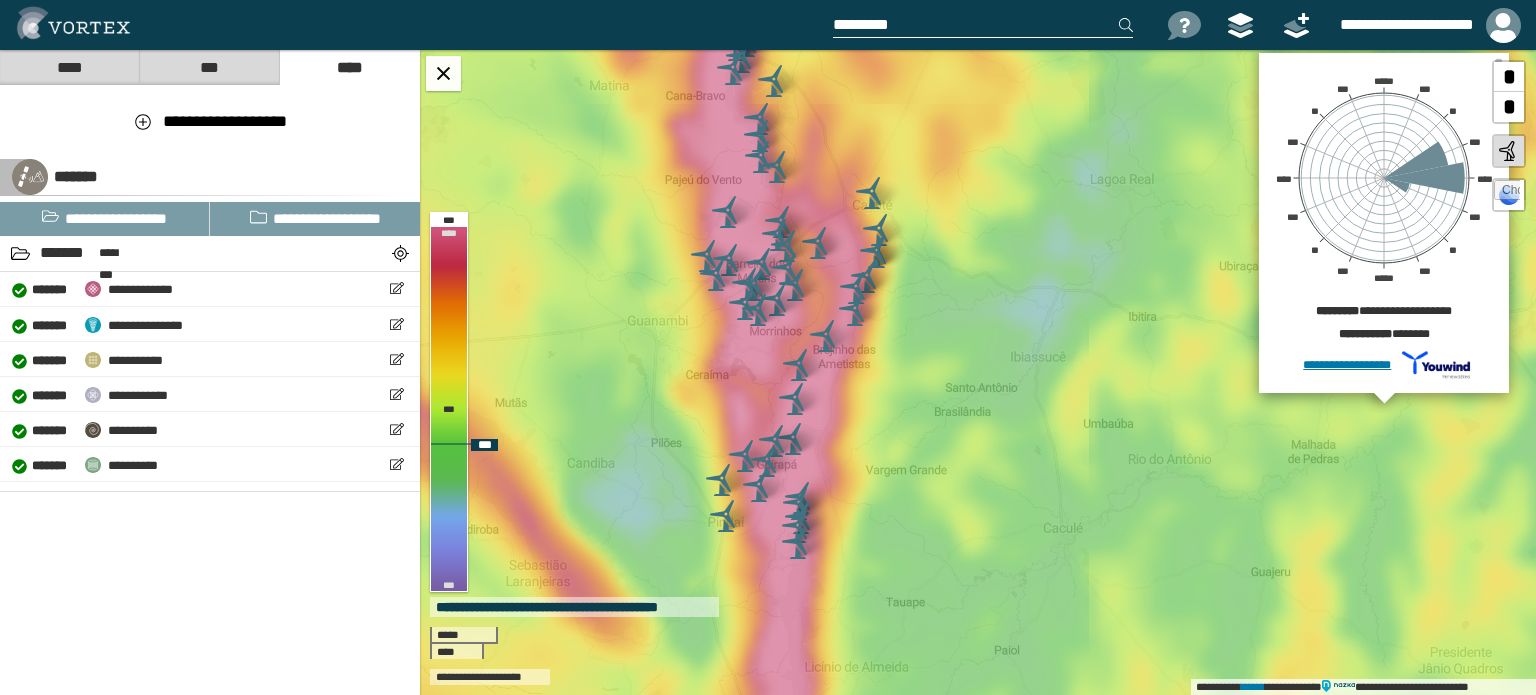 drag, startPoint x: 1154, startPoint y: 445, endPoint x: 812, endPoint y: 370, distance: 350.1271 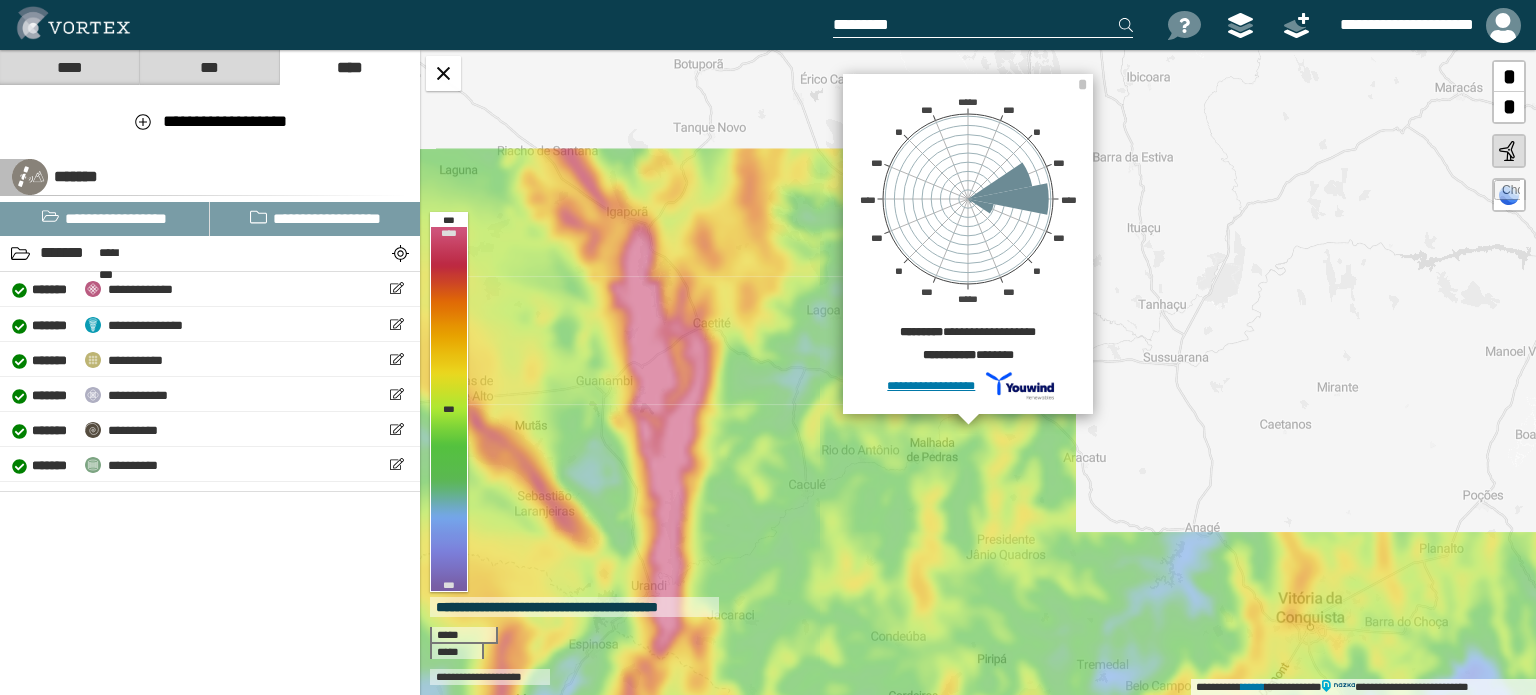 drag, startPoint x: 1161, startPoint y: 200, endPoint x: 1151, endPoint y: 295, distance: 95.524864 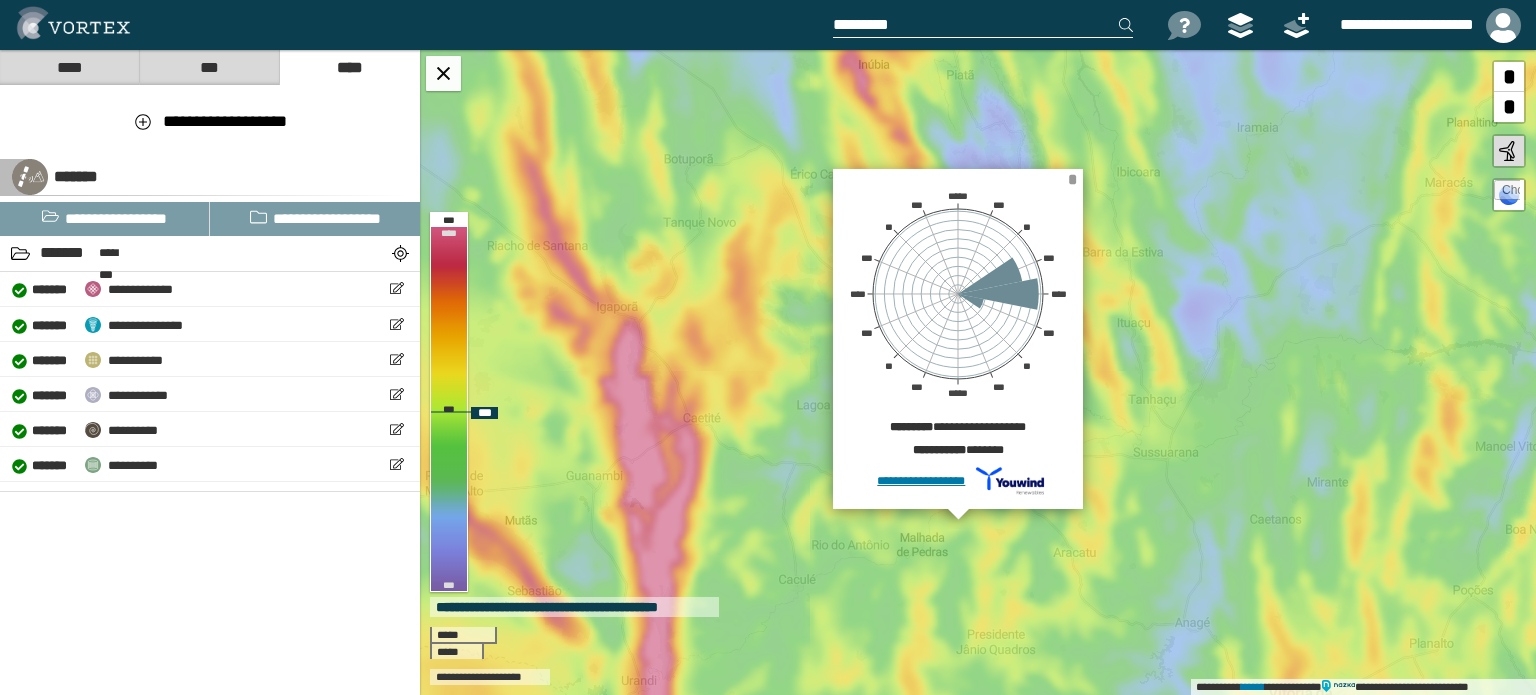 click on "*" at bounding box center (1072, 179) 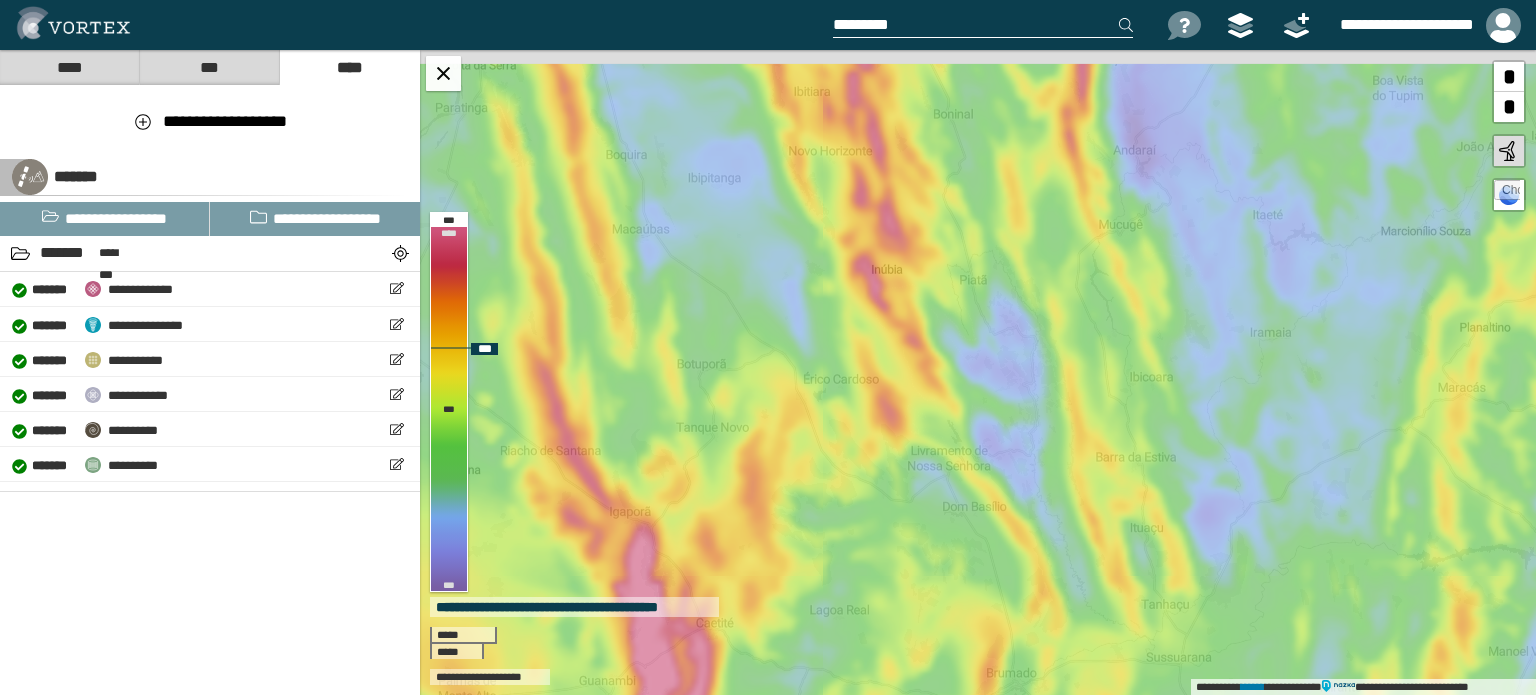 drag, startPoint x: 1077, startPoint y: 331, endPoint x: 1088, endPoint y: 522, distance: 191.3165 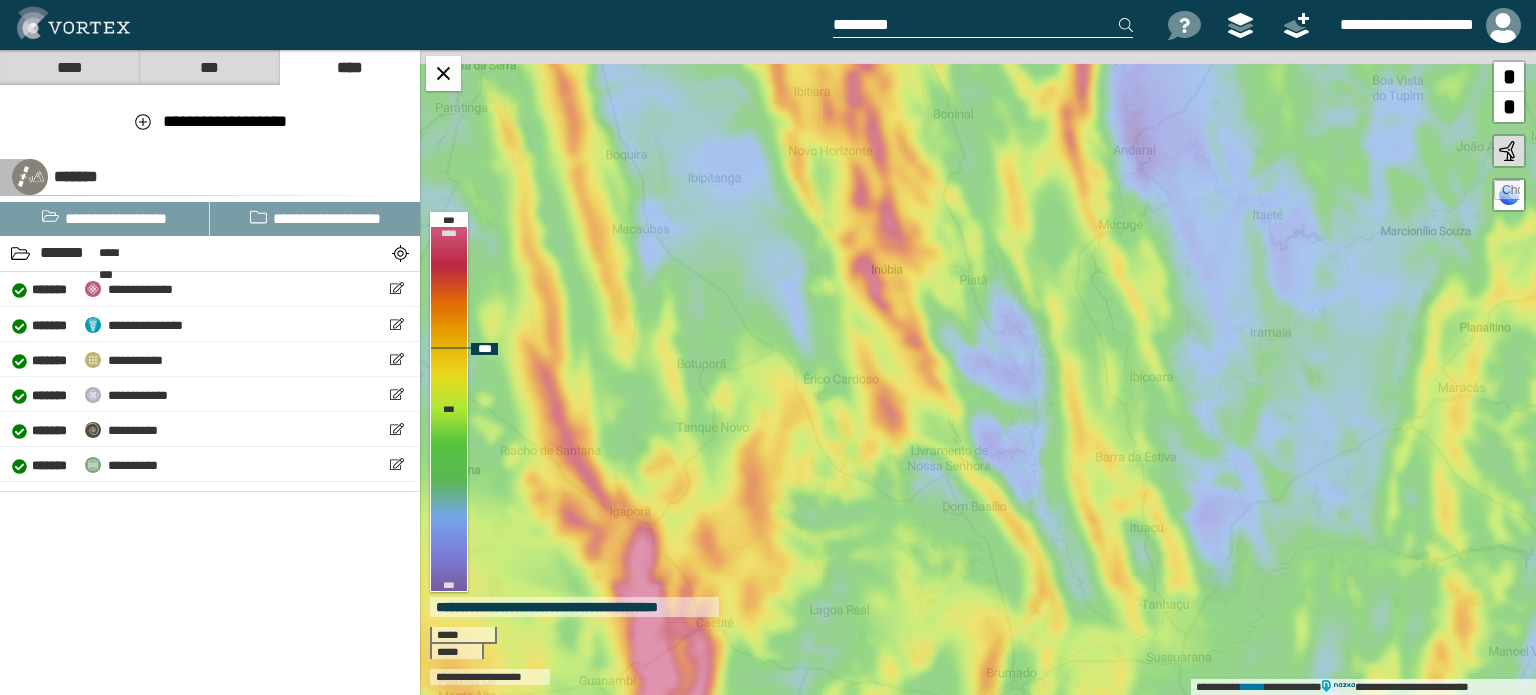 click on "**********" at bounding box center (978, 372) 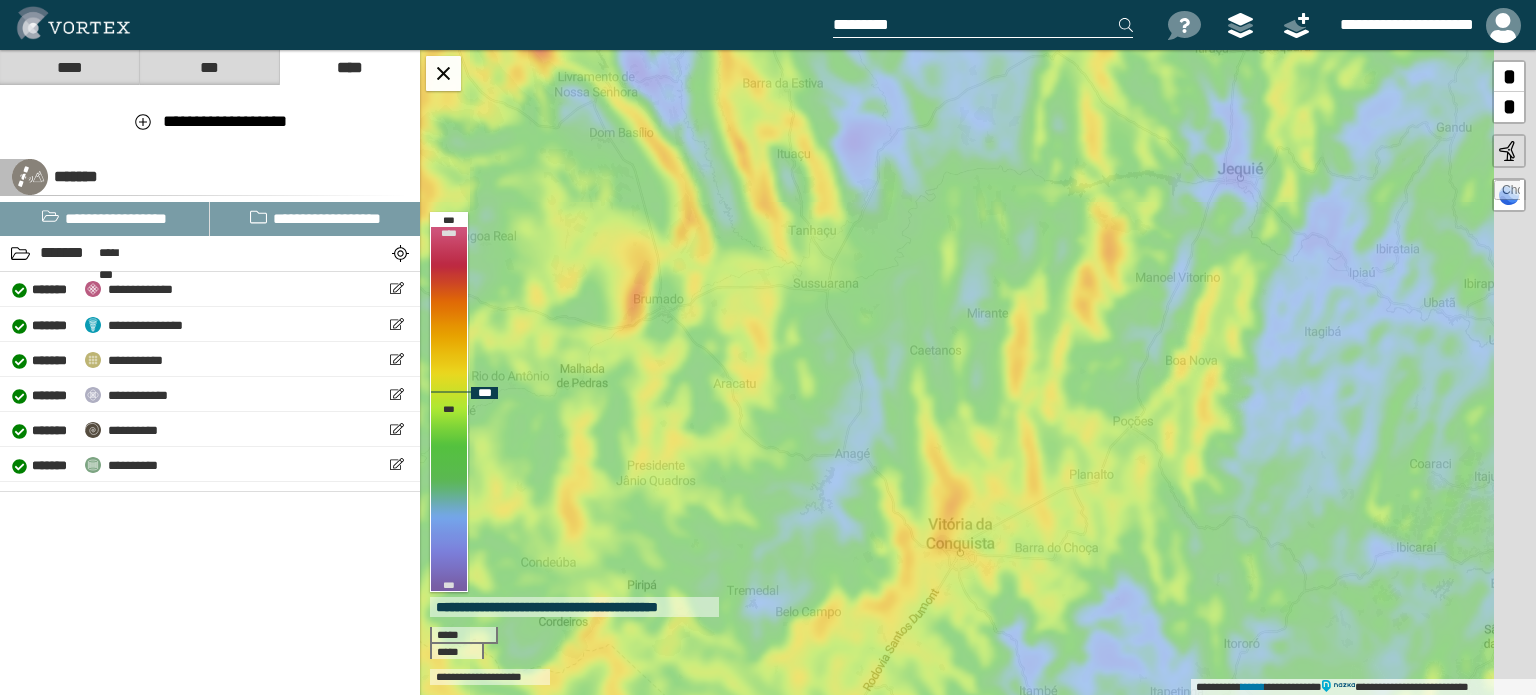 drag, startPoint x: 1185, startPoint y: 559, endPoint x: 832, endPoint y: 184, distance: 515.0087 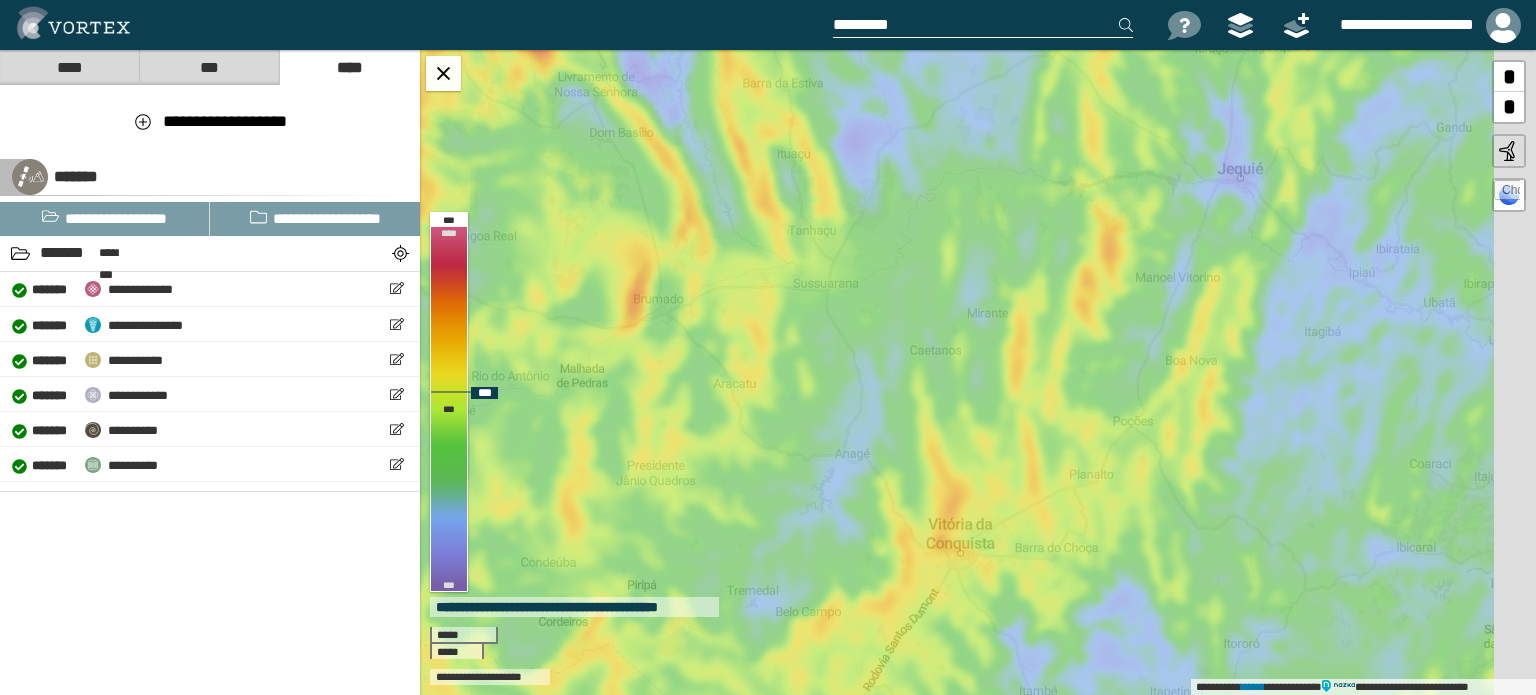 click on "**********" at bounding box center (978, 372) 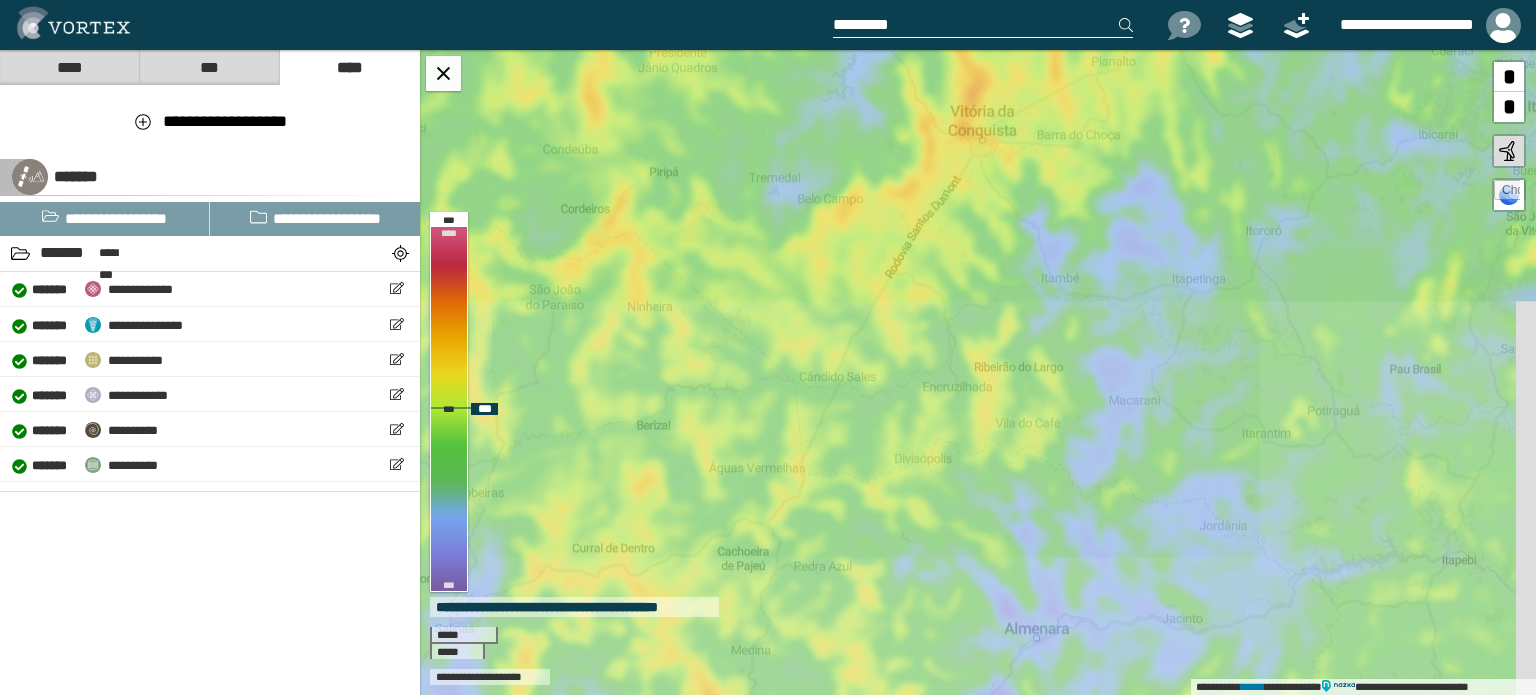 drag, startPoint x: 1154, startPoint y: 562, endPoint x: 1176, endPoint y: 149, distance: 413.58554 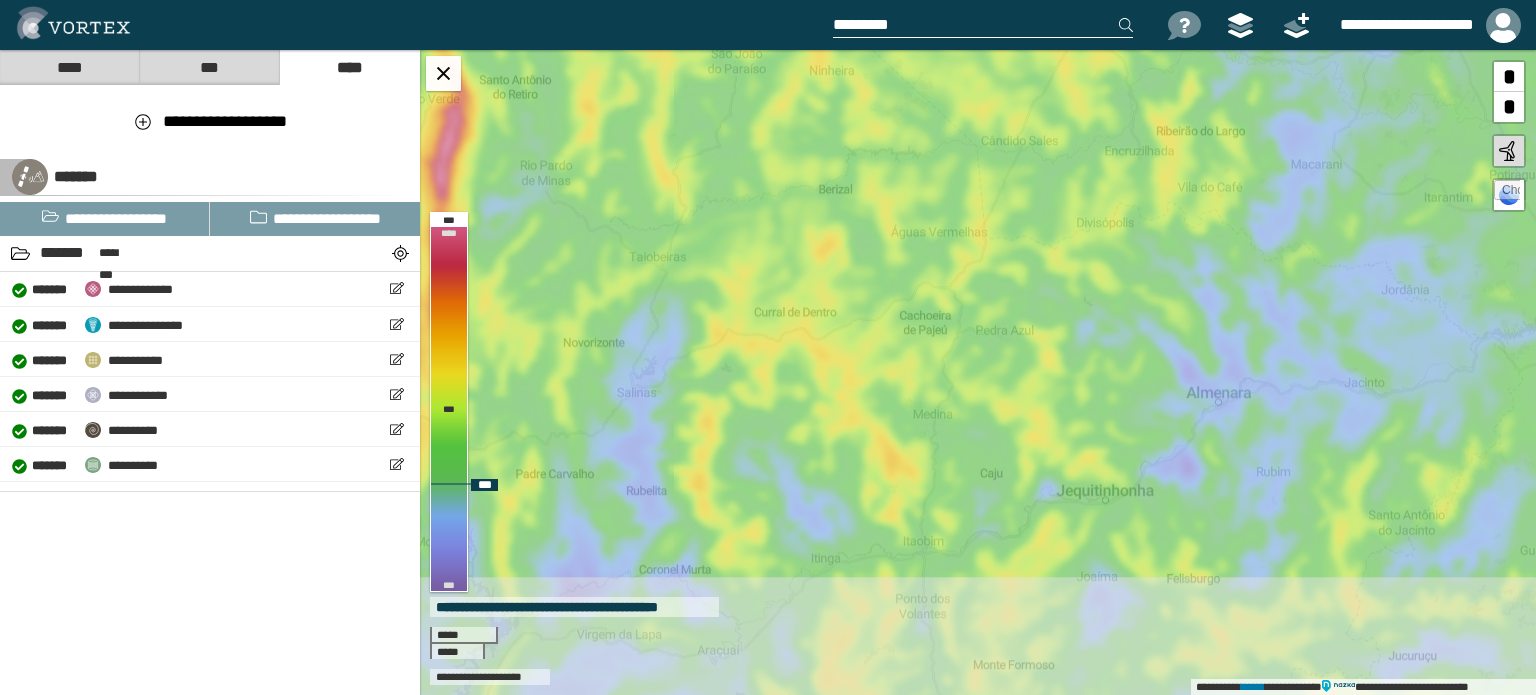 drag, startPoint x: 967, startPoint y: 498, endPoint x: 1149, endPoint y: 262, distance: 298.02686 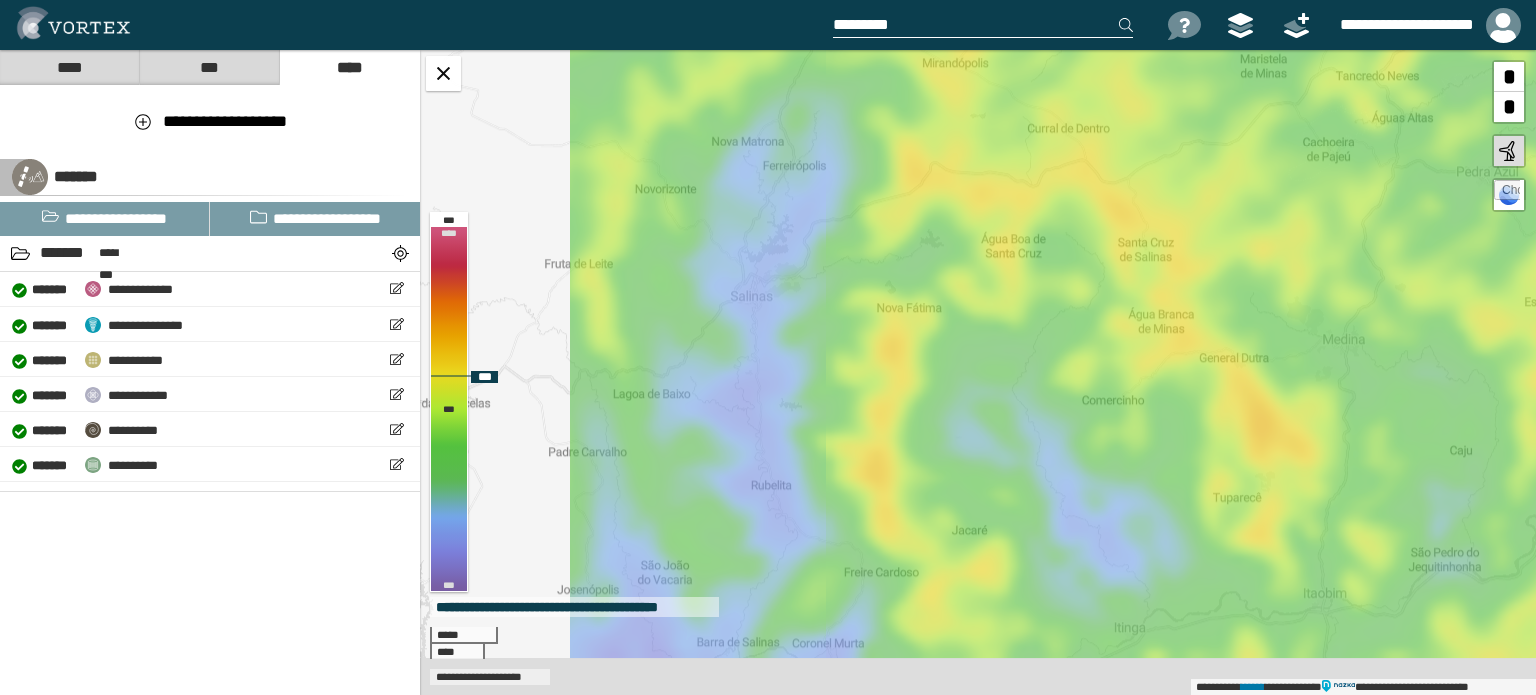 drag, startPoint x: 632, startPoint y: 295, endPoint x: 995, endPoint y: 204, distance: 374.23254 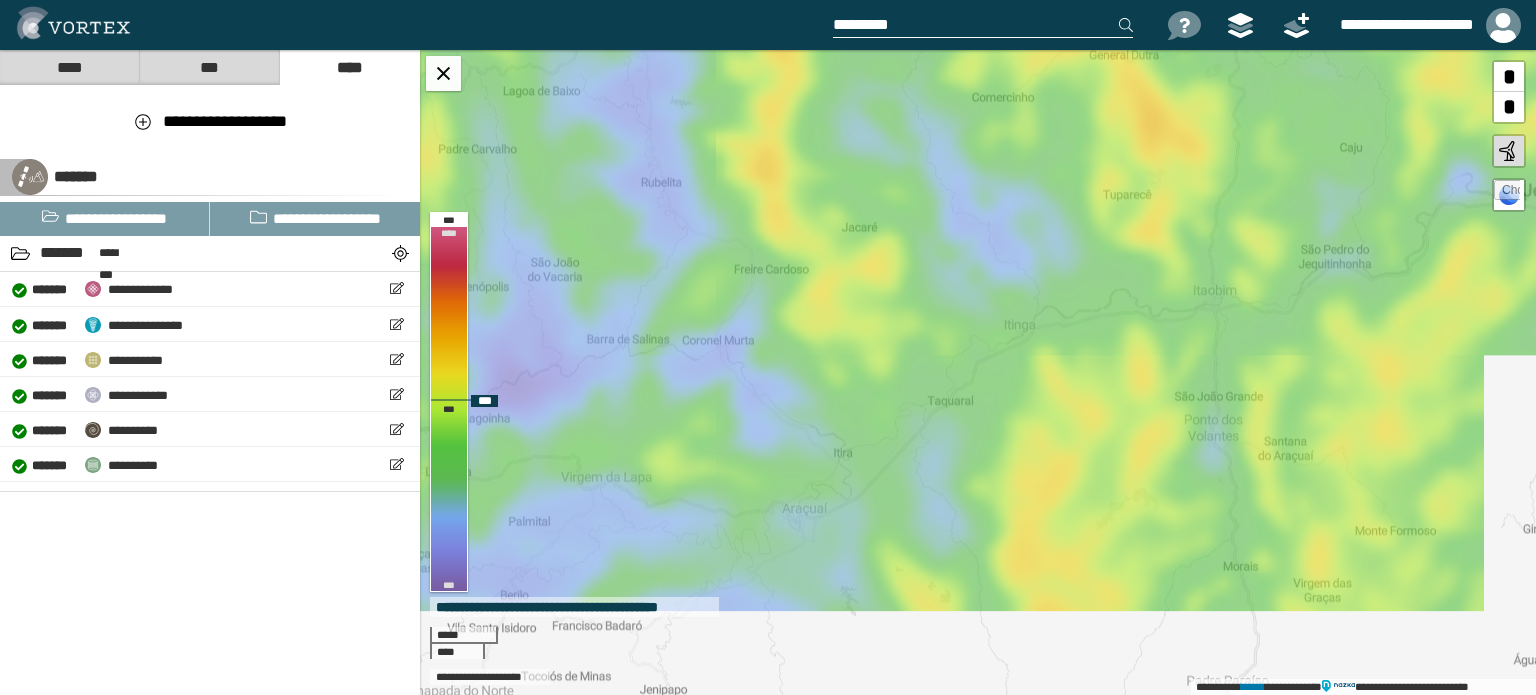 drag, startPoint x: 948, startPoint y: 567, endPoint x: 838, endPoint y: 264, distance: 322.34918 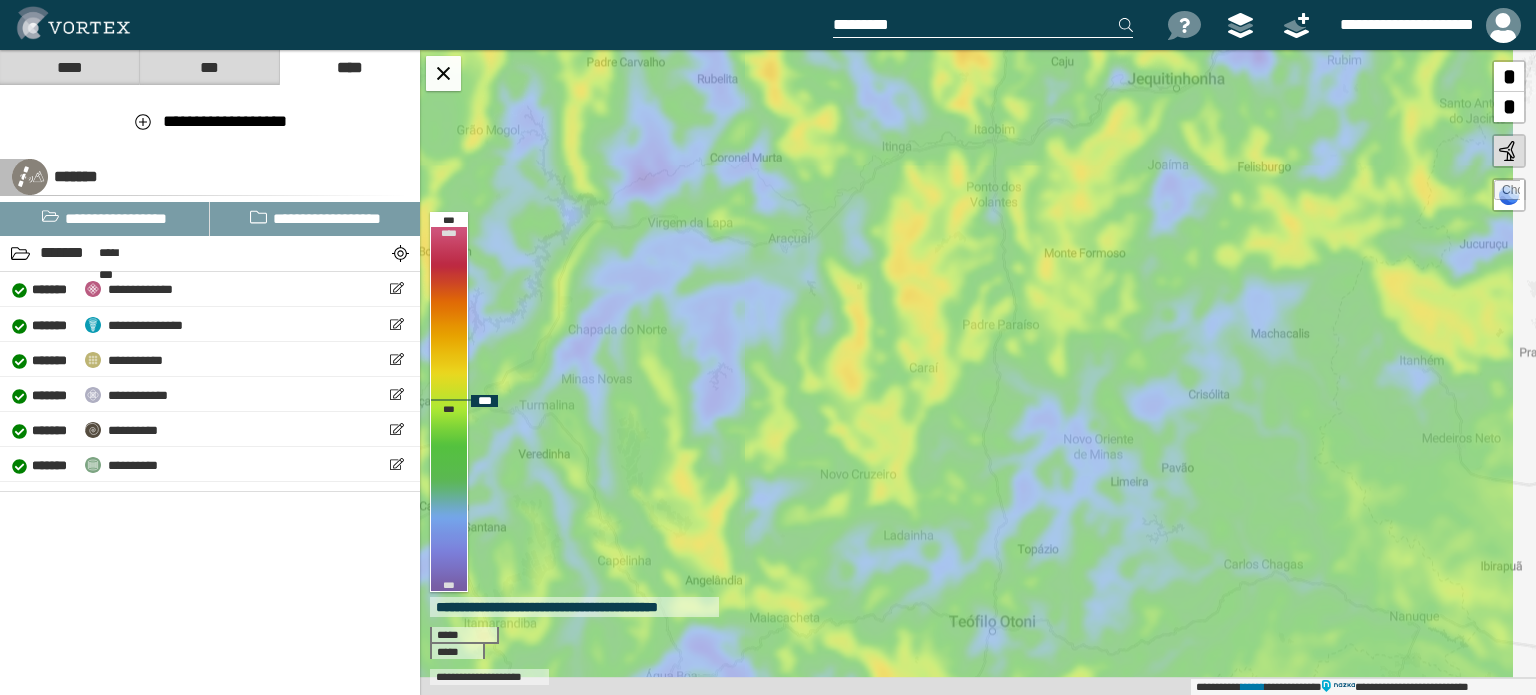 drag, startPoint x: 1051, startPoint y: 419, endPoint x: 927, endPoint y: 202, distance: 249.93 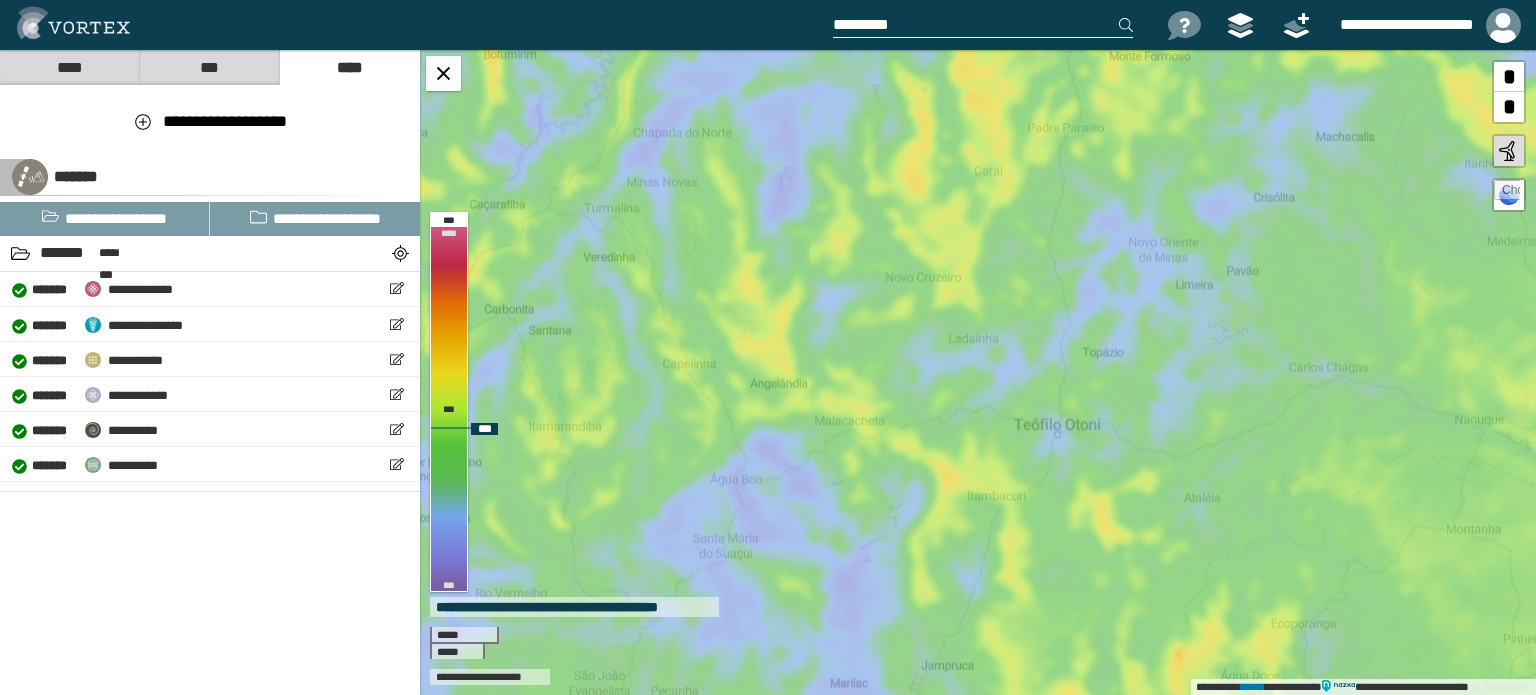 drag, startPoint x: 898, startPoint y: 367, endPoint x: 984, endPoint y: 203, distance: 185.181 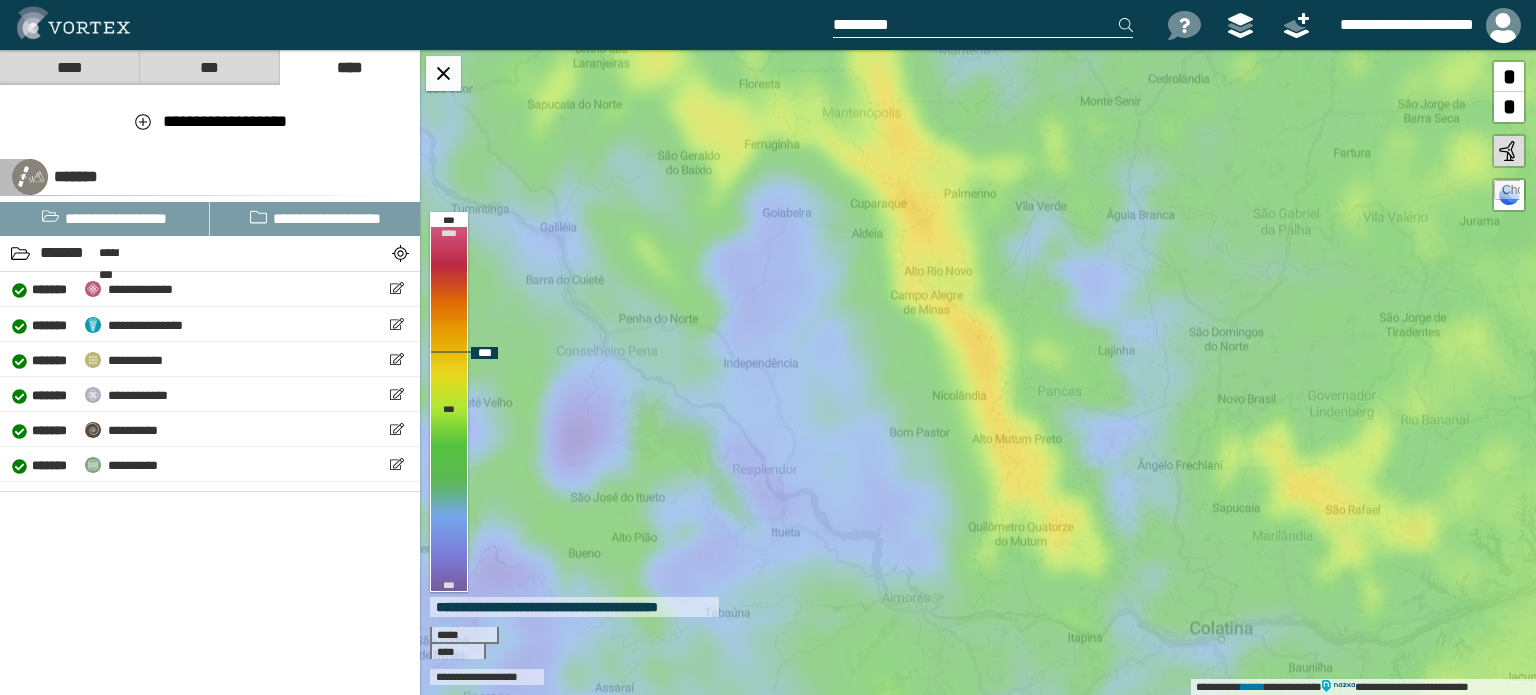 drag, startPoint x: 990, startPoint y: 369, endPoint x: 914, endPoint y: 211, distance: 175.32826 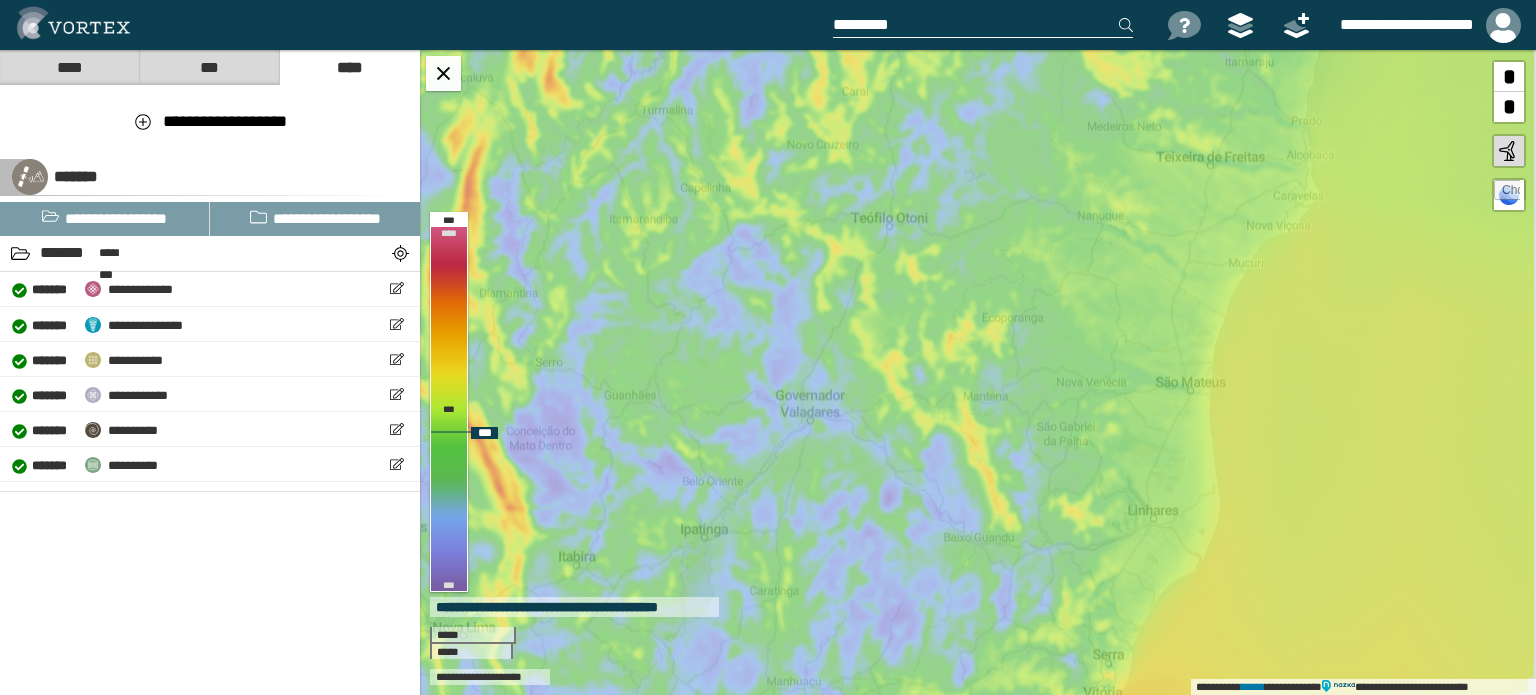 drag, startPoint x: 1020, startPoint y: 287, endPoint x: 991, endPoint y: 344, distance: 63.953106 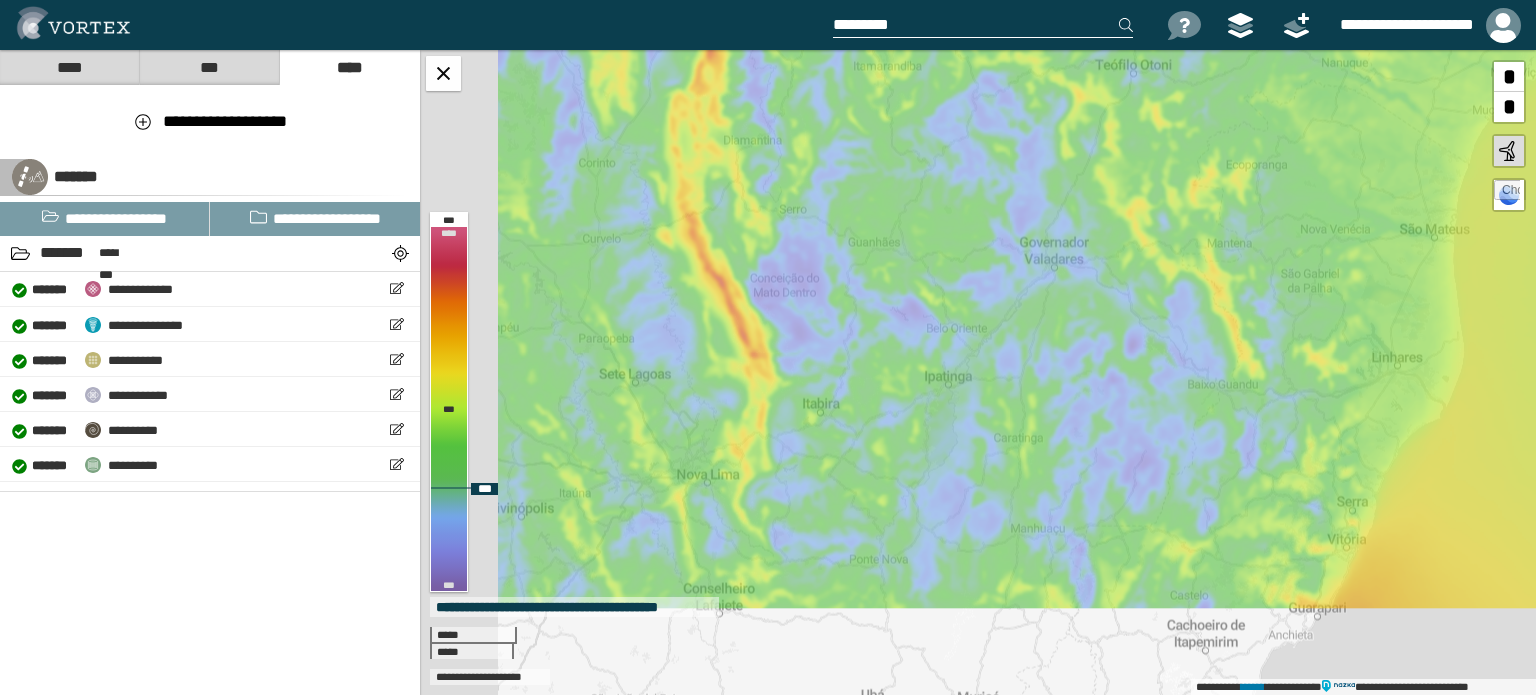 drag, startPoint x: 866, startPoint y: 390, endPoint x: 1108, endPoint y: 259, distance: 275.18176 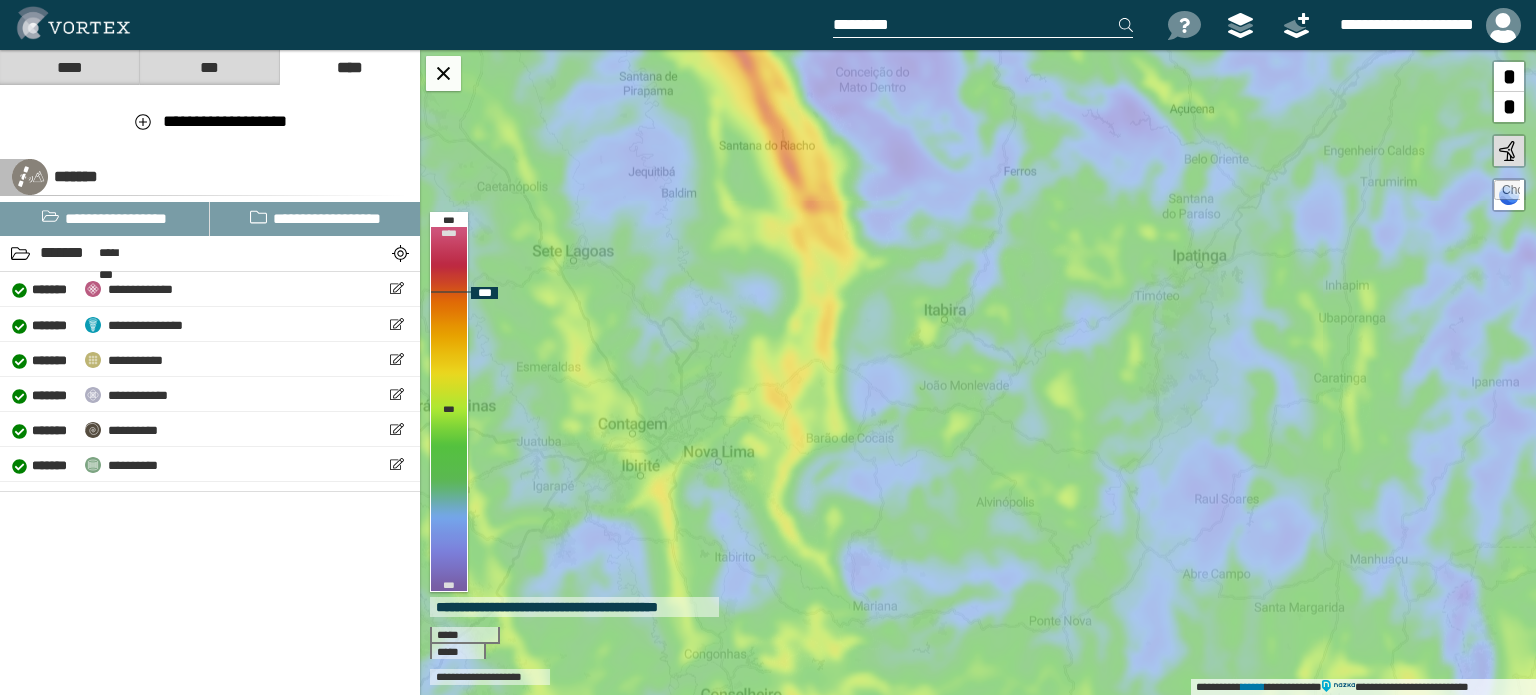 drag, startPoint x: 800, startPoint y: 408, endPoint x: 792, endPoint y: 141, distance: 267.1198 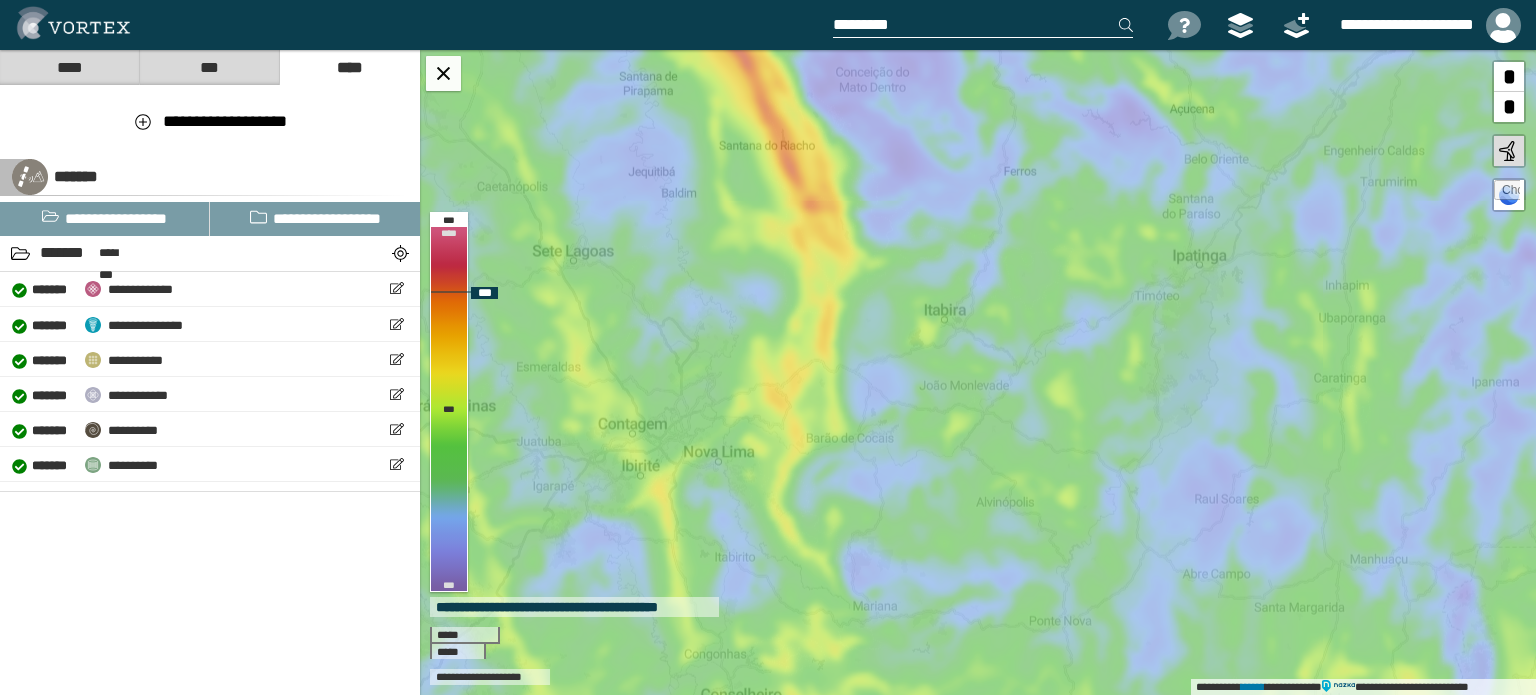 click on "**********" at bounding box center [978, 372] 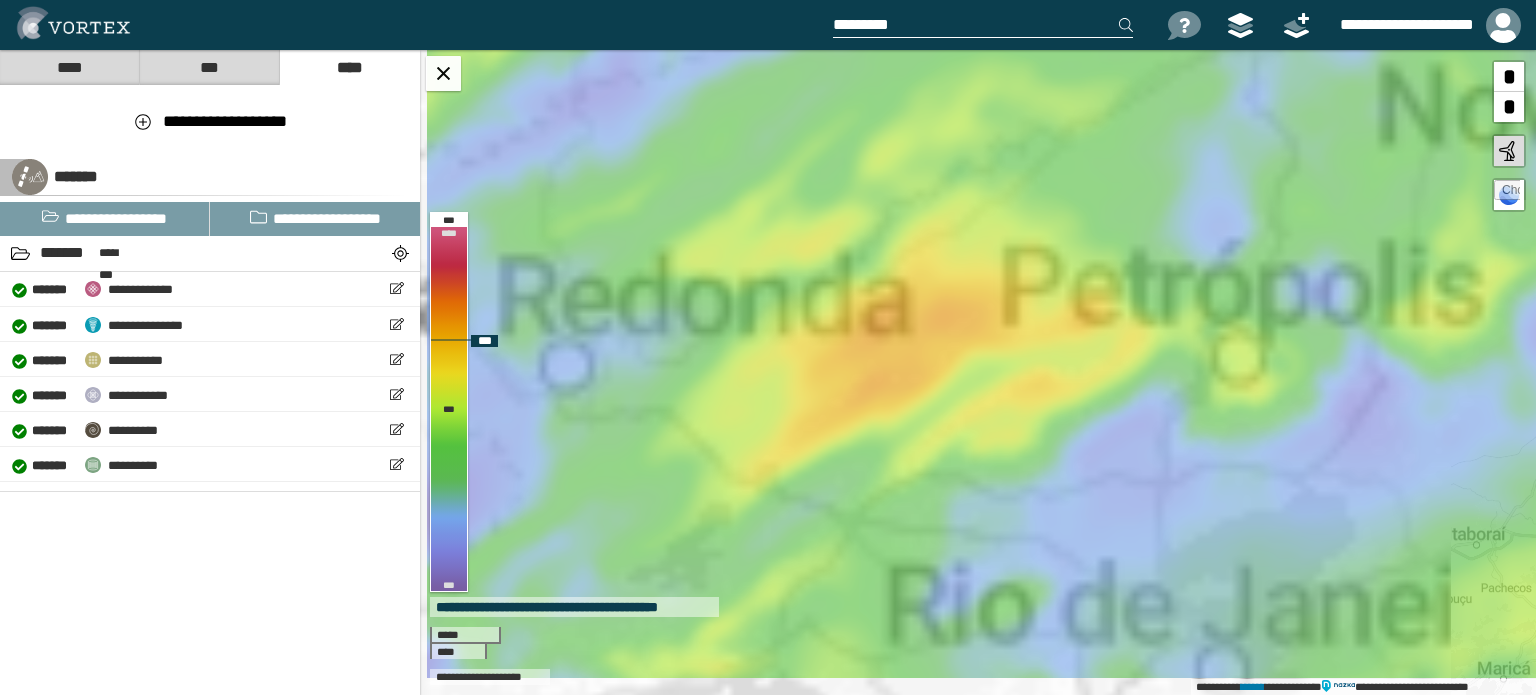 drag, startPoint x: 877, startPoint y: 555, endPoint x: 989, endPoint y: 263, distance: 312.7427 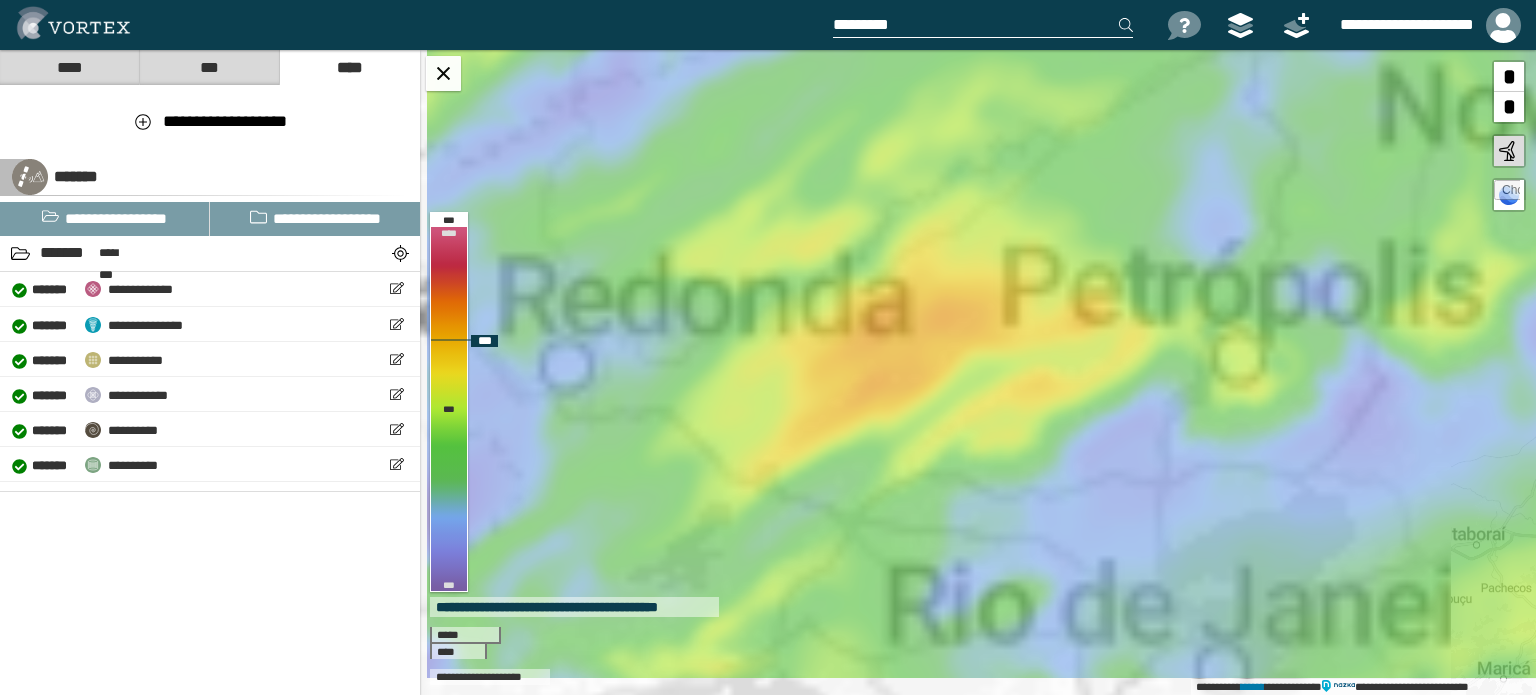click on "[FIRST] [LAST] [STREET] [CITY] [STATE] [ZIP] [COUNTRY] [PHONE] [EMAIL]" at bounding box center [978, 372] 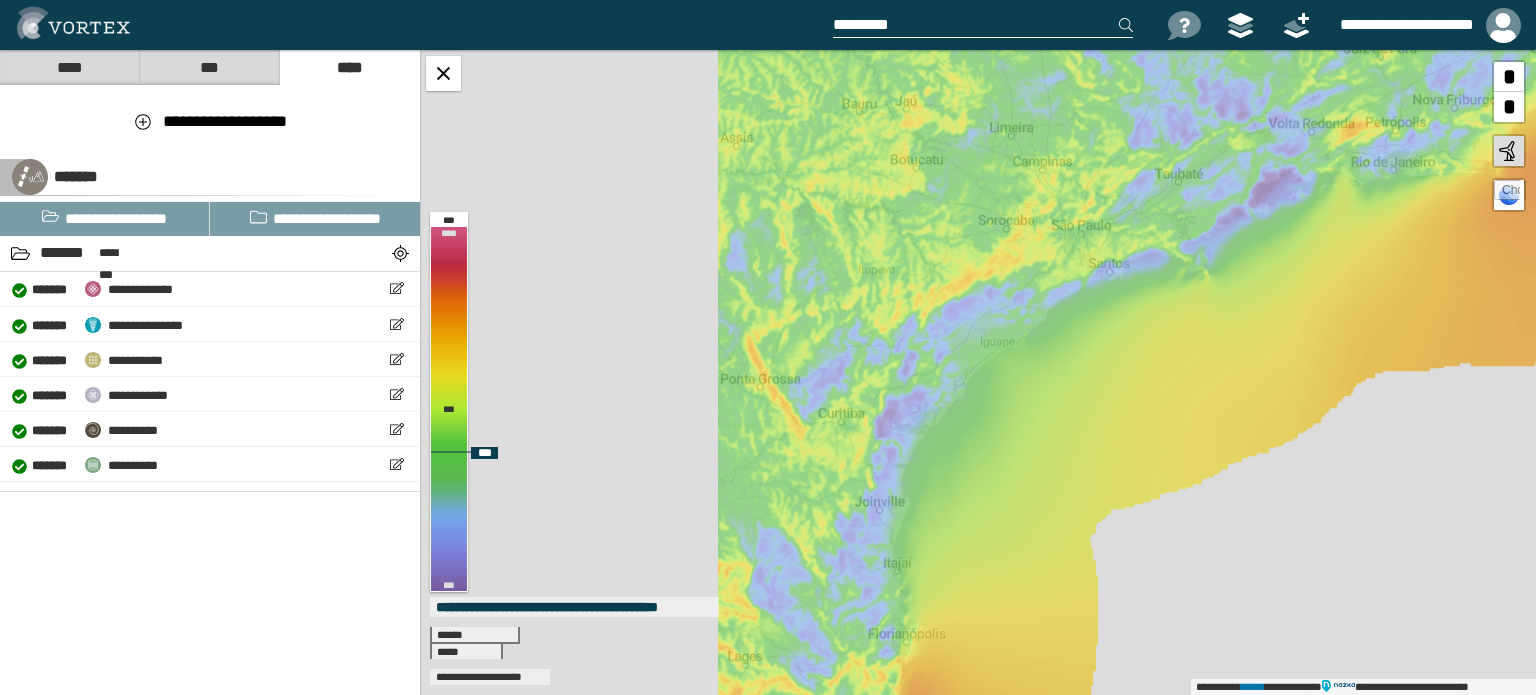 drag, startPoint x: 811, startPoint y: 343, endPoint x: 1011, endPoint y: 291, distance: 206.64946 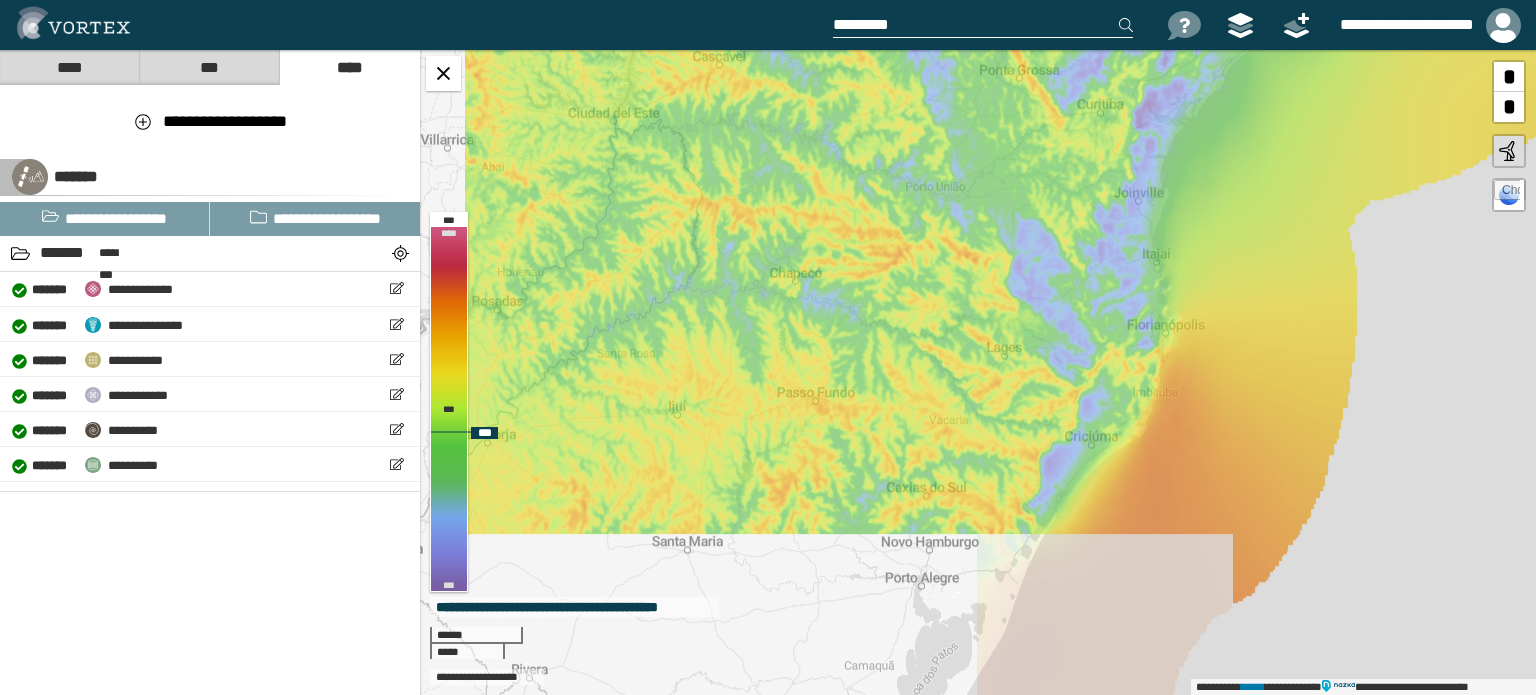 drag, startPoint x: 772, startPoint y: 415, endPoint x: 1028, endPoint y: 107, distance: 400.4997 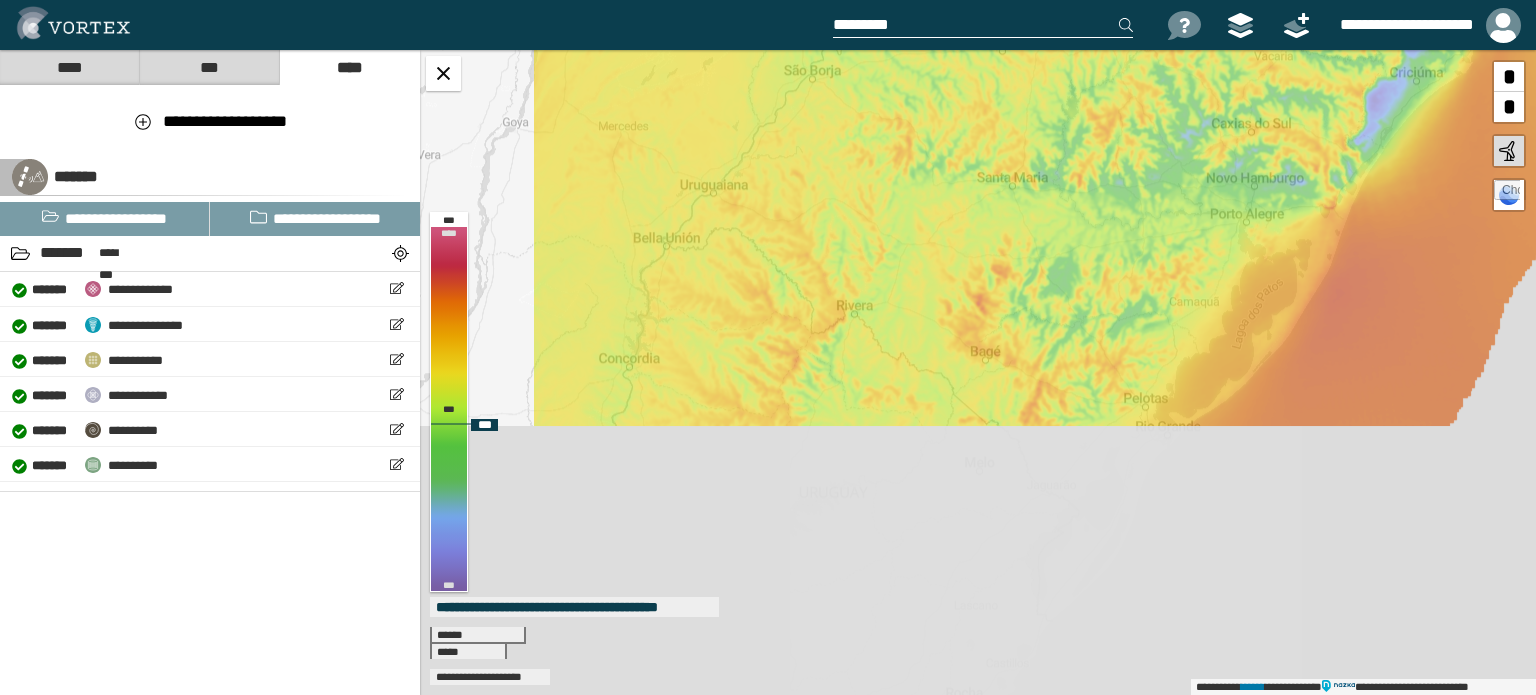 drag, startPoint x: 856, startPoint y: 615, endPoint x: 1181, endPoint y: 250, distance: 488.72284 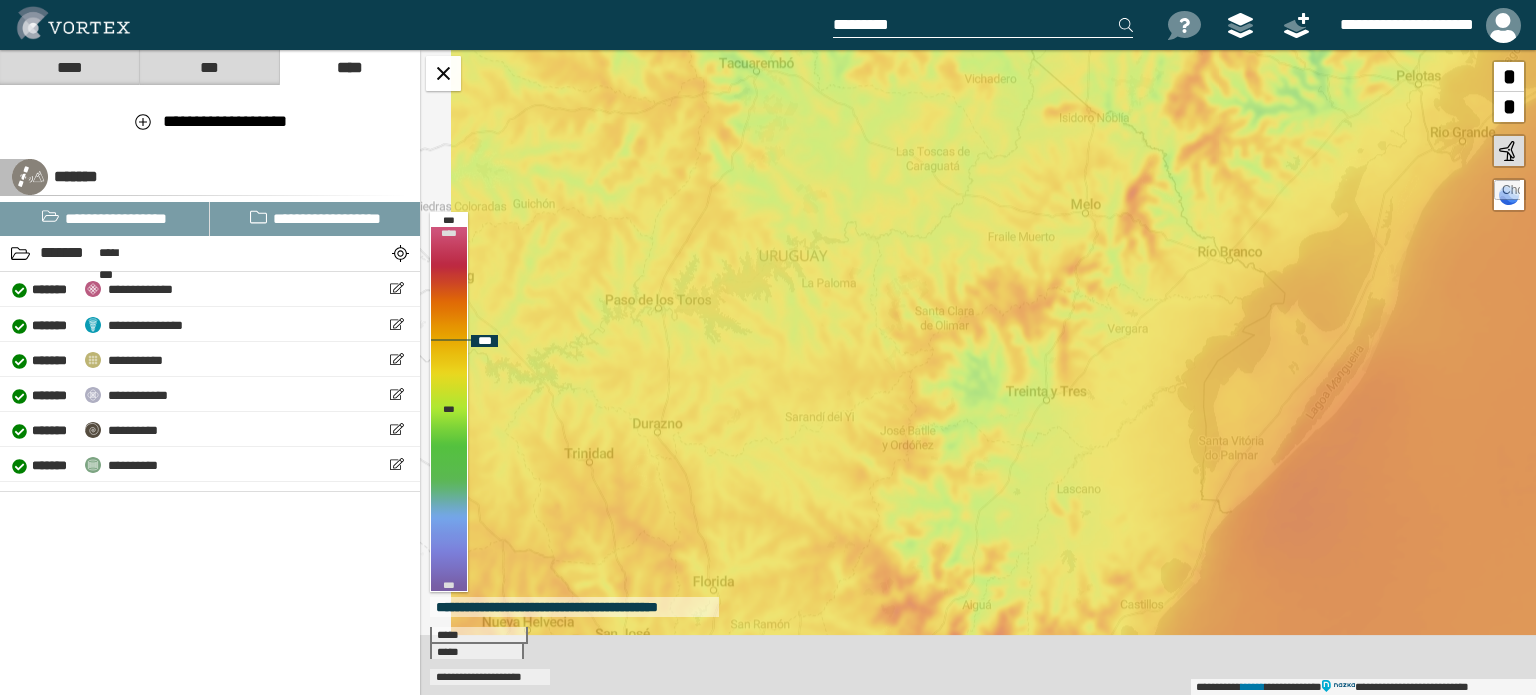 drag, startPoint x: 1023, startPoint y: 460, endPoint x: 1124, endPoint y: 239, distance: 242.9856 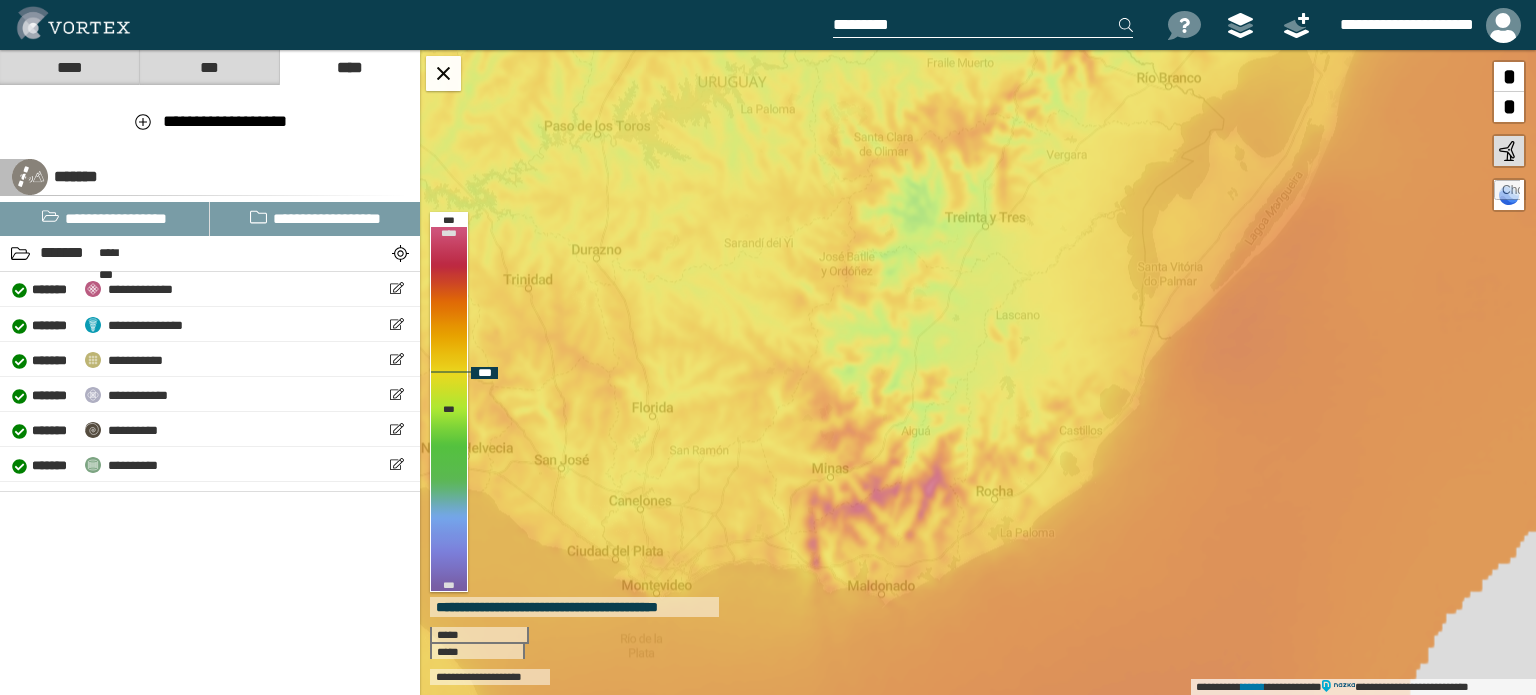 drag, startPoint x: 1097, startPoint y: 427, endPoint x: 1017, endPoint y: 389, distance: 88.56636 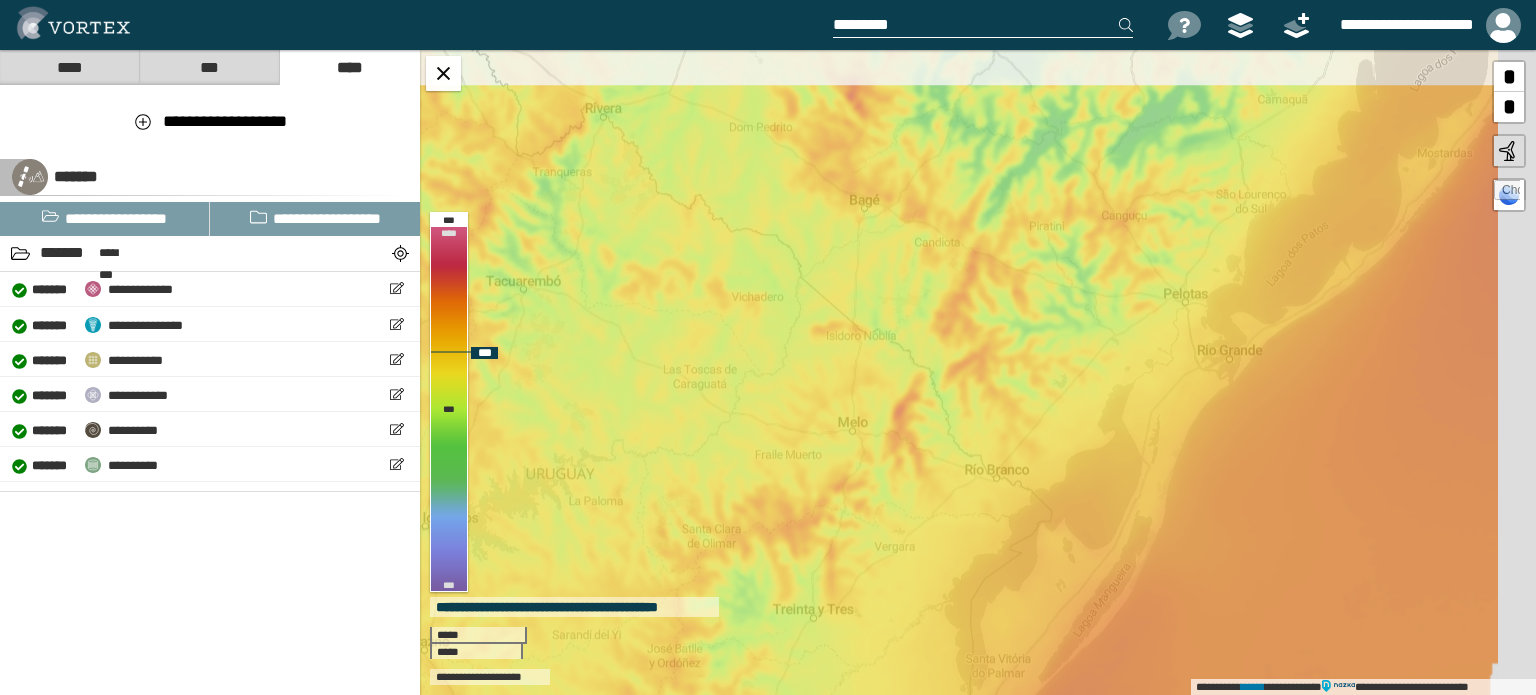 drag, startPoint x: 1172, startPoint y: 220, endPoint x: 1028, endPoint y: 459, distance: 279.0287 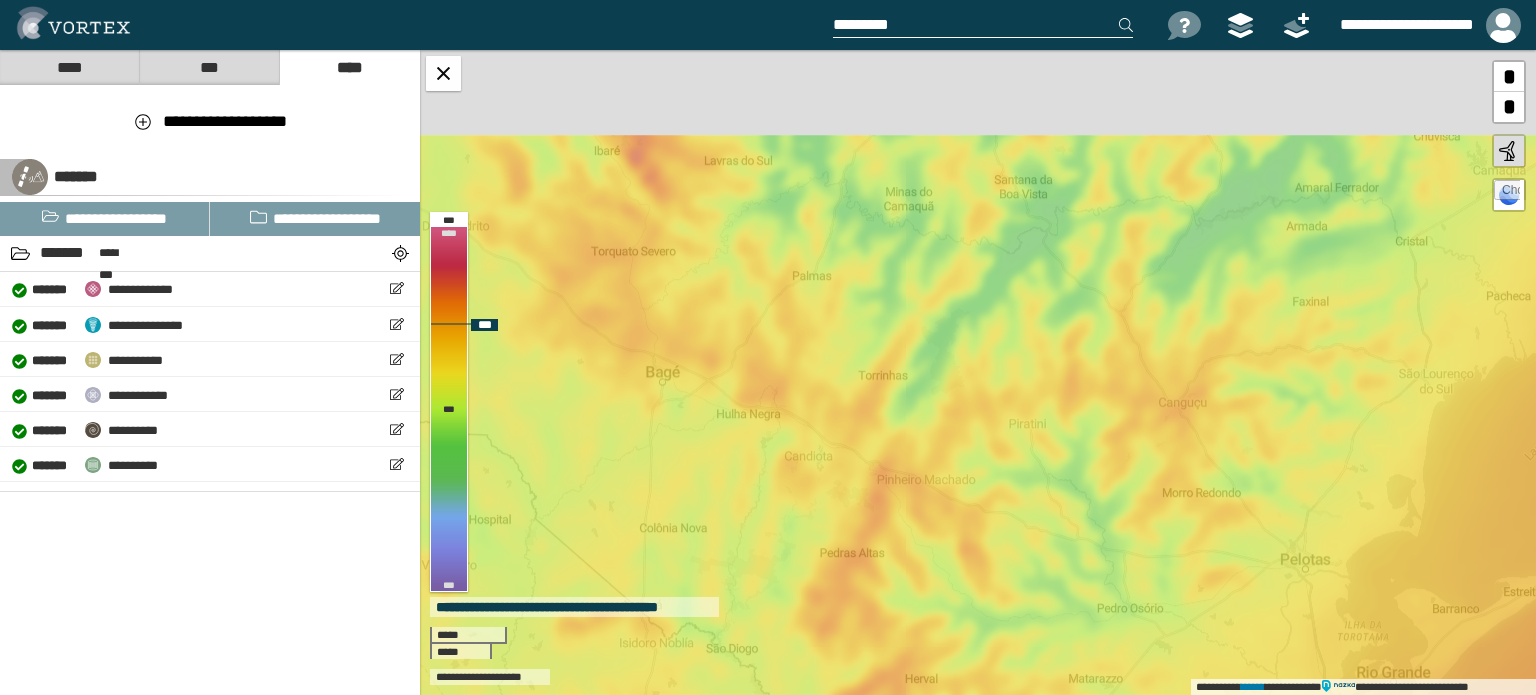 drag, startPoint x: 1000, startPoint y: 247, endPoint x: 968, endPoint y: 431, distance: 186.76189 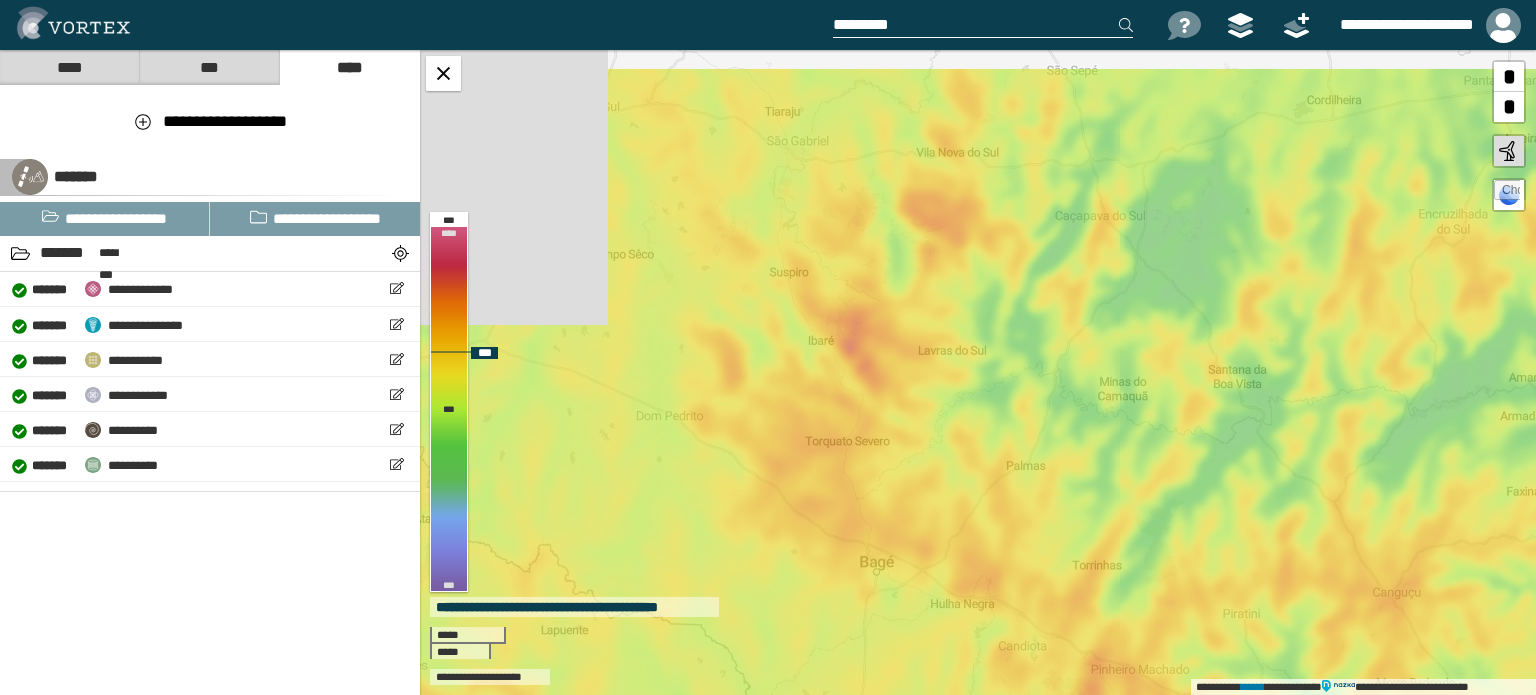drag, startPoint x: 664, startPoint y: 292, endPoint x: 866, endPoint y: 478, distance: 274.5906 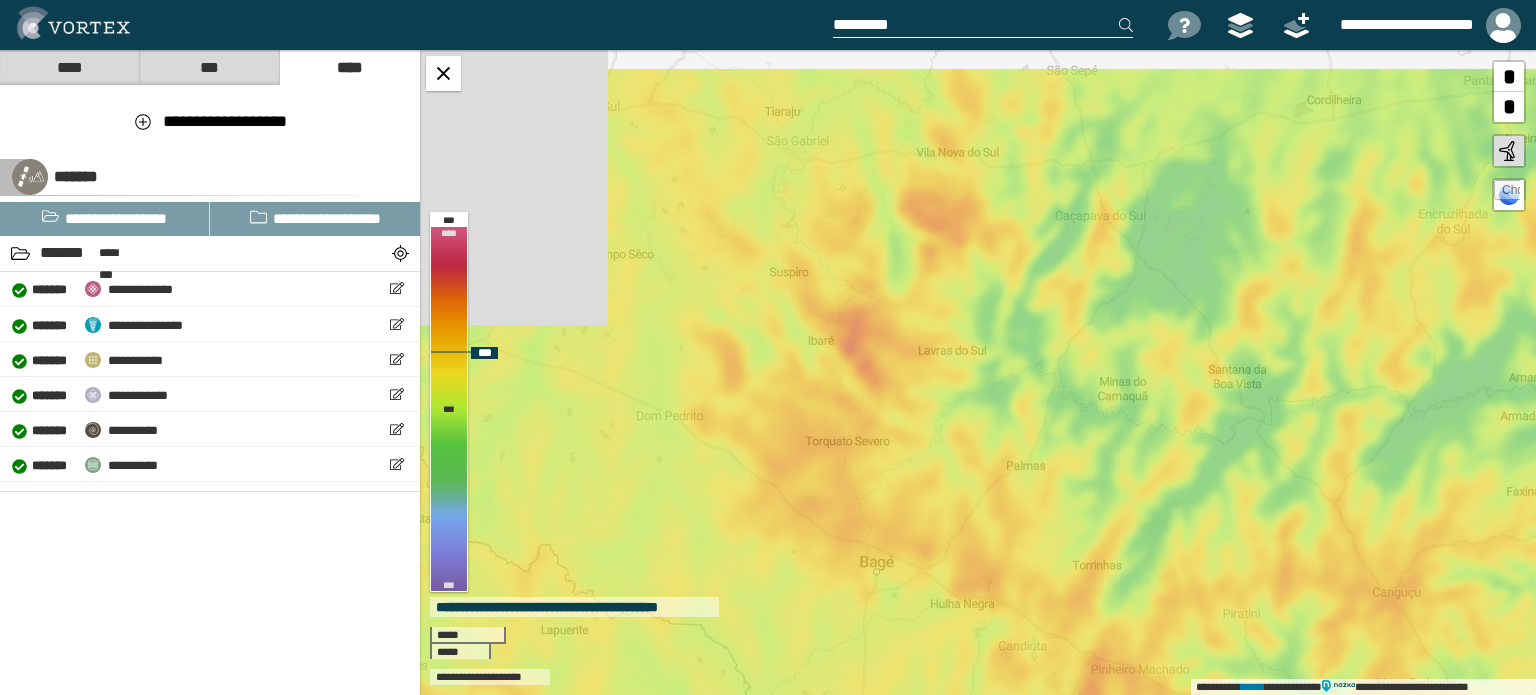 click on "**********" at bounding box center [978, 372] 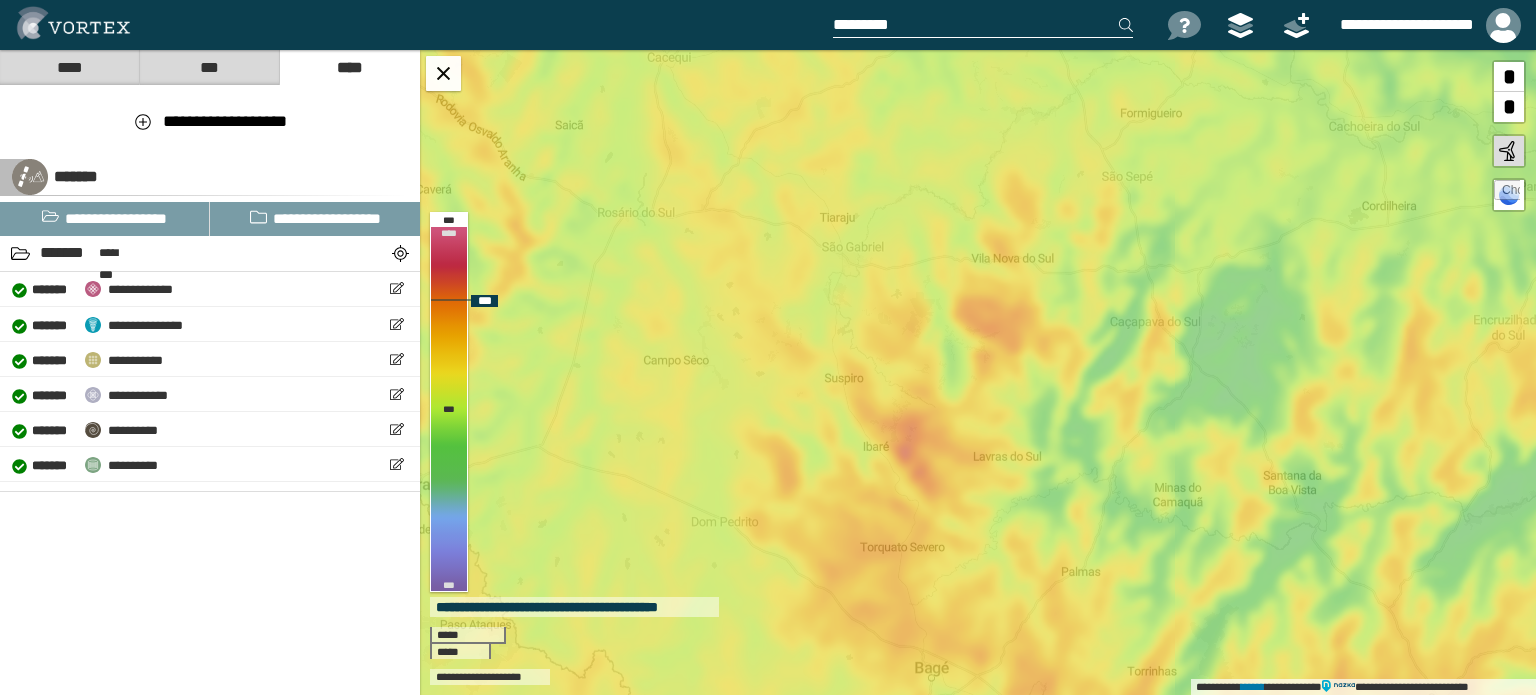 drag, startPoint x: 819, startPoint y: 315, endPoint x: 908, endPoint y: 451, distance: 162.53308 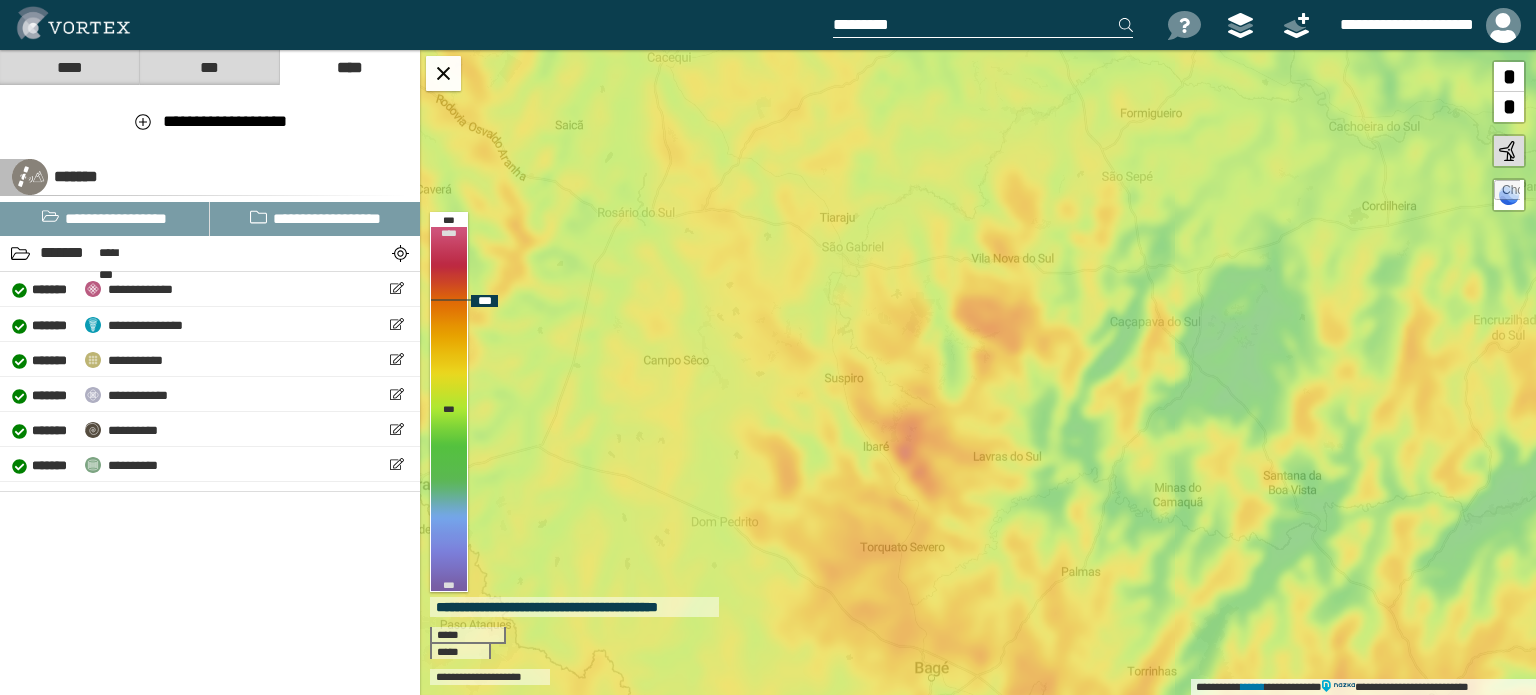 click on "**********" at bounding box center (978, 372) 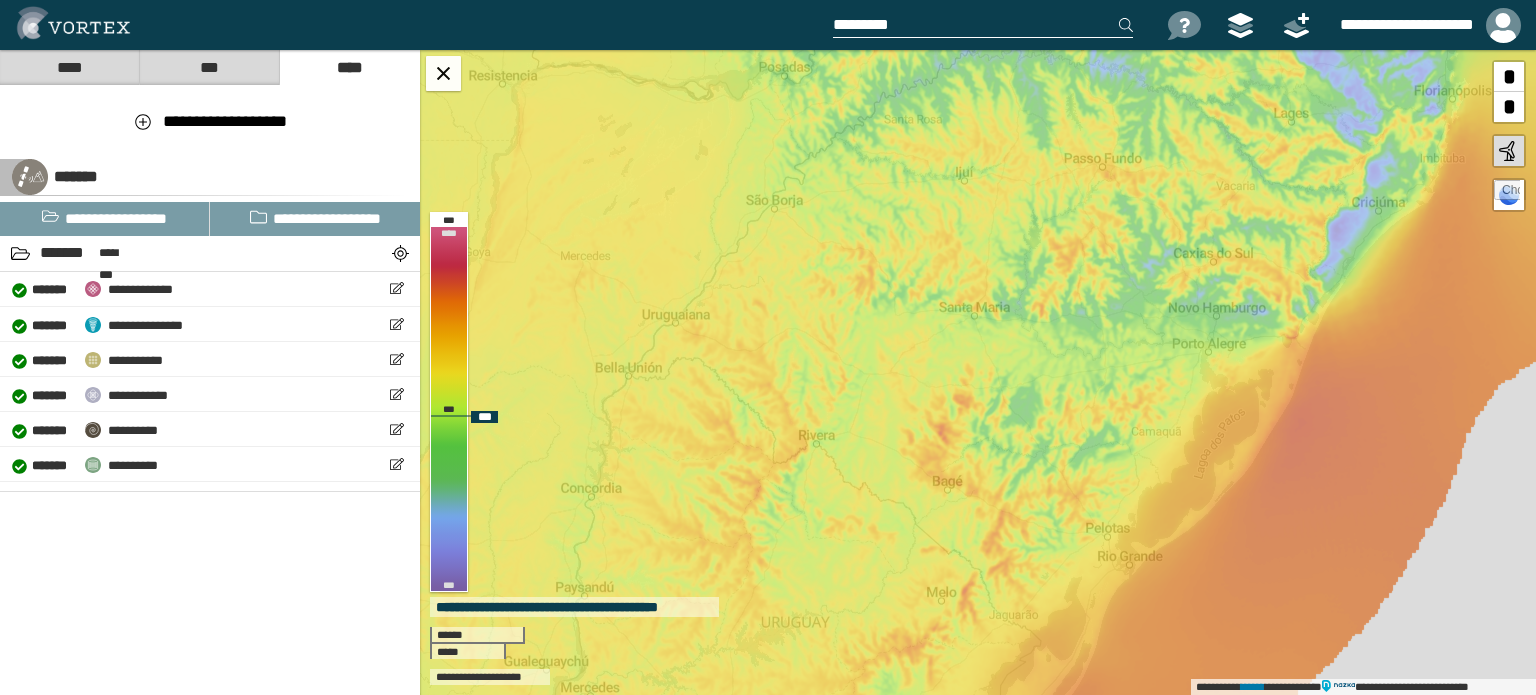 drag, startPoint x: 848, startPoint y: 306, endPoint x: 860, endPoint y: 579, distance: 273.2636 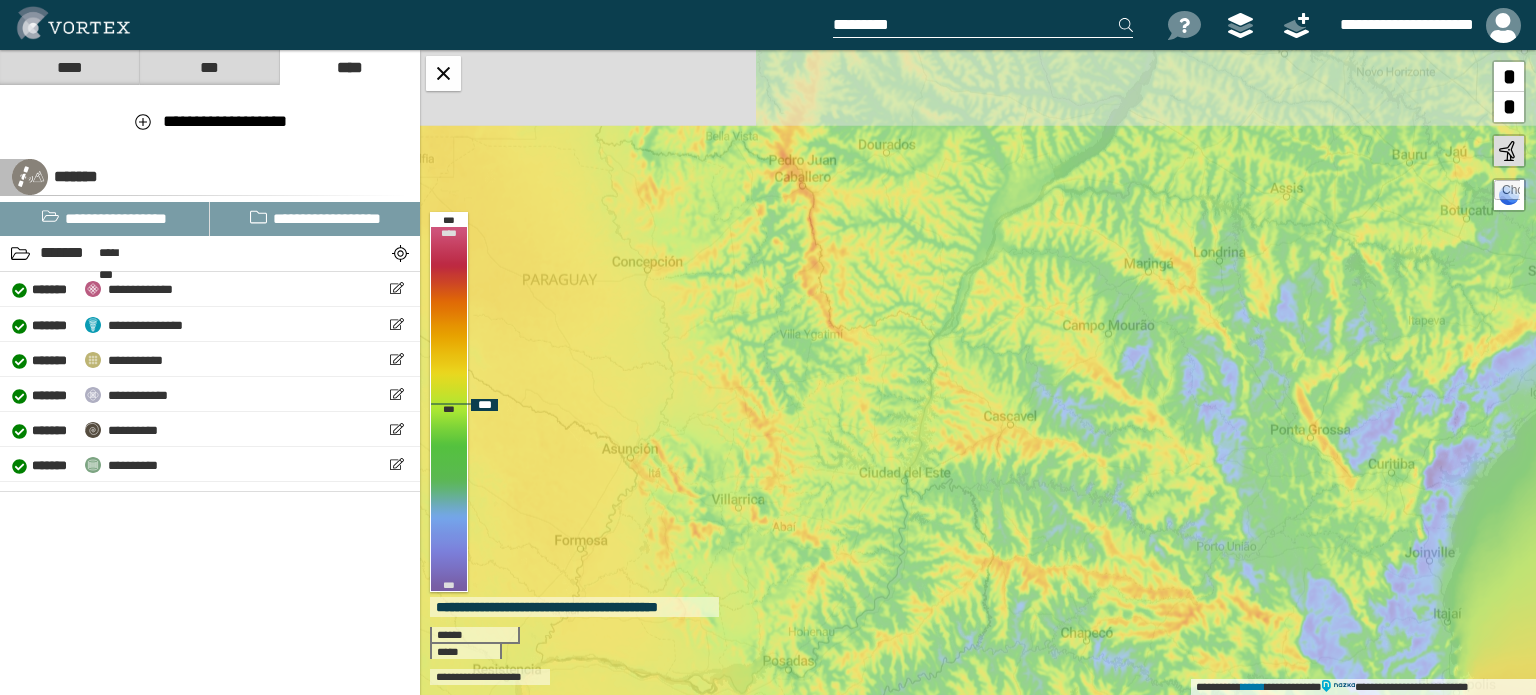 drag, startPoint x: 992, startPoint y: 130, endPoint x: 984, endPoint y: 451, distance: 321.09967 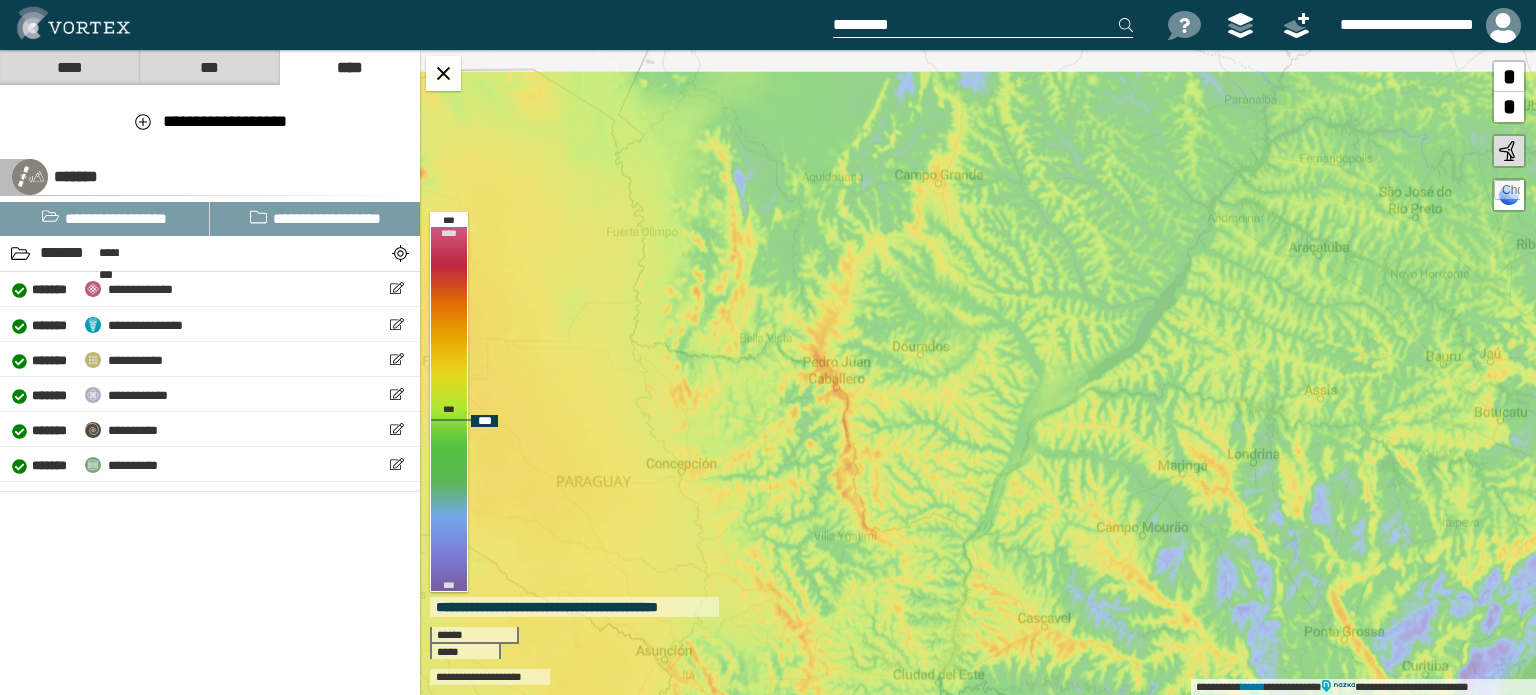 click on "**********" at bounding box center [978, 372] 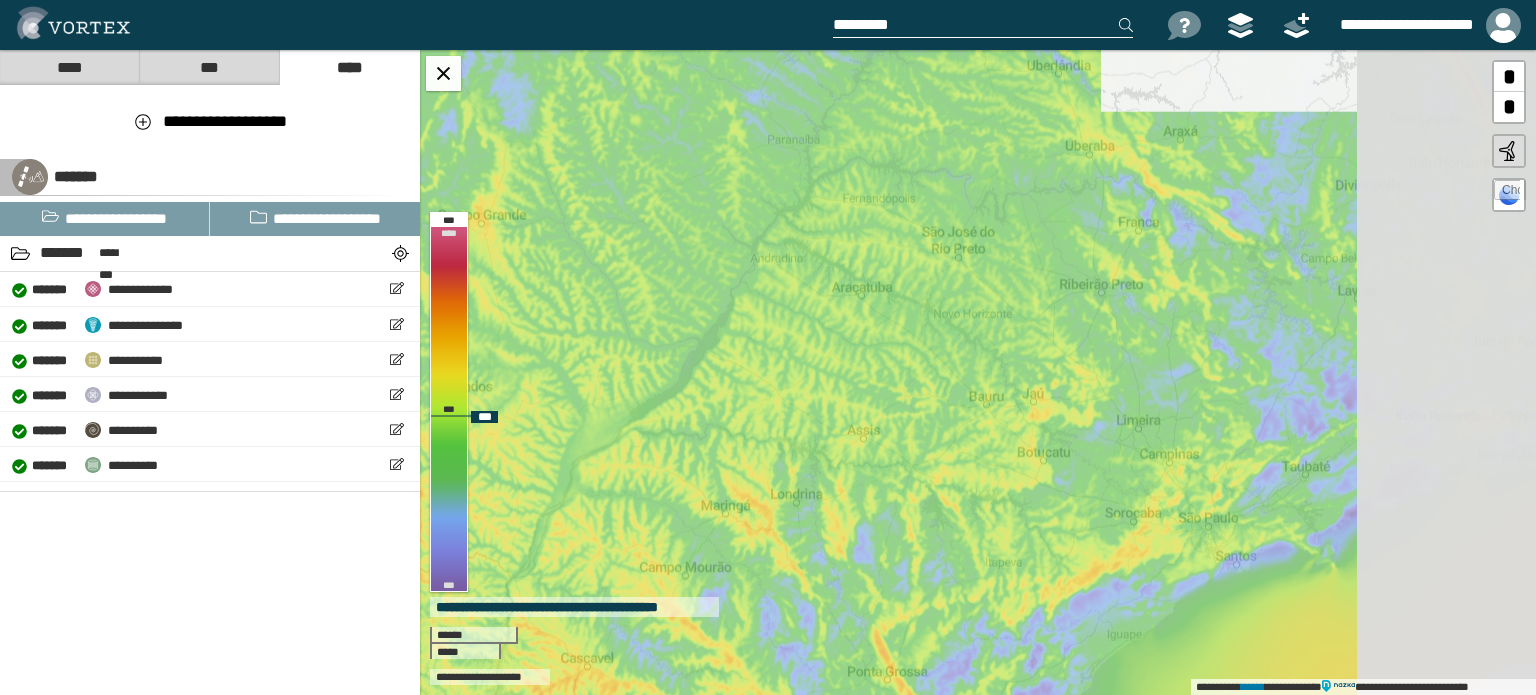 drag, startPoint x: 852, startPoint y: 319, endPoint x: 776, endPoint y: 319, distance: 76 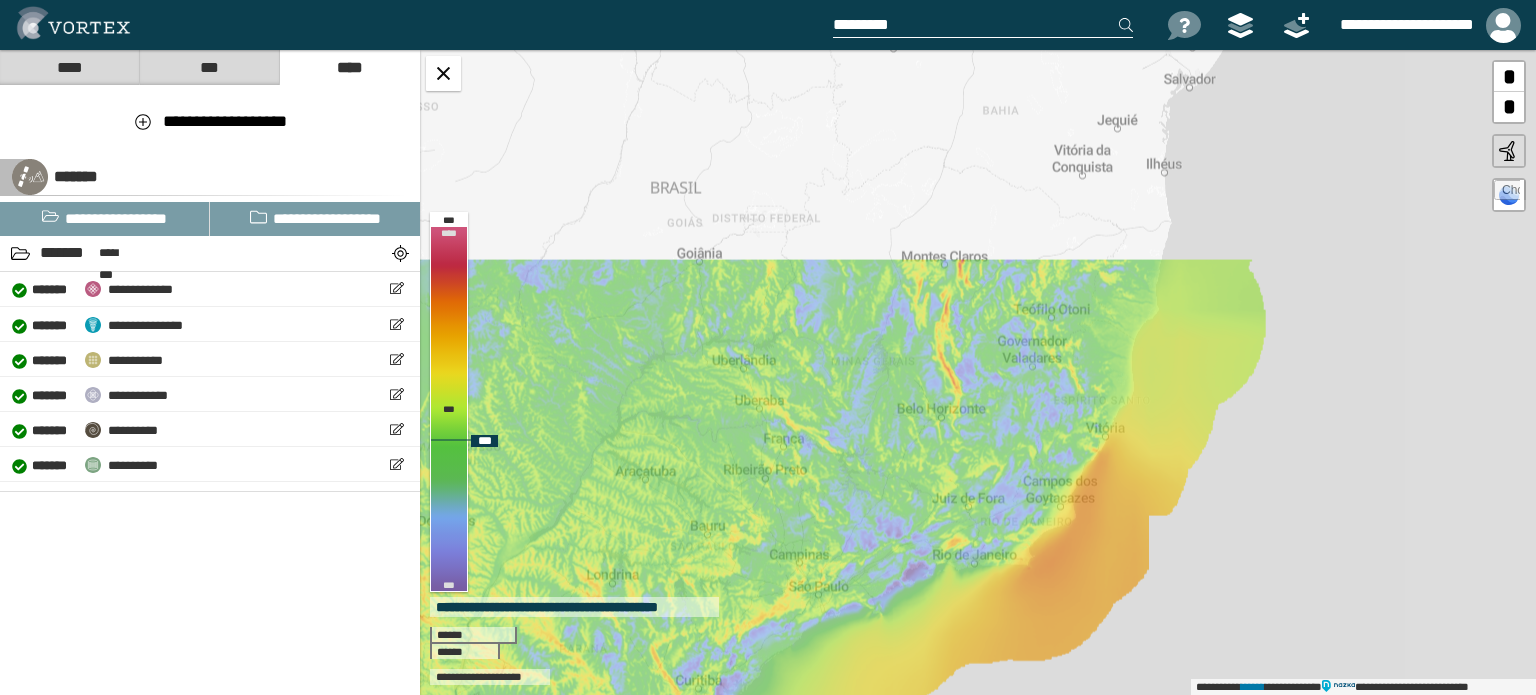 drag, startPoint x: 868, startPoint y: 362, endPoint x: 820, endPoint y: 413, distance: 70.035706 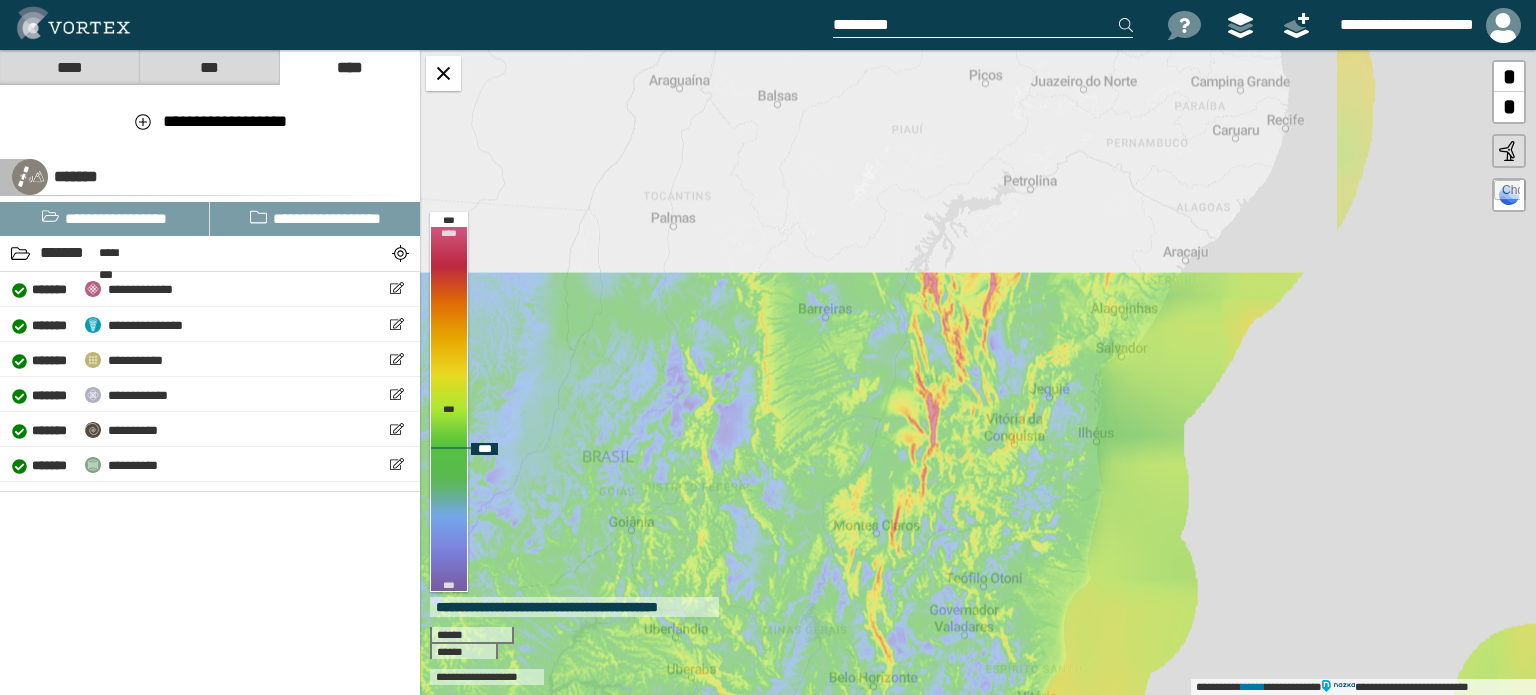 drag, startPoint x: 987, startPoint y: 305, endPoint x: 958, endPoint y: 429, distance: 127.345985 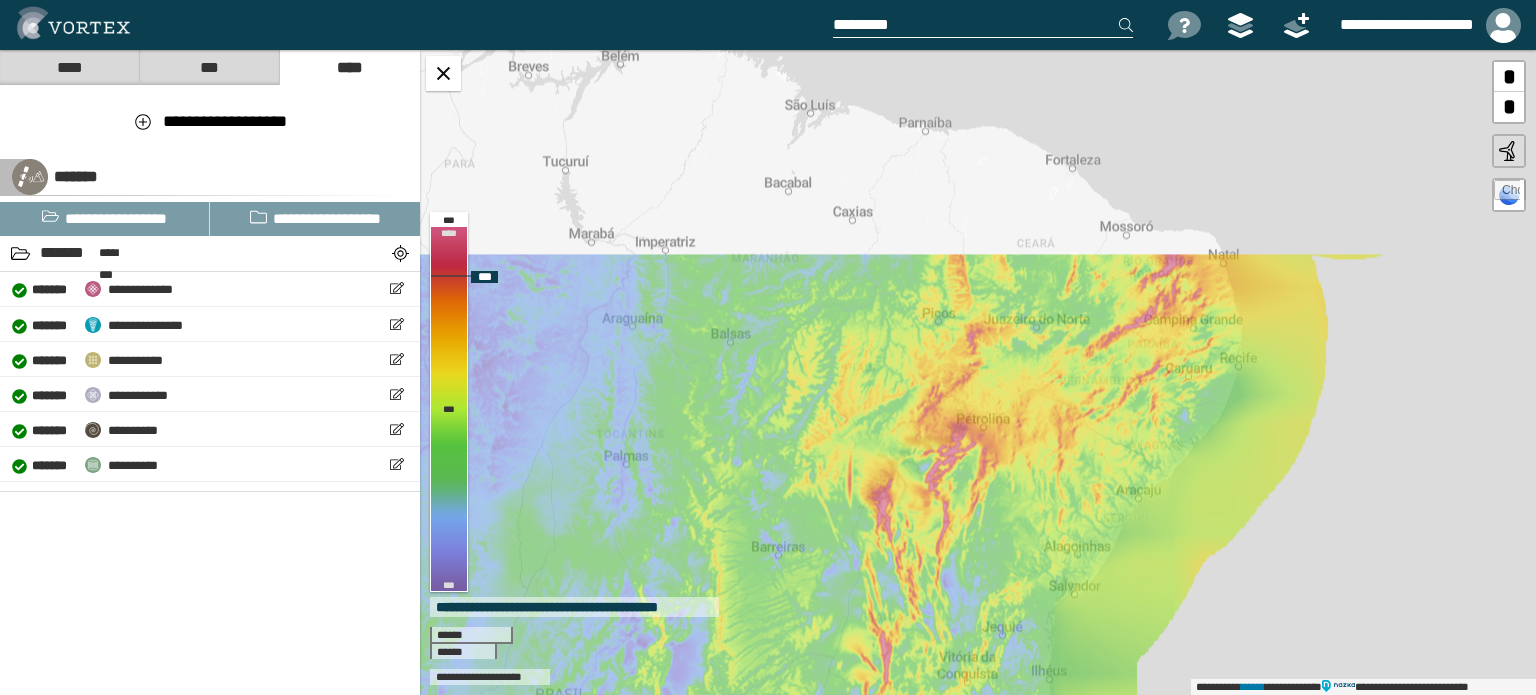 drag, startPoint x: 985, startPoint y: 237, endPoint x: 936, endPoint y: 487, distance: 254.75674 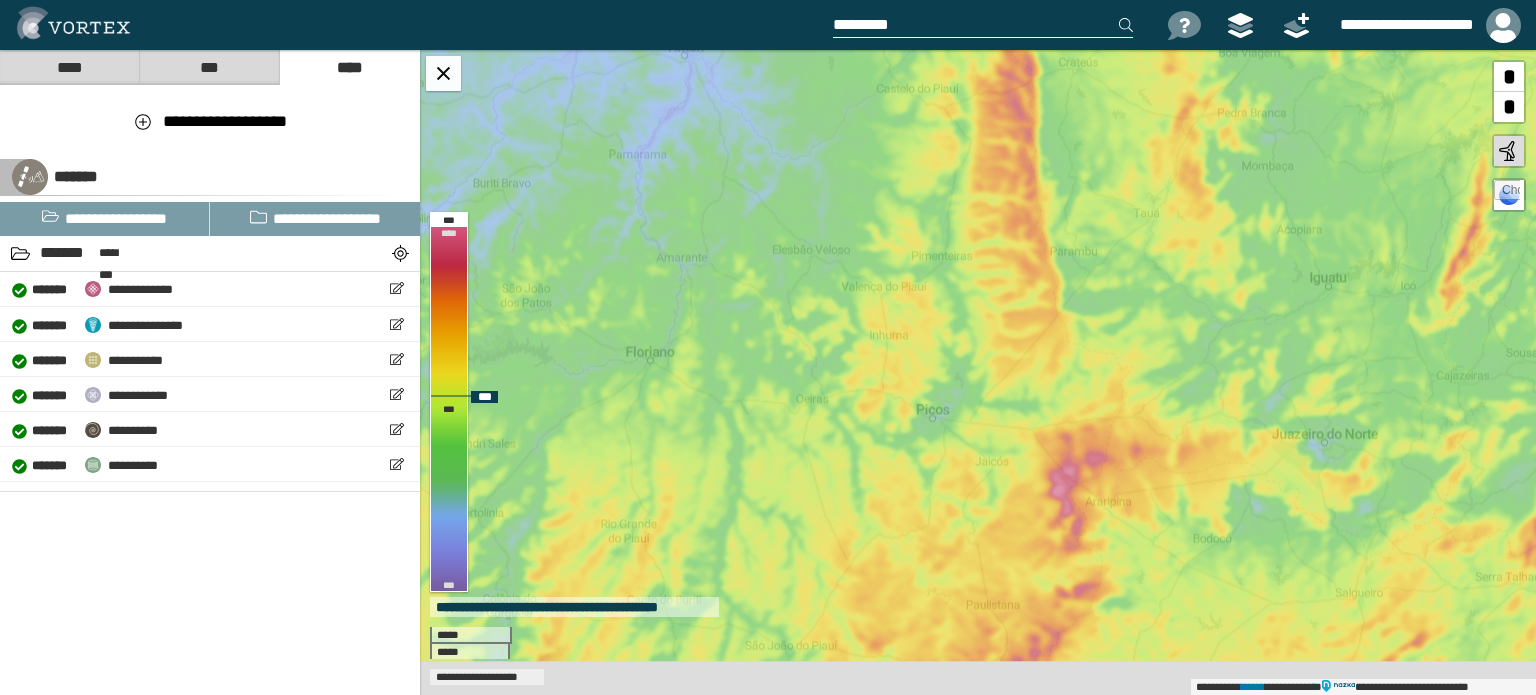 drag, startPoint x: 950, startPoint y: 511, endPoint x: 1035, endPoint y: 272, distance: 253.66513 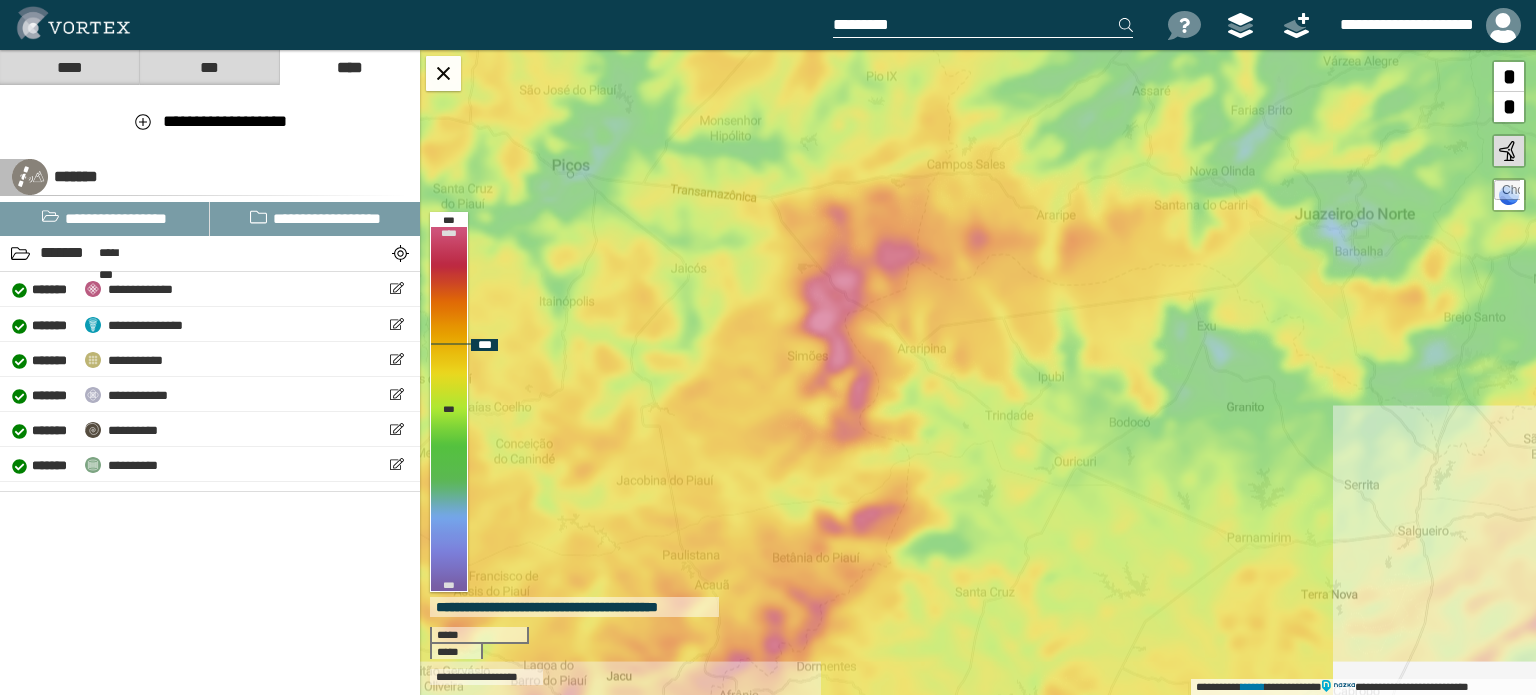 drag, startPoint x: 1304, startPoint y: 500, endPoint x: 927, endPoint y: 301, distance: 426.298 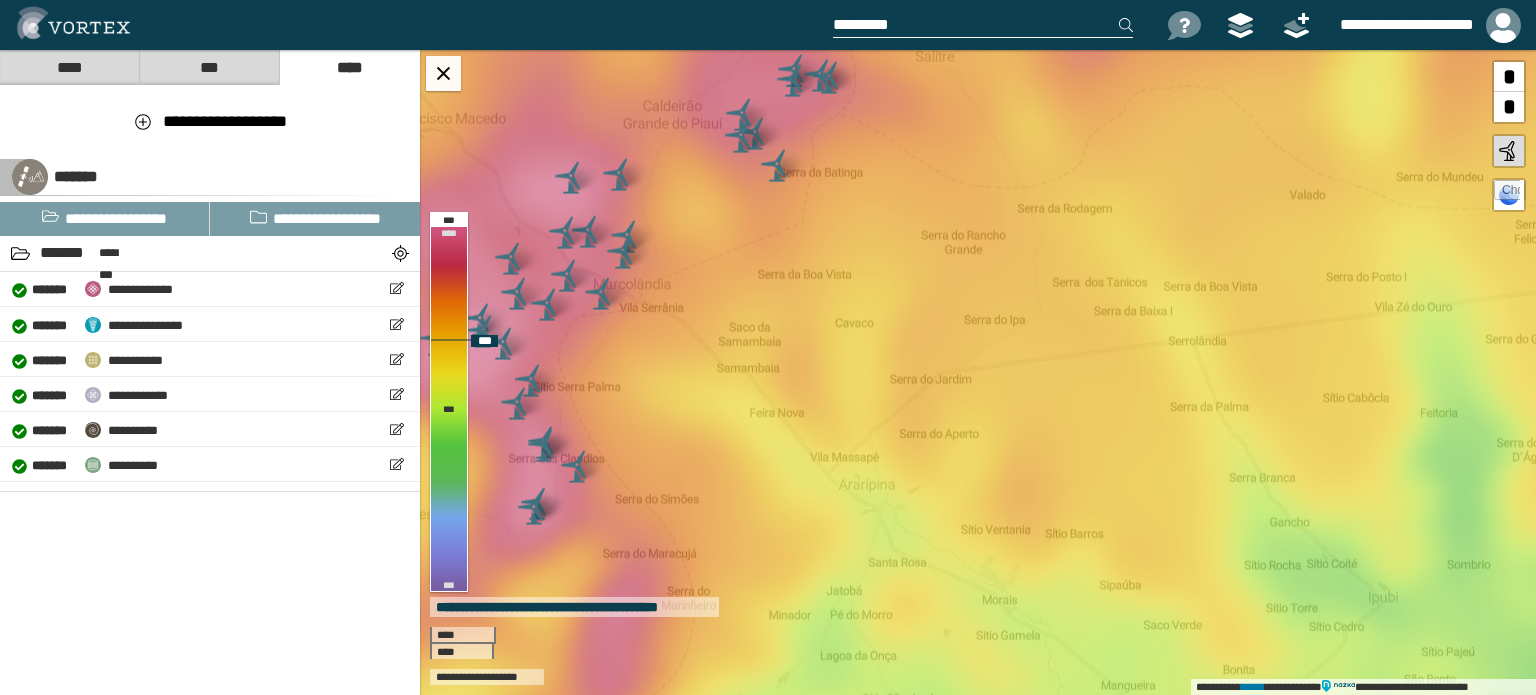 drag, startPoint x: 1064, startPoint y: 454, endPoint x: 1010, endPoint y: 418, distance: 64.899925 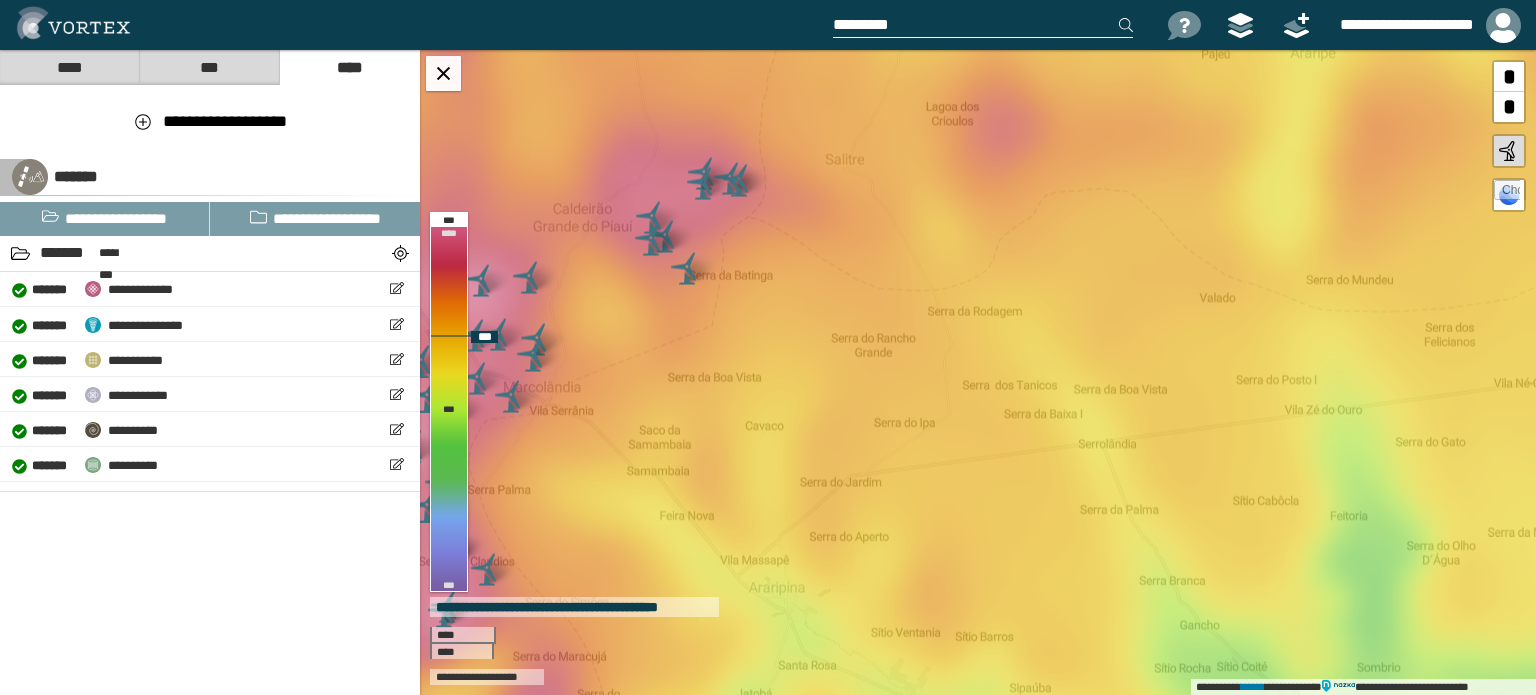 drag, startPoint x: 1064, startPoint y: 271, endPoint x: 970, endPoint y: 382, distance: 145.45447 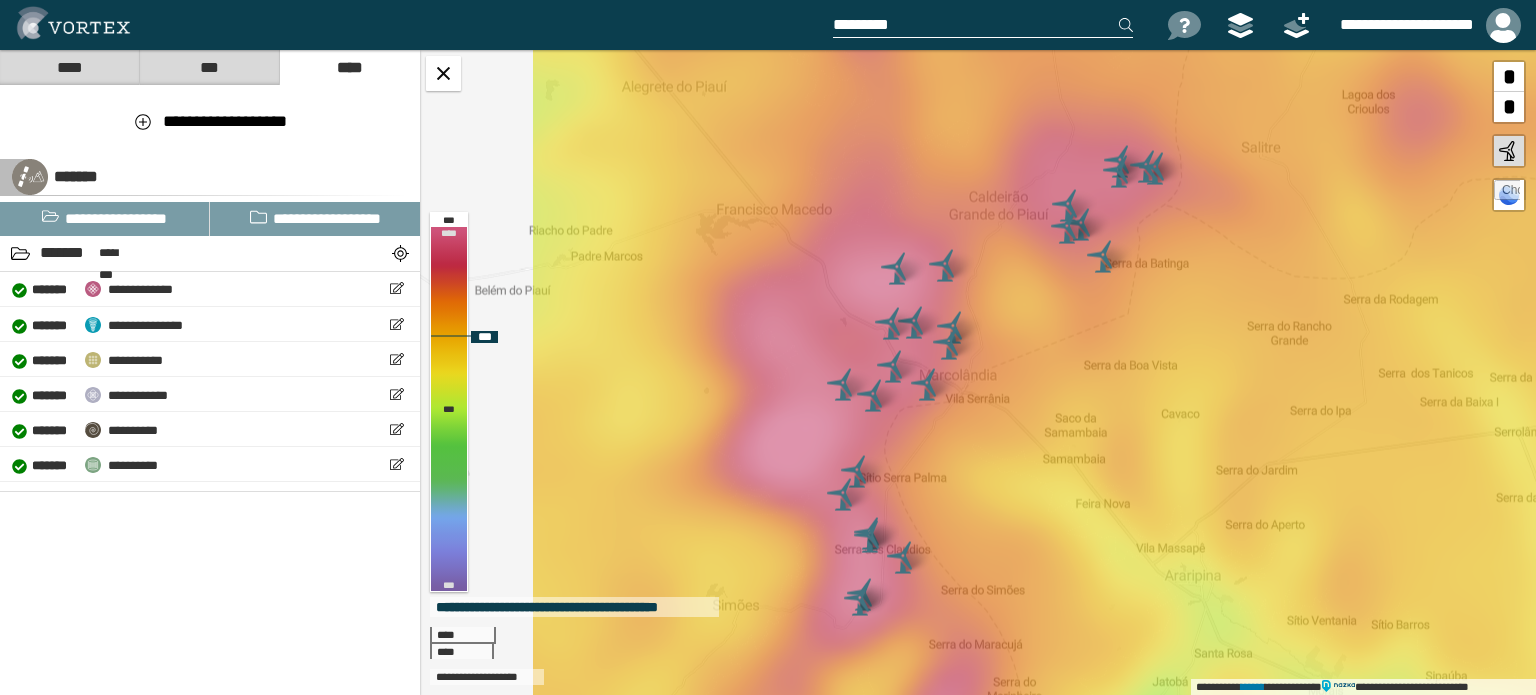 drag, startPoint x: 792, startPoint y: 356, endPoint x: 1212, endPoint y: 336, distance: 420.47592 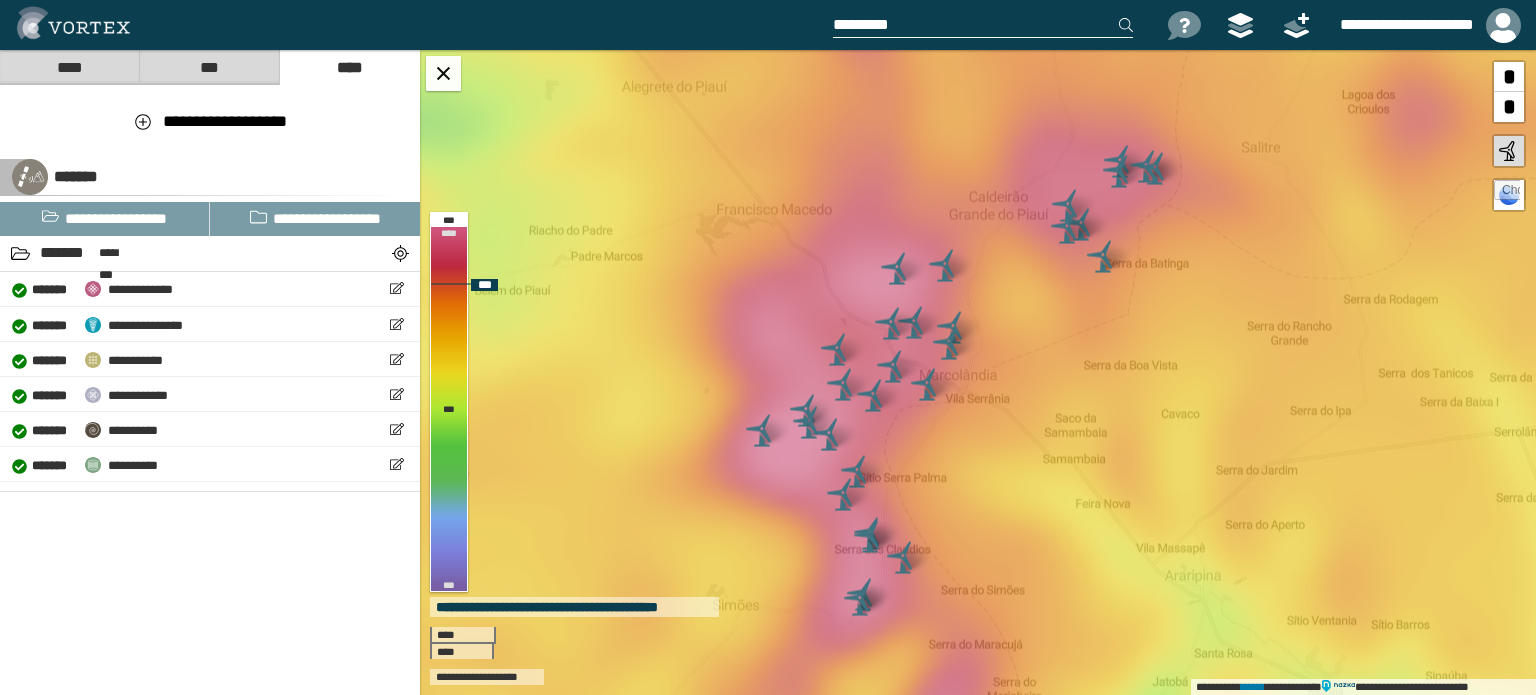 click at bounding box center [1103, 257] 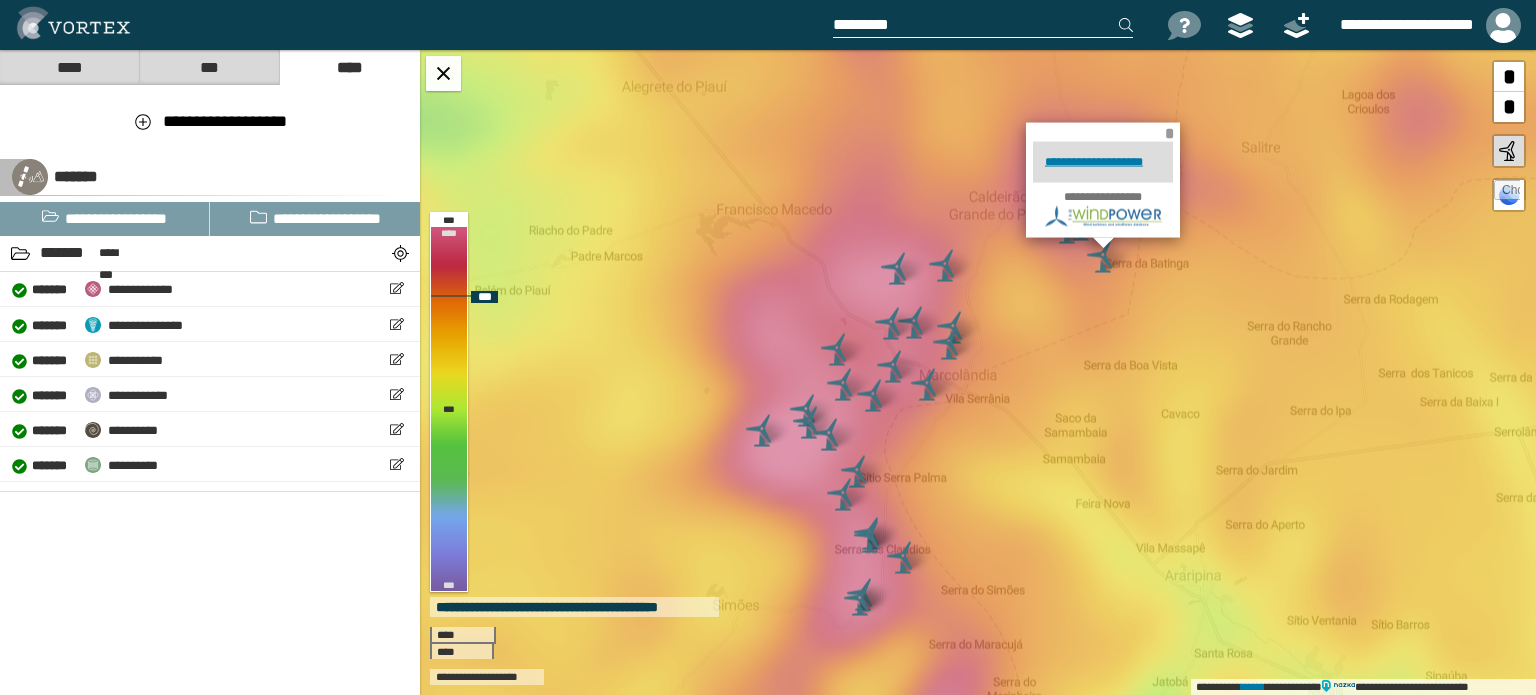 click on "*" at bounding box center (1169, 133) 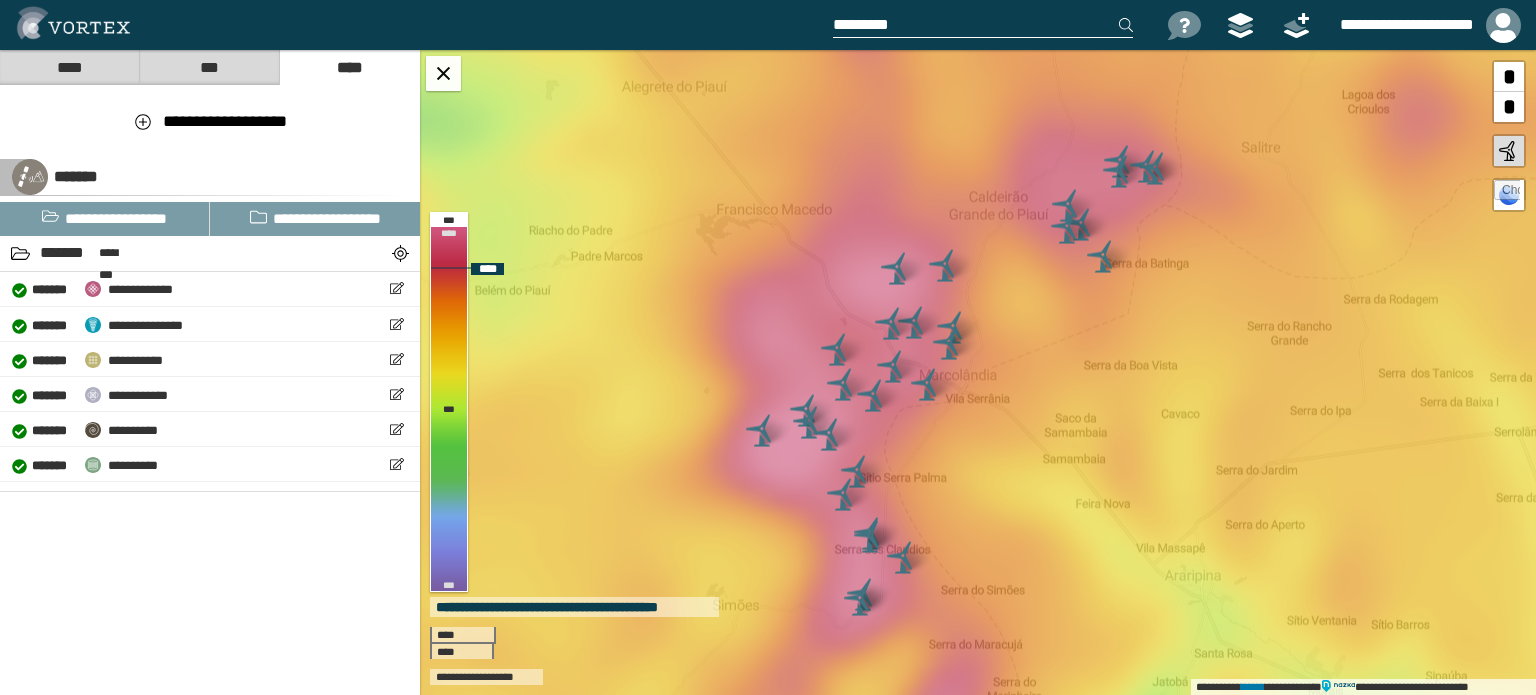 click at bounding box center [1067, 228] 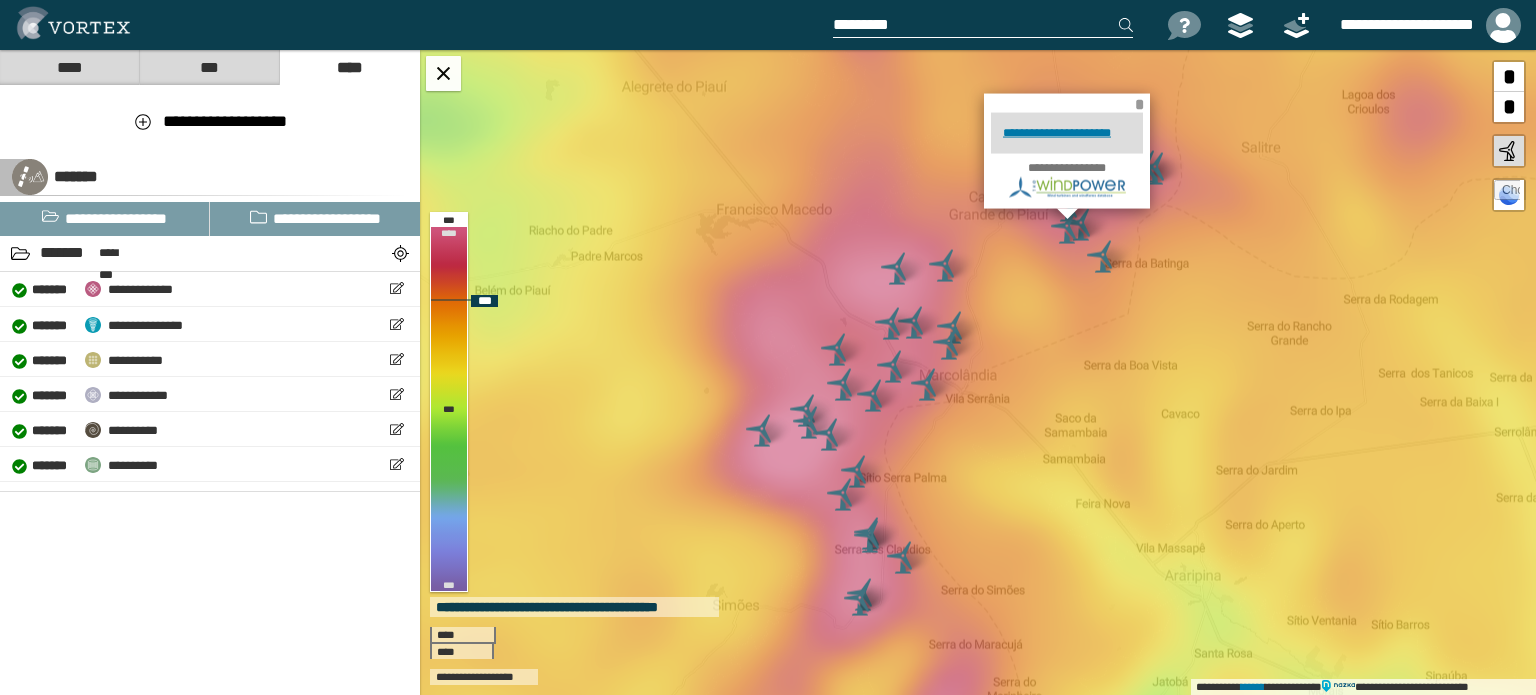 click on "*" at bounding box center [1141, 101] 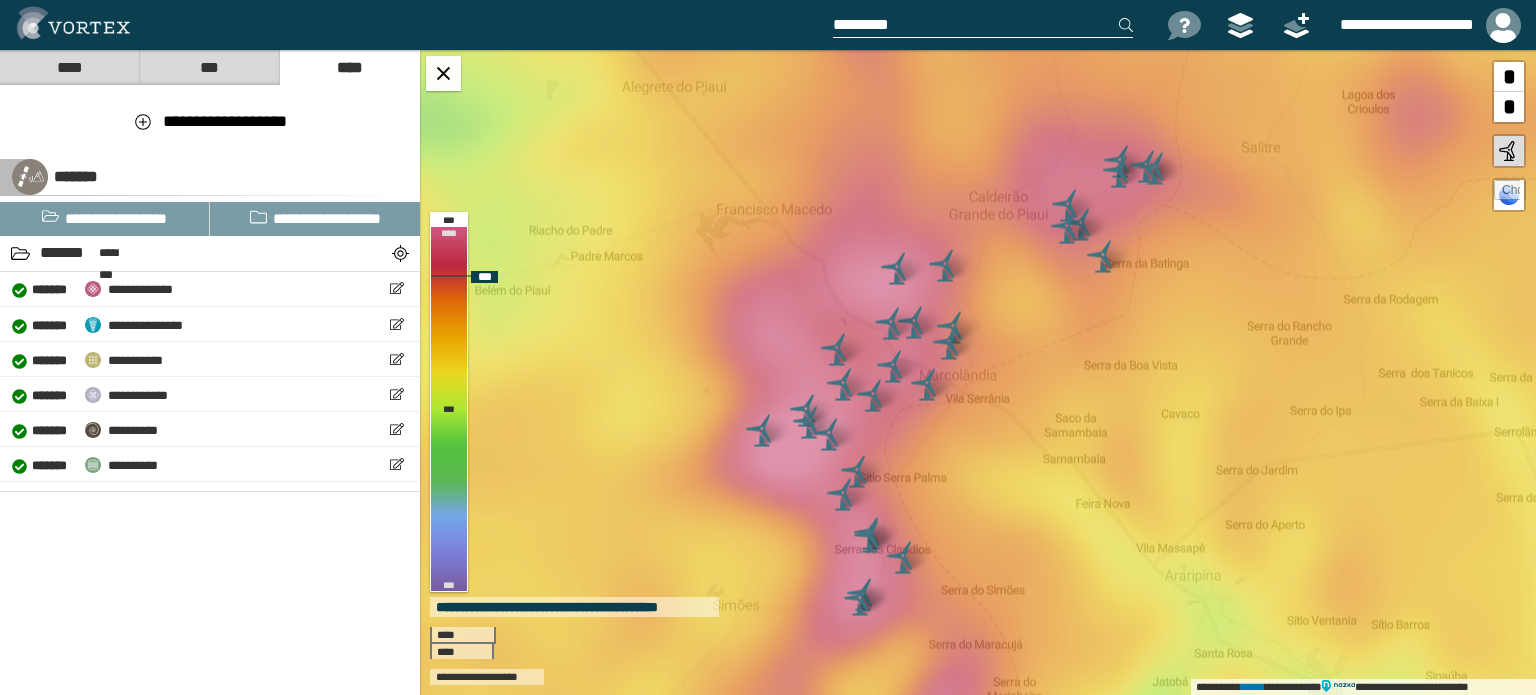 click at bounding box center (927, 385) 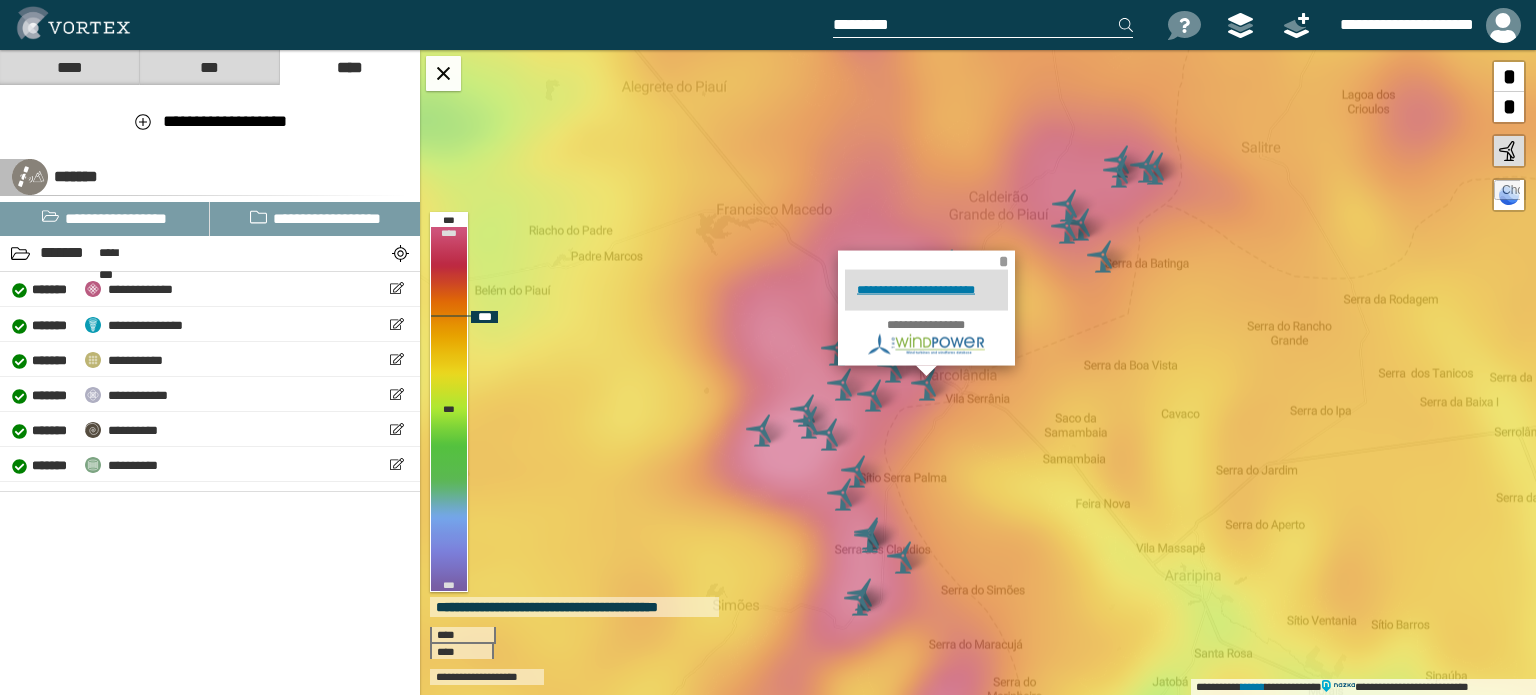 click on "*" at bounding box center (1003, 261) 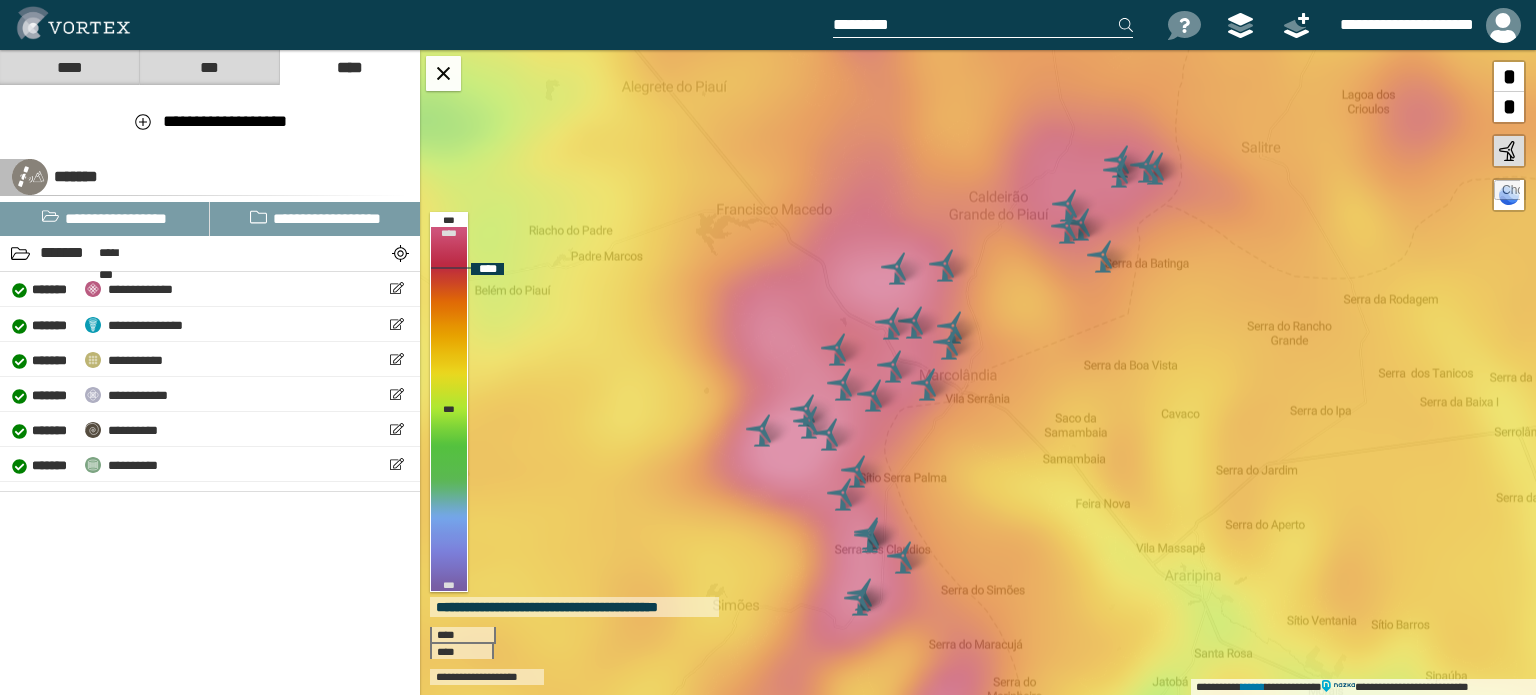 click at bounding box center [903, 558] 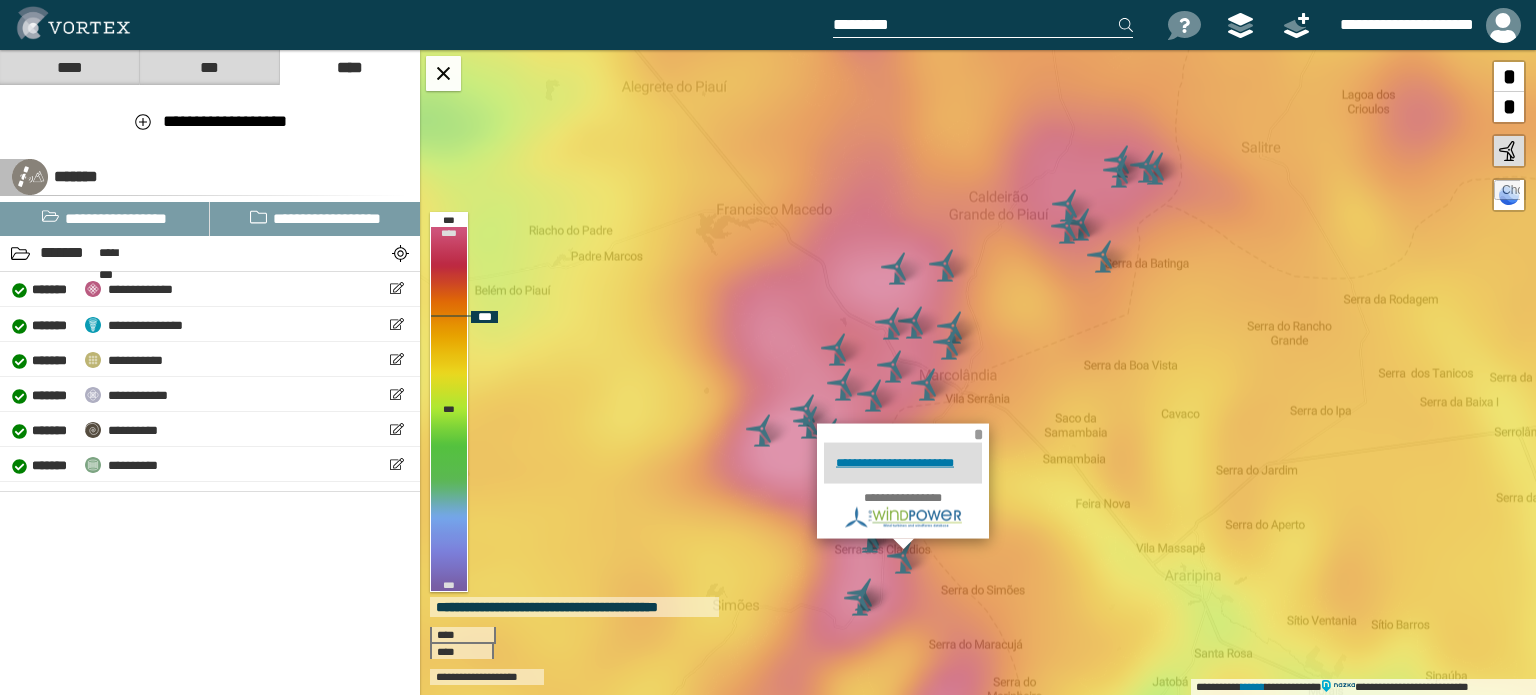 click on "*" at bounding box center (978, 434) 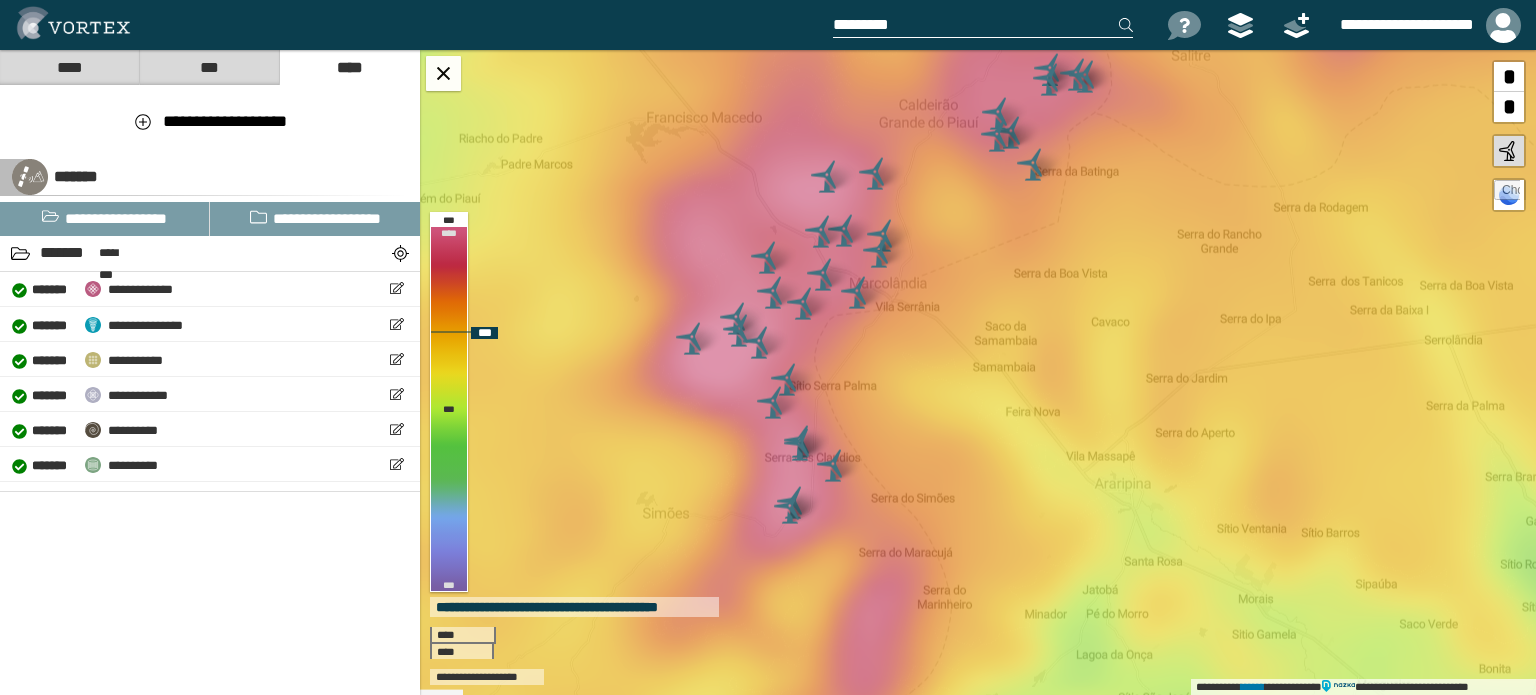 drag, startPoint x: 1125, startPoint y: 459, endPoint x: 1005, endPoint y: 306, distance: 194.44536 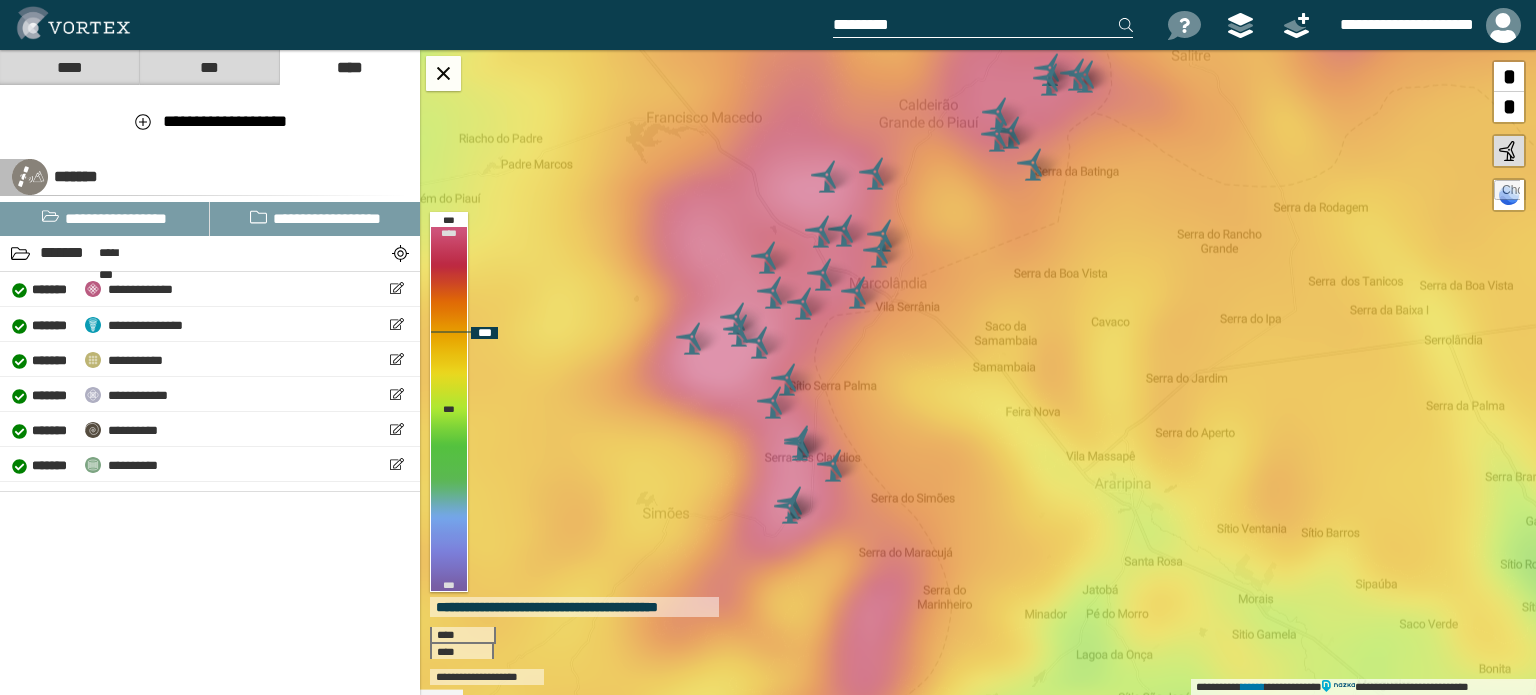 click on "**********" at bounding box center [978, 372] 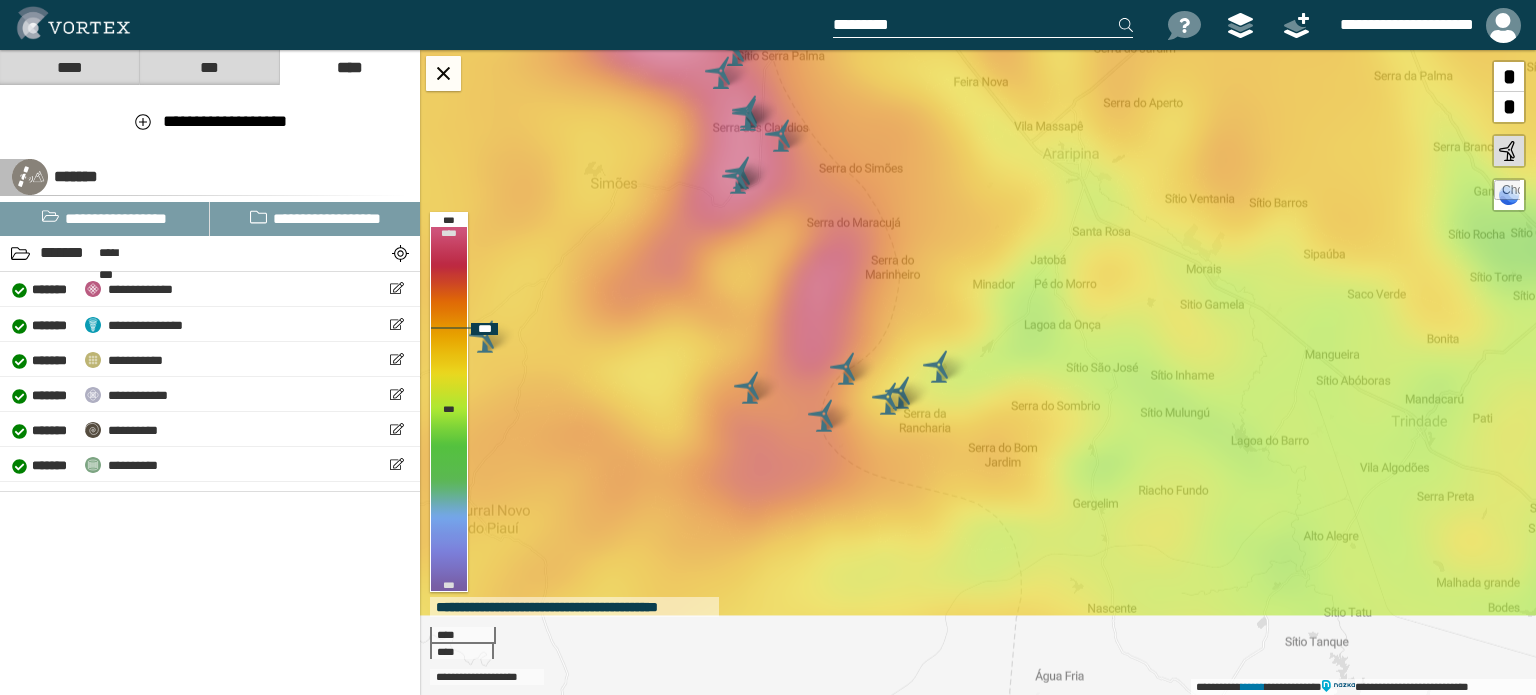 drag, startPoint x: 944, startPoint y: 490, endPoint x: 949, endPoint y: 226, distance: 264.04733 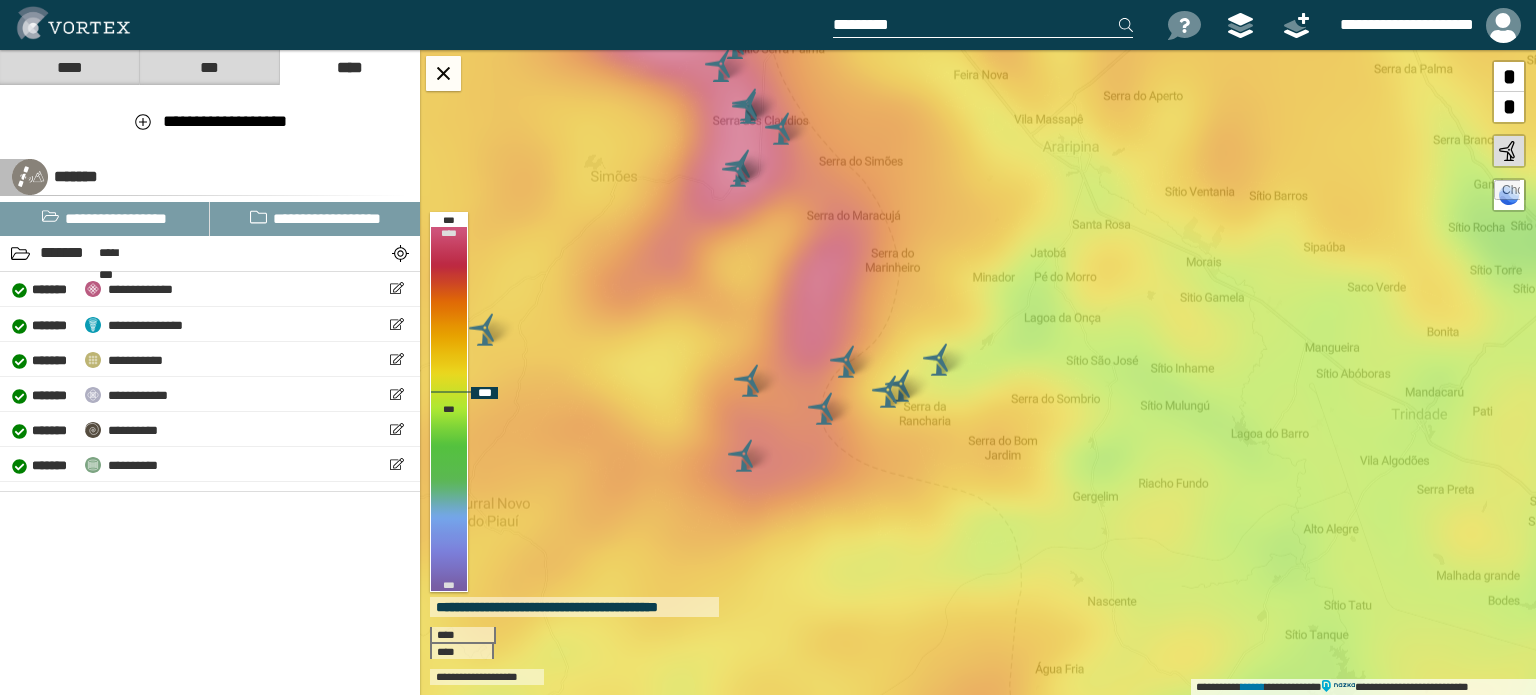 click at bounding box center (939, 360) 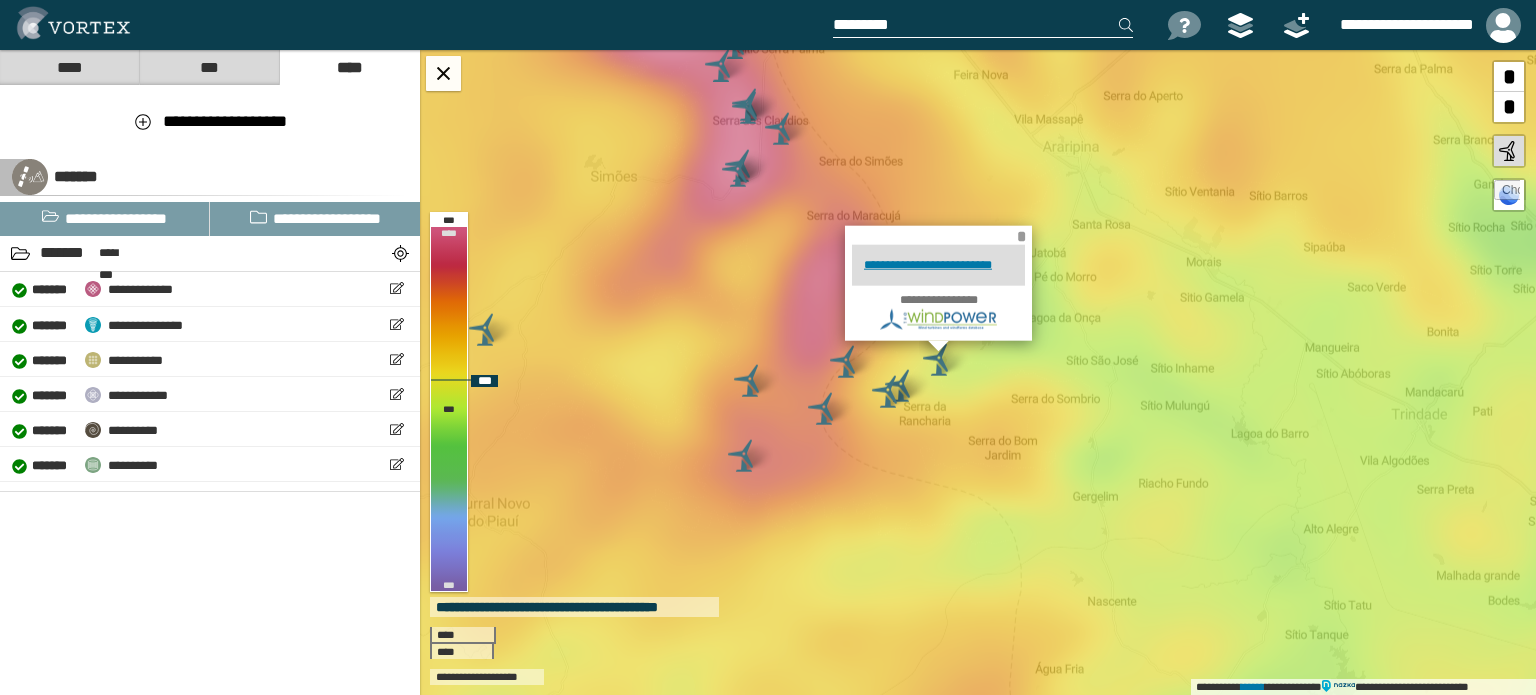 click on "*" at bounding box center [1021, 236] 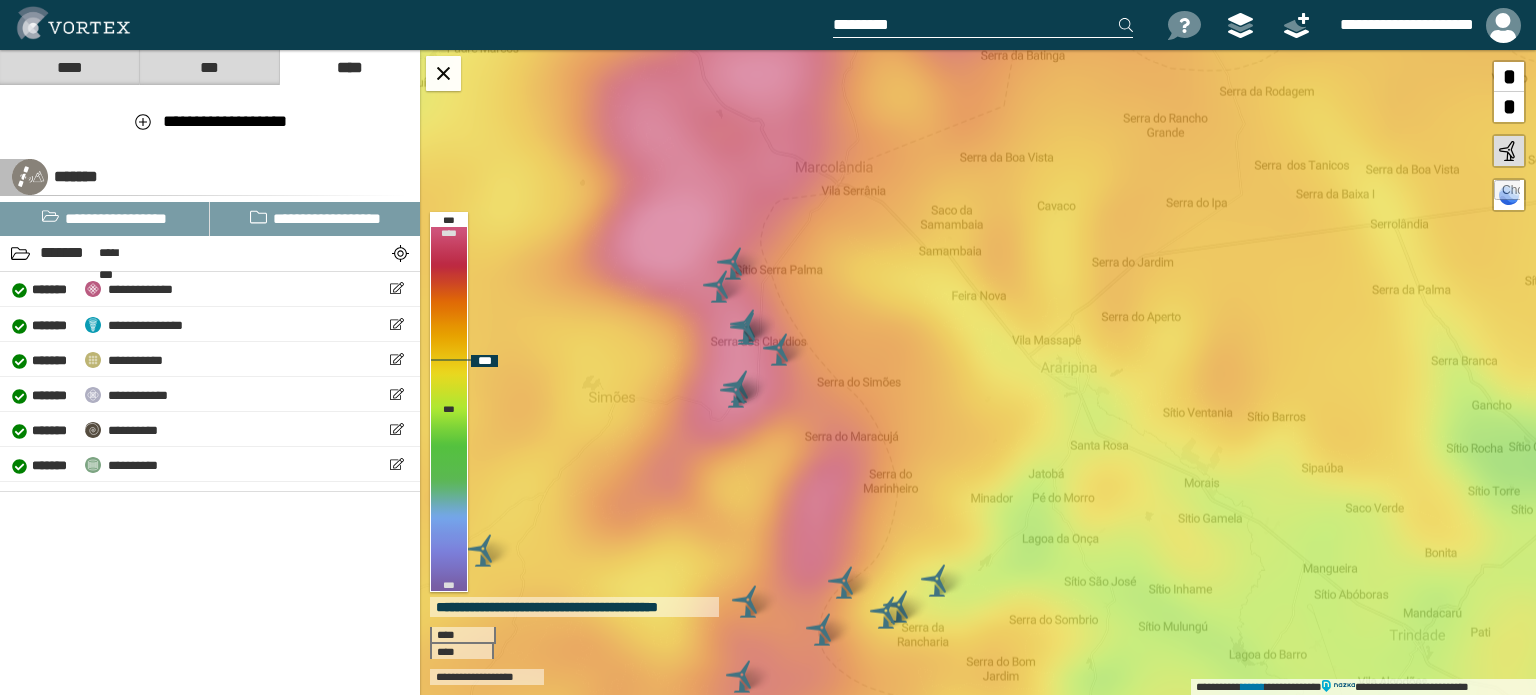 drag, startPoint x: 992, startPoint y: 150, endPoint x: 989, endPoint y: 389, distance: 239.01883 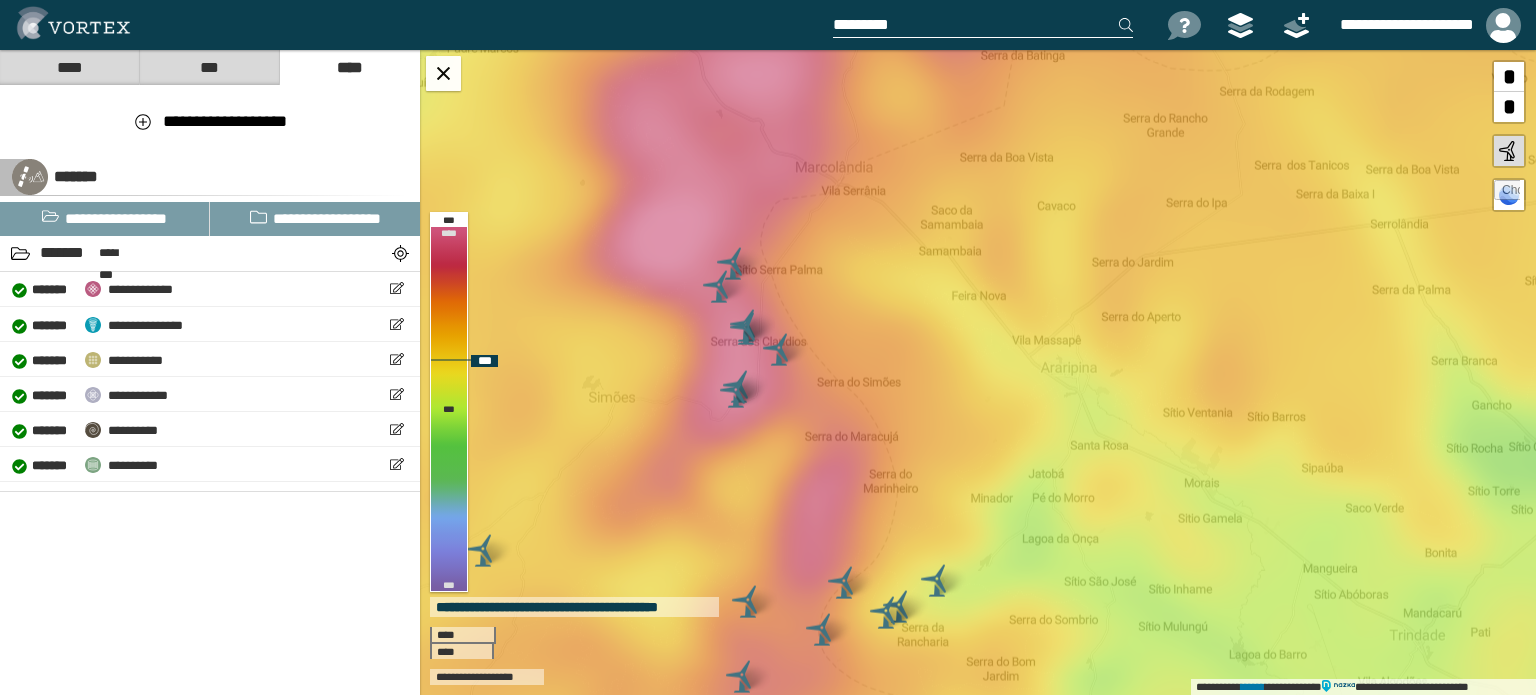 click on "**********" at bounding box center [978, 372] 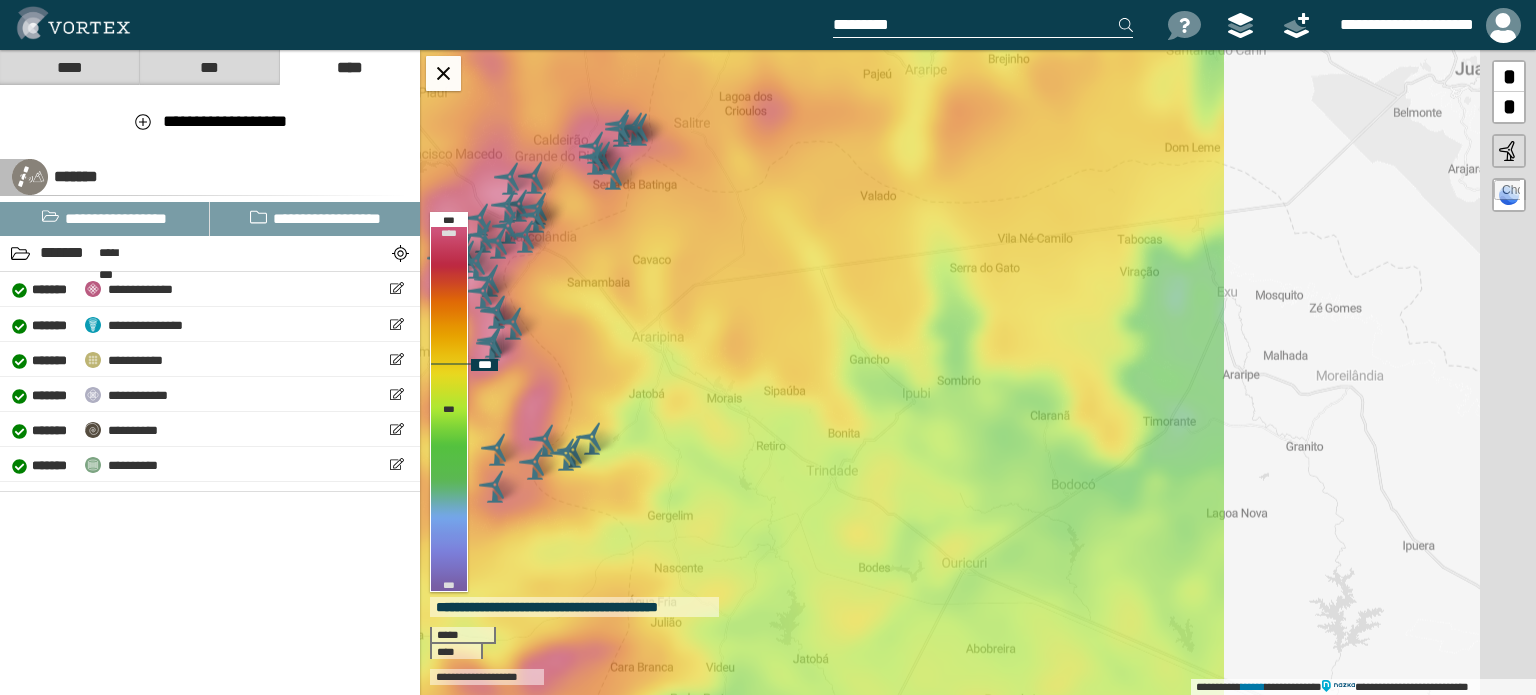 drag, startPoint x: 1254, startPoint y: 487, endPoint x: 842, endPoint y: 407, distance: 419.69513 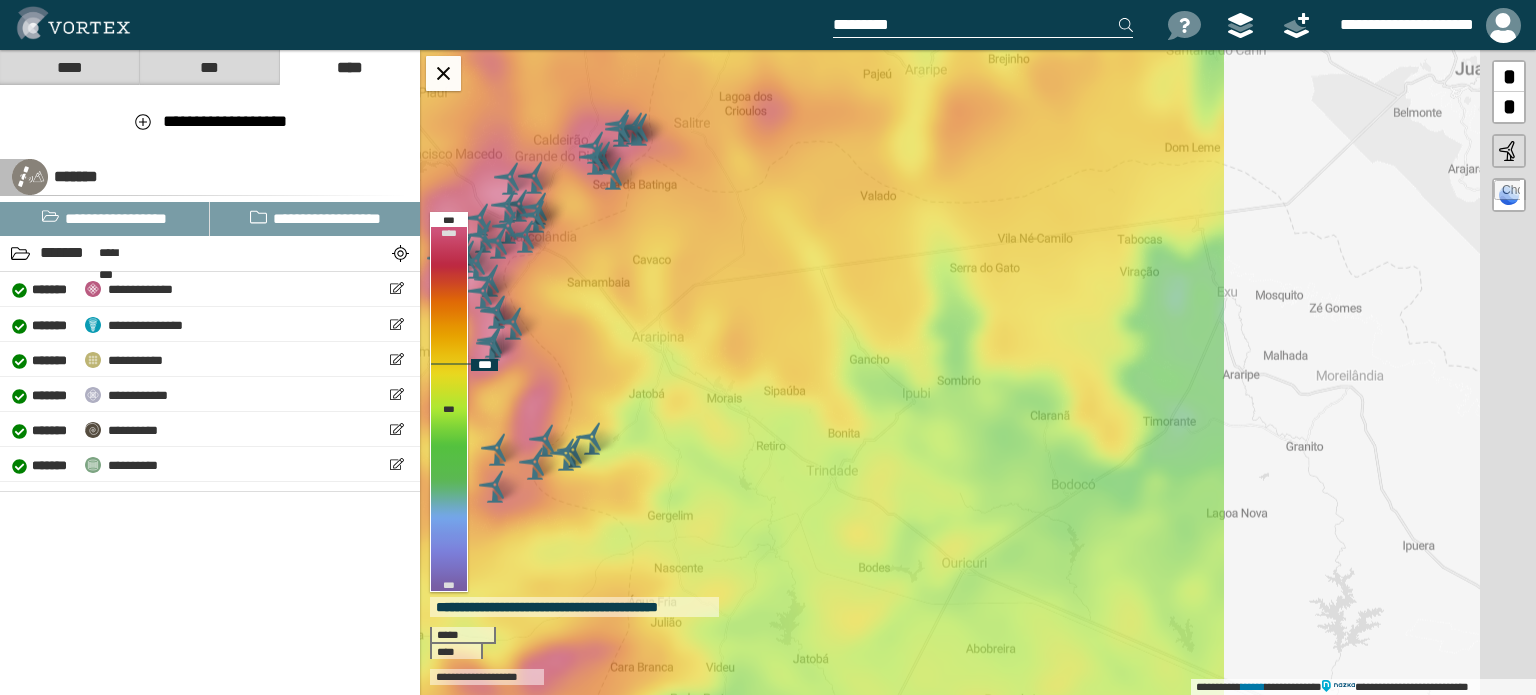 click on "**********" at bounding box center [978, 372] 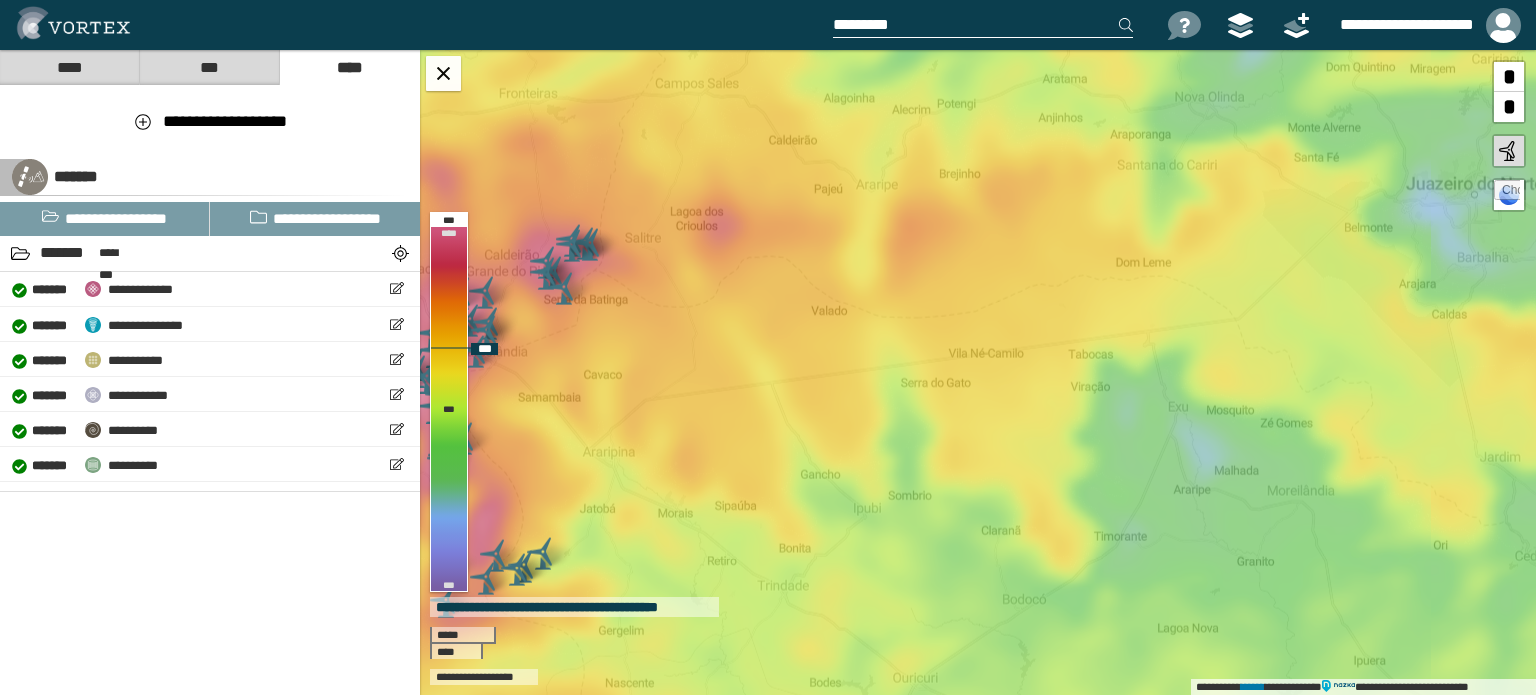 drag, startPoint x: 805, startPoint y: 308, endPoint x: 762, endPoint y: 417, distance: 117.17508 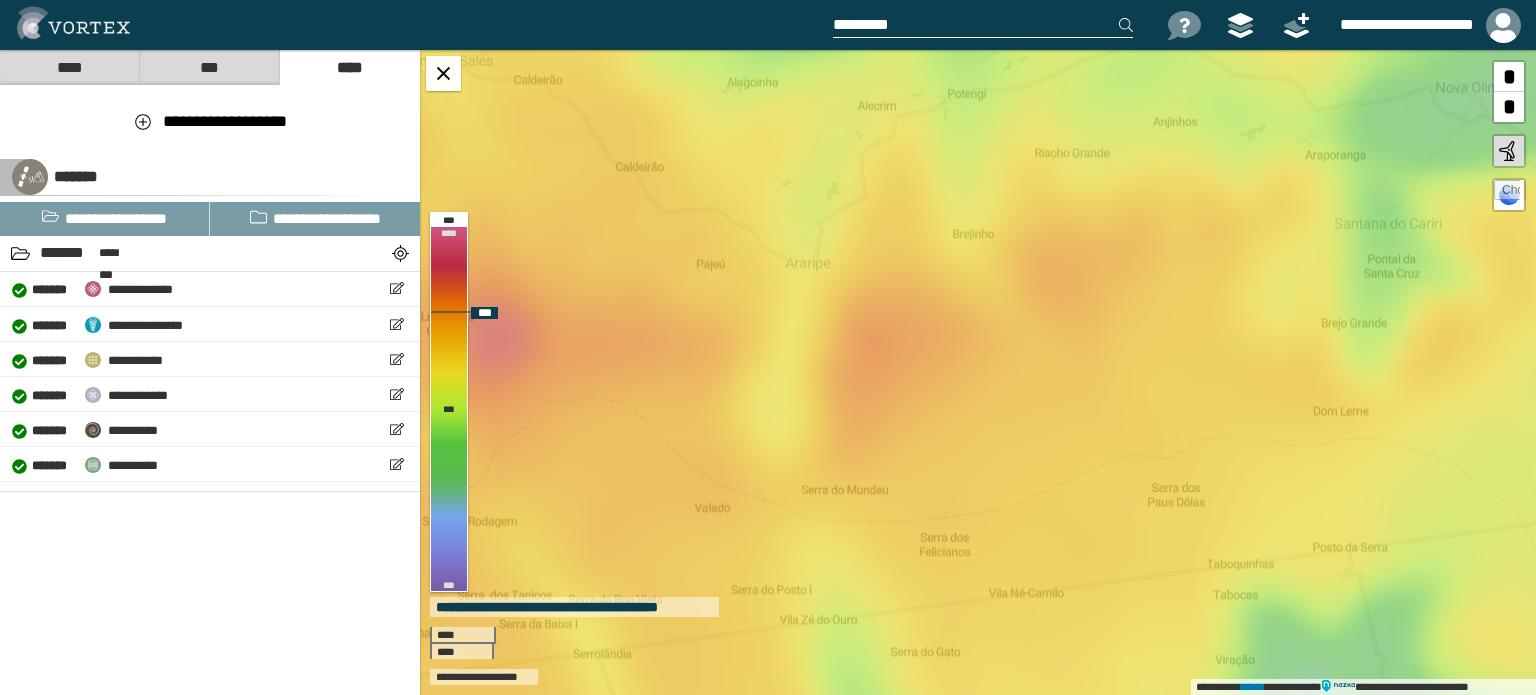 drag, startPoint x: 878, startPoint y: 221, endPoint x: 920, endPoint y: 371, distance: 155.76906 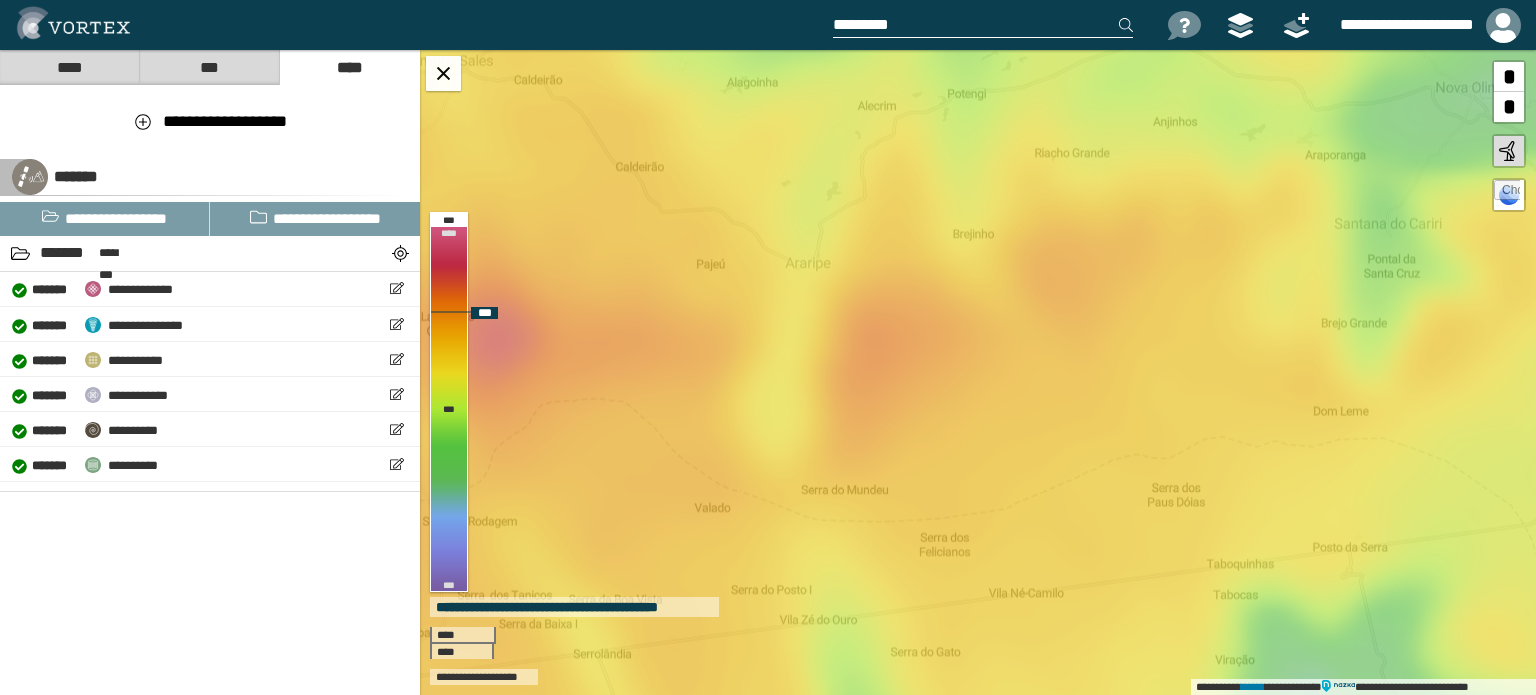 click on "**********" at bounding box center [978, 372] 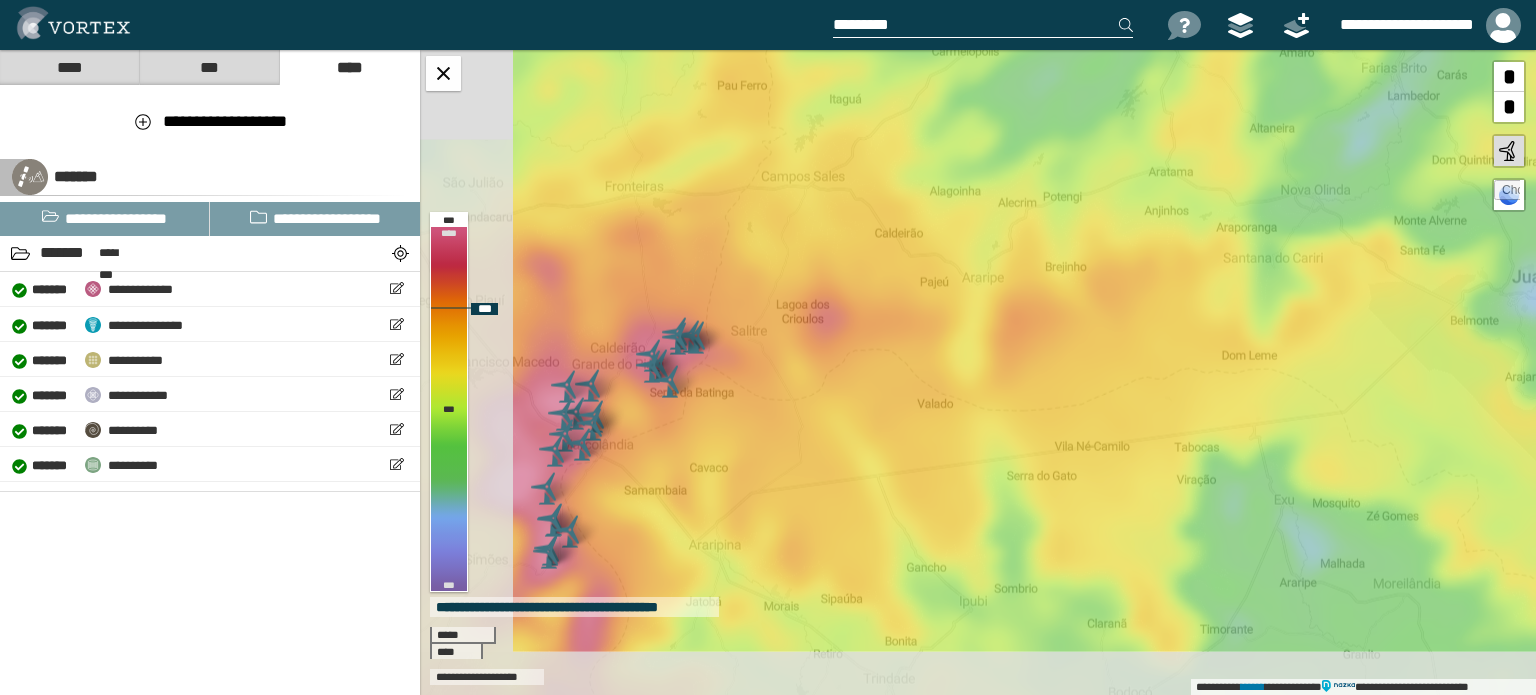 drag, startPoint x: 887, startPoint y: 400, endPoint x: 1010, endPoint y: 343, distance: 135.56548 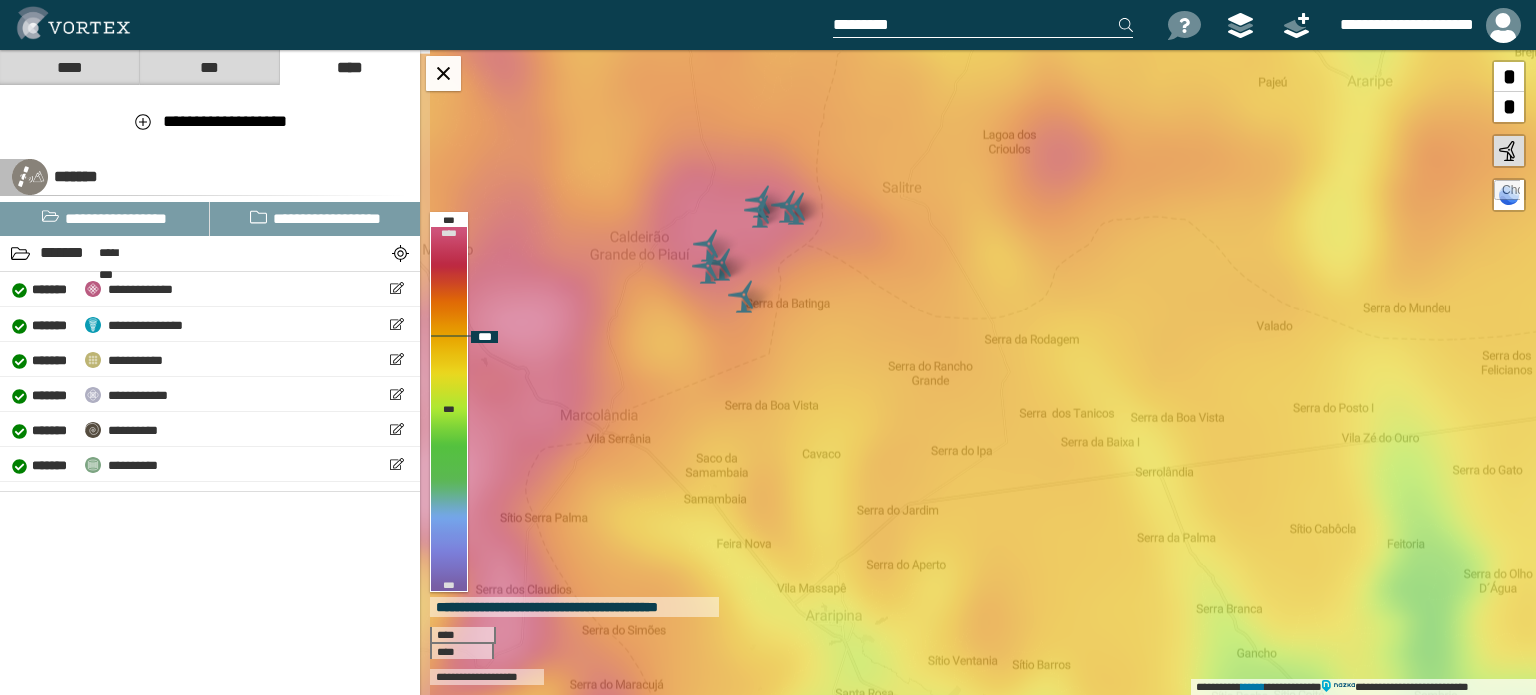 drag, startPoint x: 811, startPoint y: 475, endPoint x: 1013, endPoint y: 408, distance: 212.82152 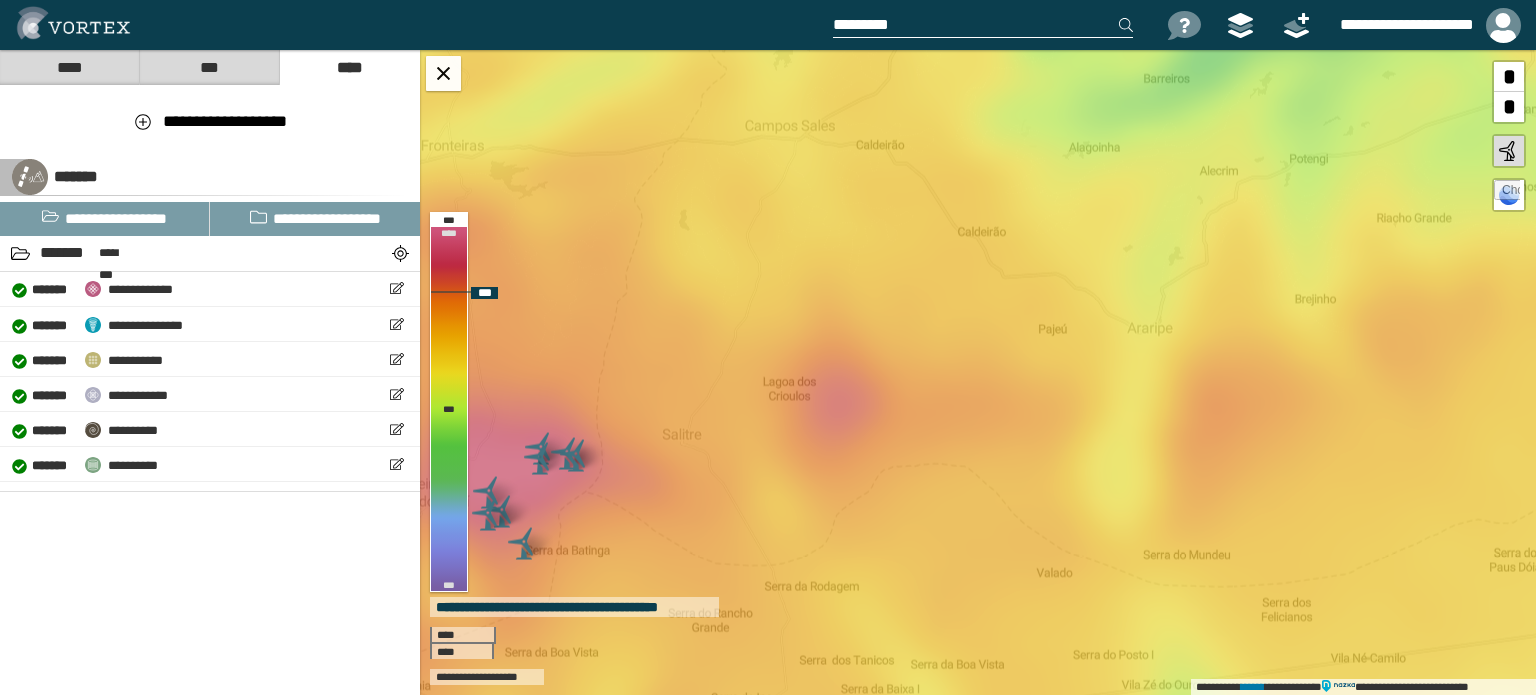 drag, startPoint x: 1090, startPoint y: 187, endPoint x: 880, endPoint y: 410, distance: 306.3152 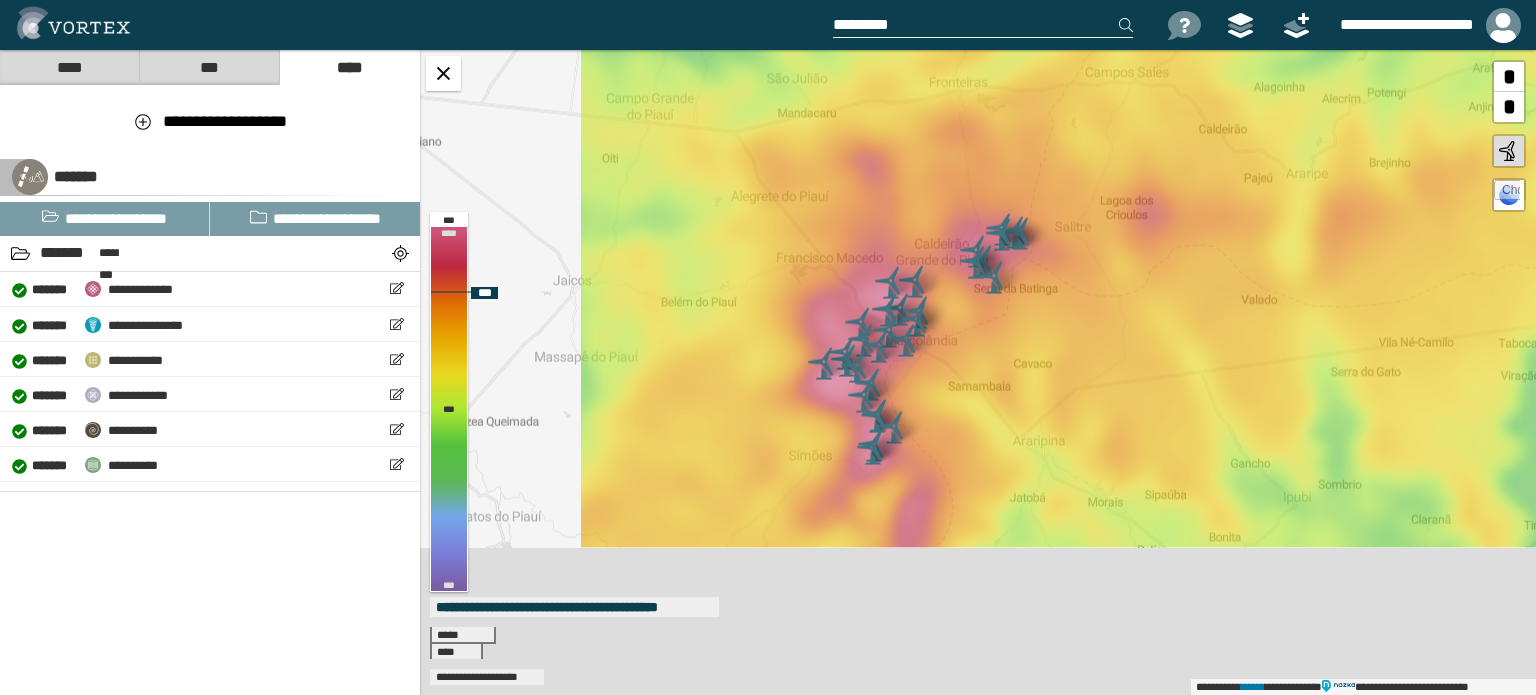 drag, startPoint x: 1120, startPoint y: 247, endPoint x: 1152, endPoint y: 211, distance: 48.166378 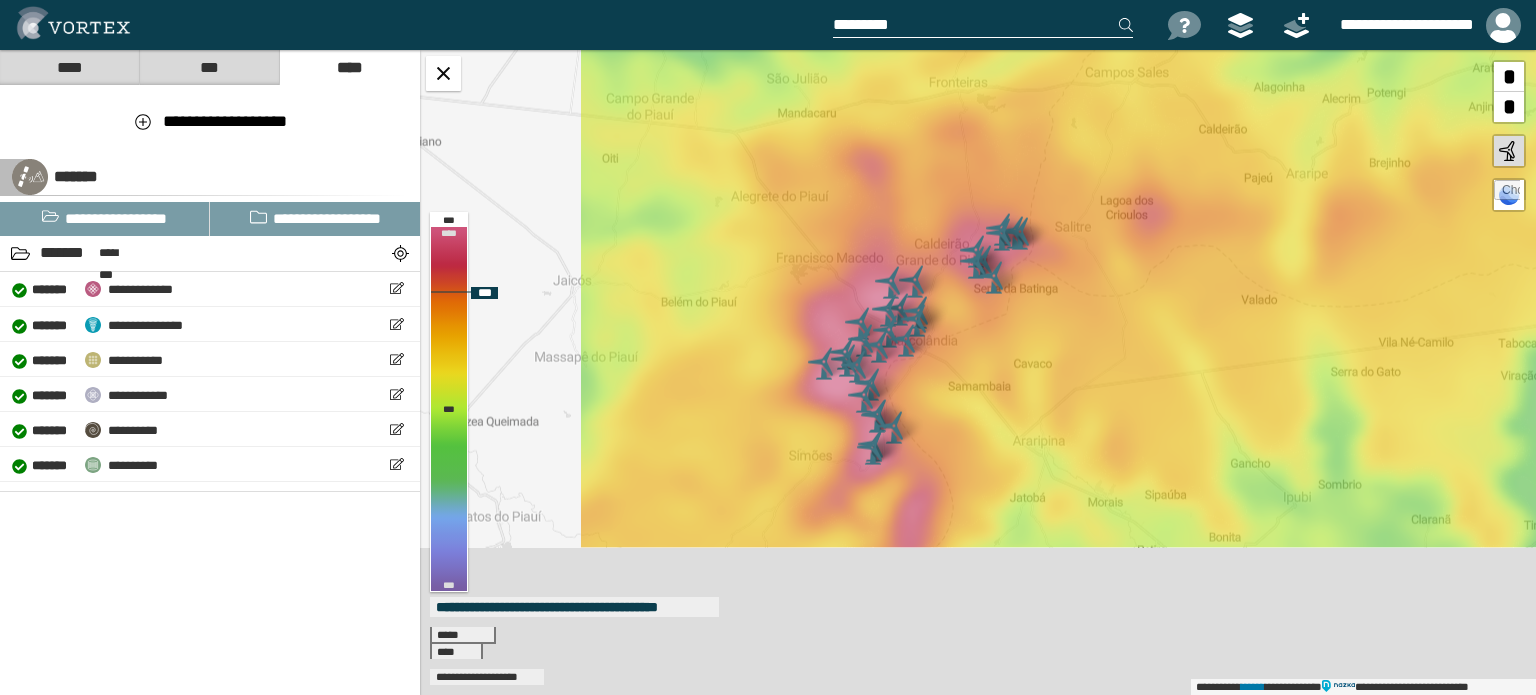 click on "**********" at bounding box center (978, 372) 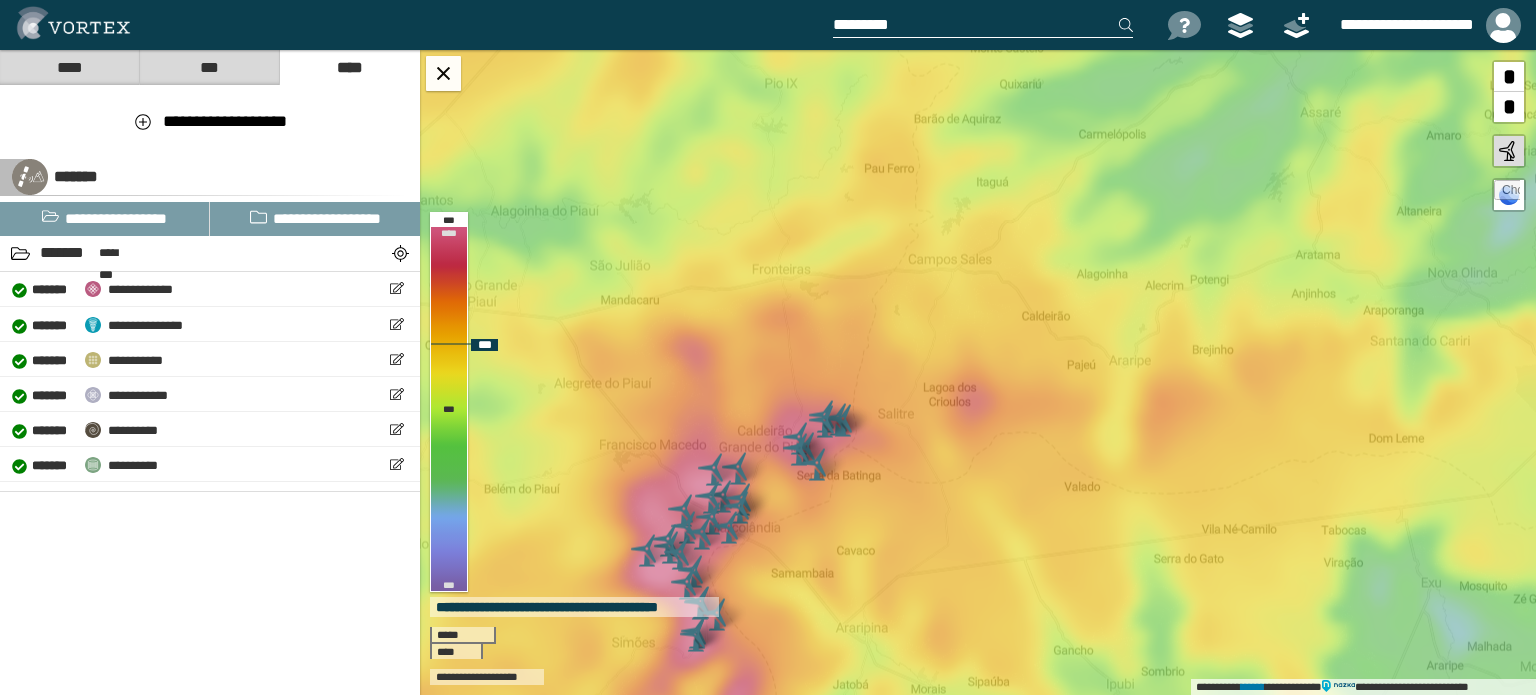 drag, startPoint x: 1129, startPoint y: 153, endPoint x: 895, endPoint y: 336, distance: 297.0606 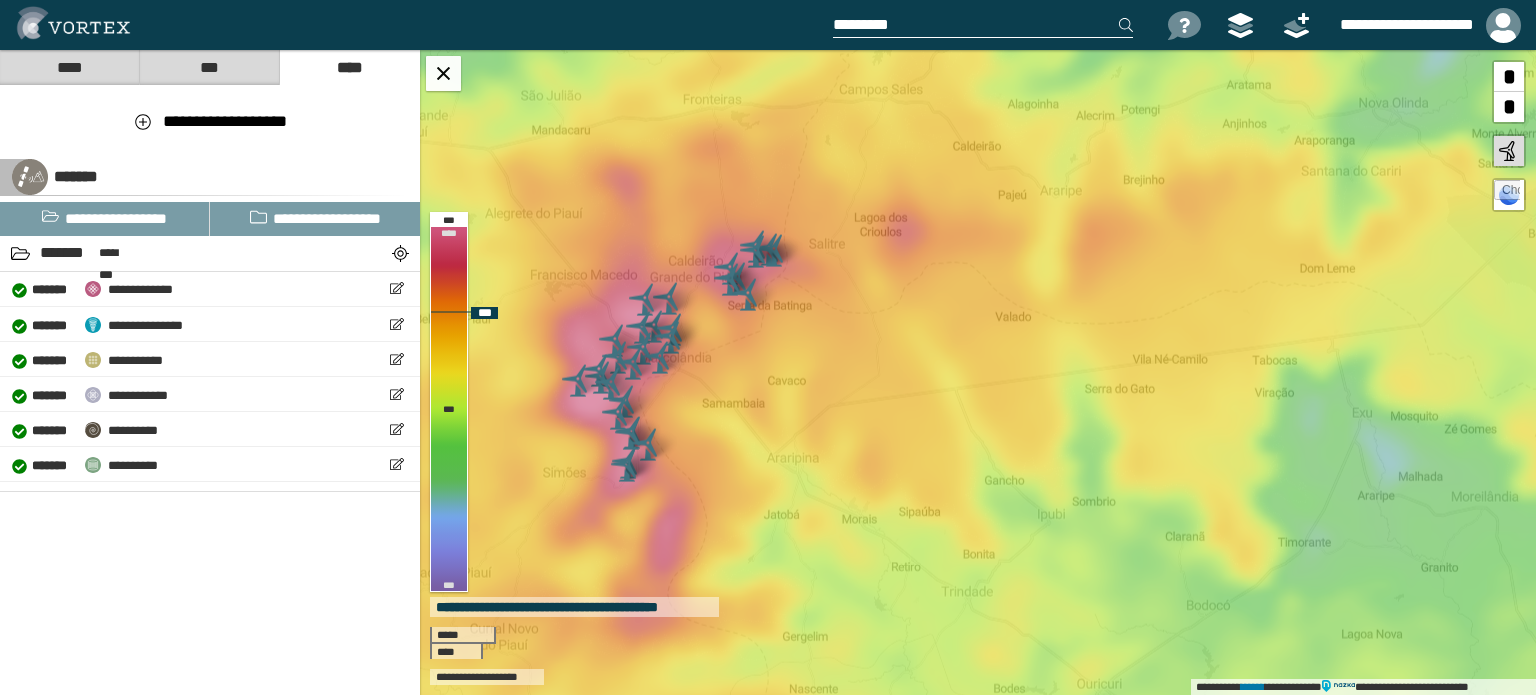 drag, startPoint x: 981, startPoint y: 410, endPoint x: 926, endPoint y: 261, distance: 158.82695 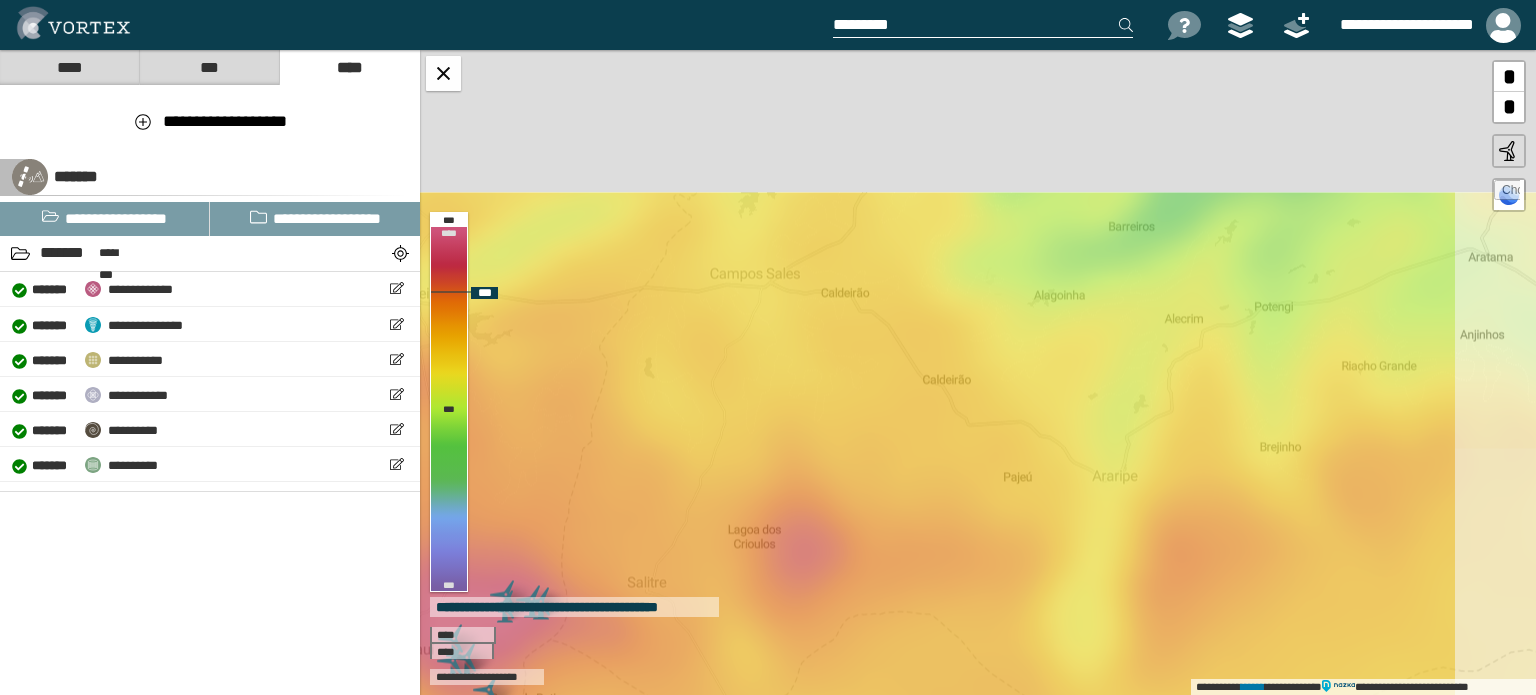 drag, startPoint x: 936, startPoint y: 279, endPoint x: 833, endPoint y: 520, distance: 262.08777 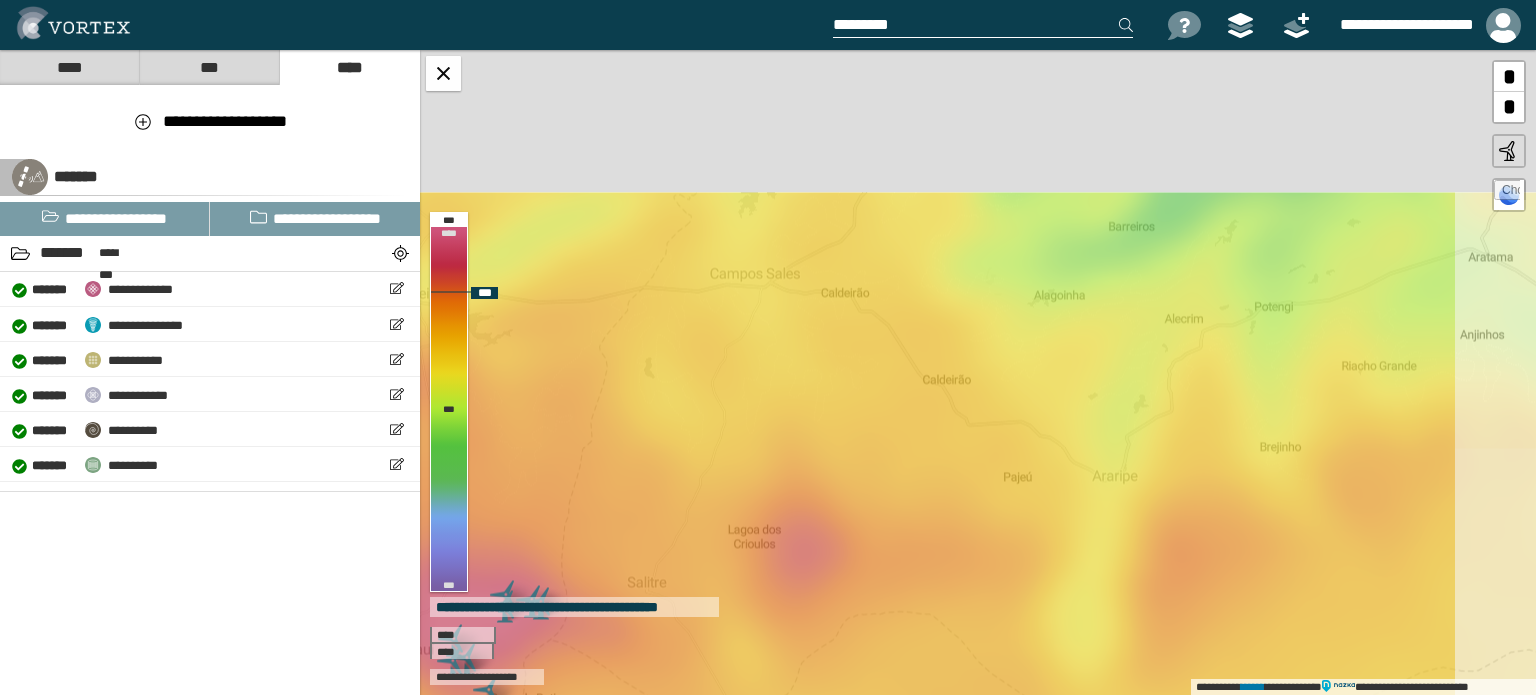 click on "**********" at bounding box center [978, 372] 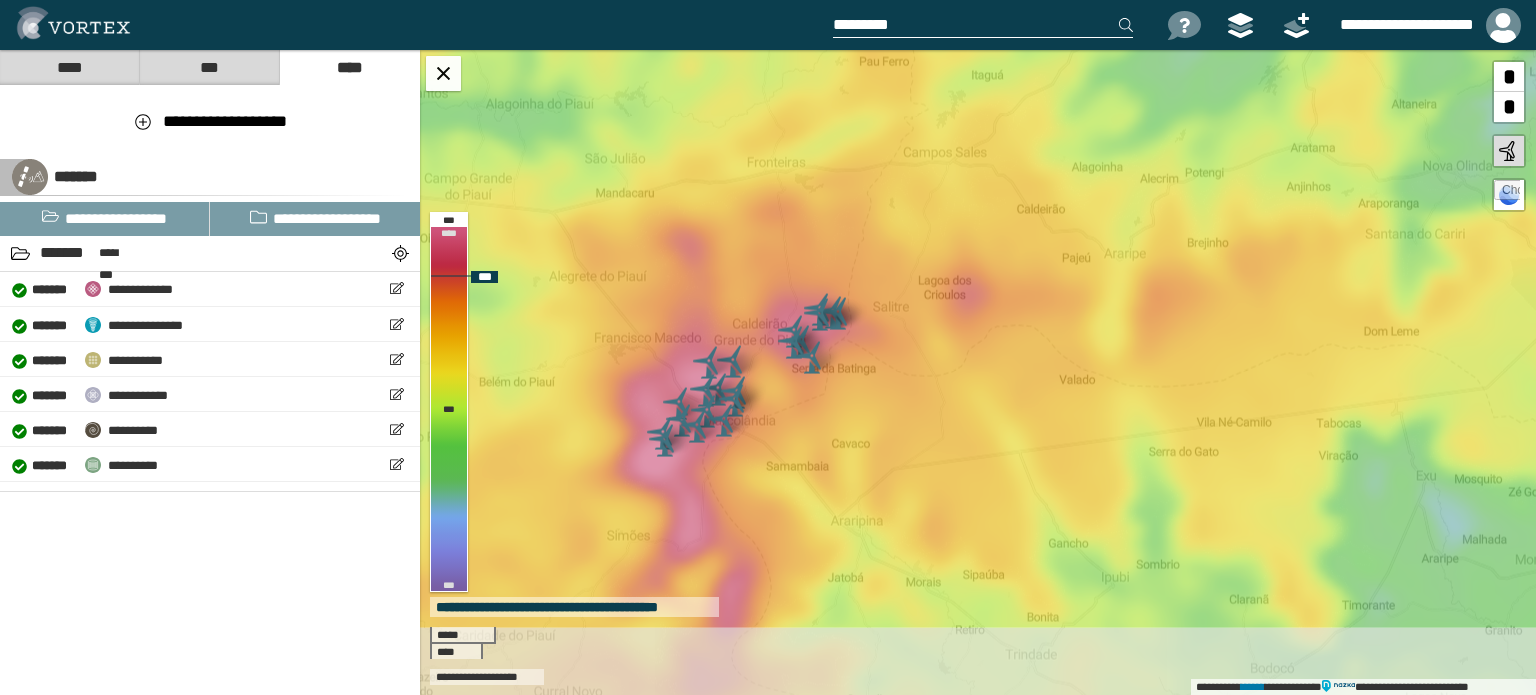 drag, startPoint x: 822, startPoint y: 527, endPoint x: 968, endPoint y: 272, distance: 293.83838 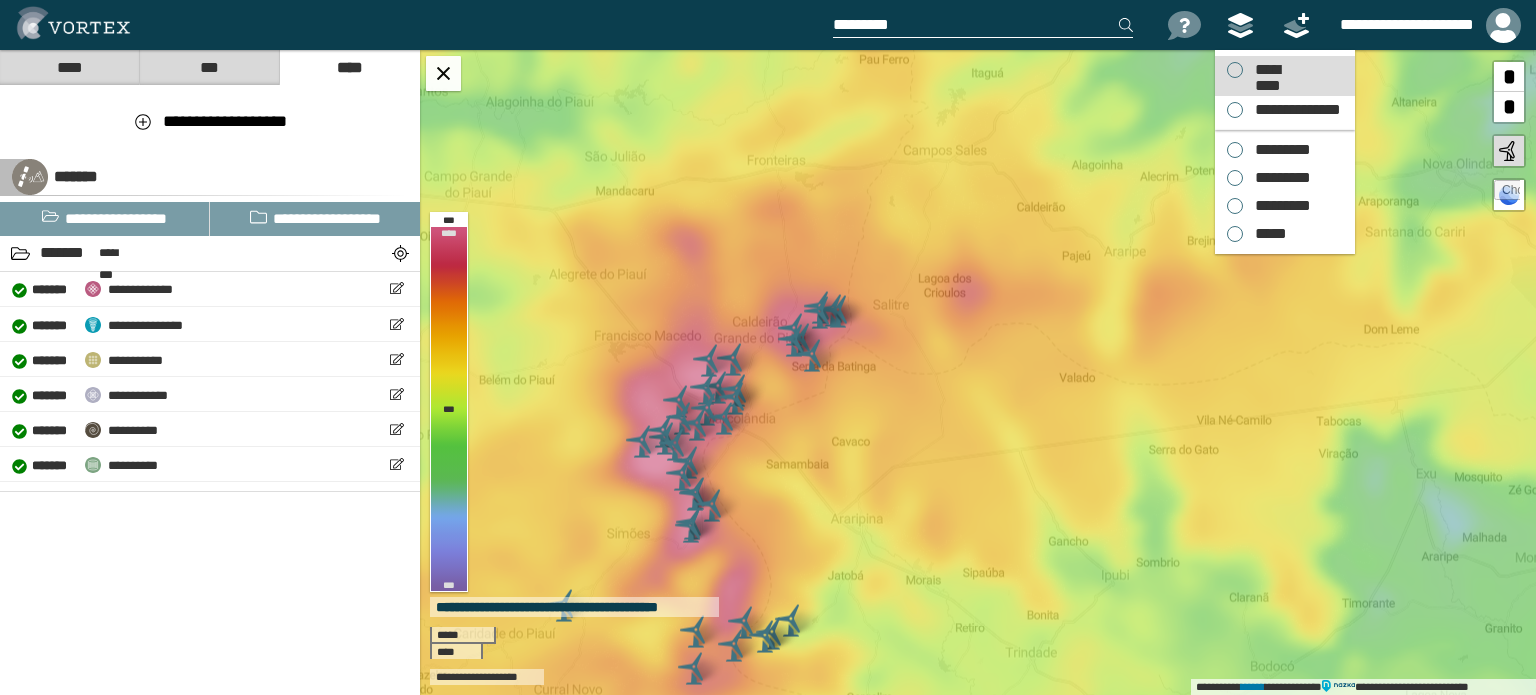 click on "*********" at bounding box center [1267, 70] 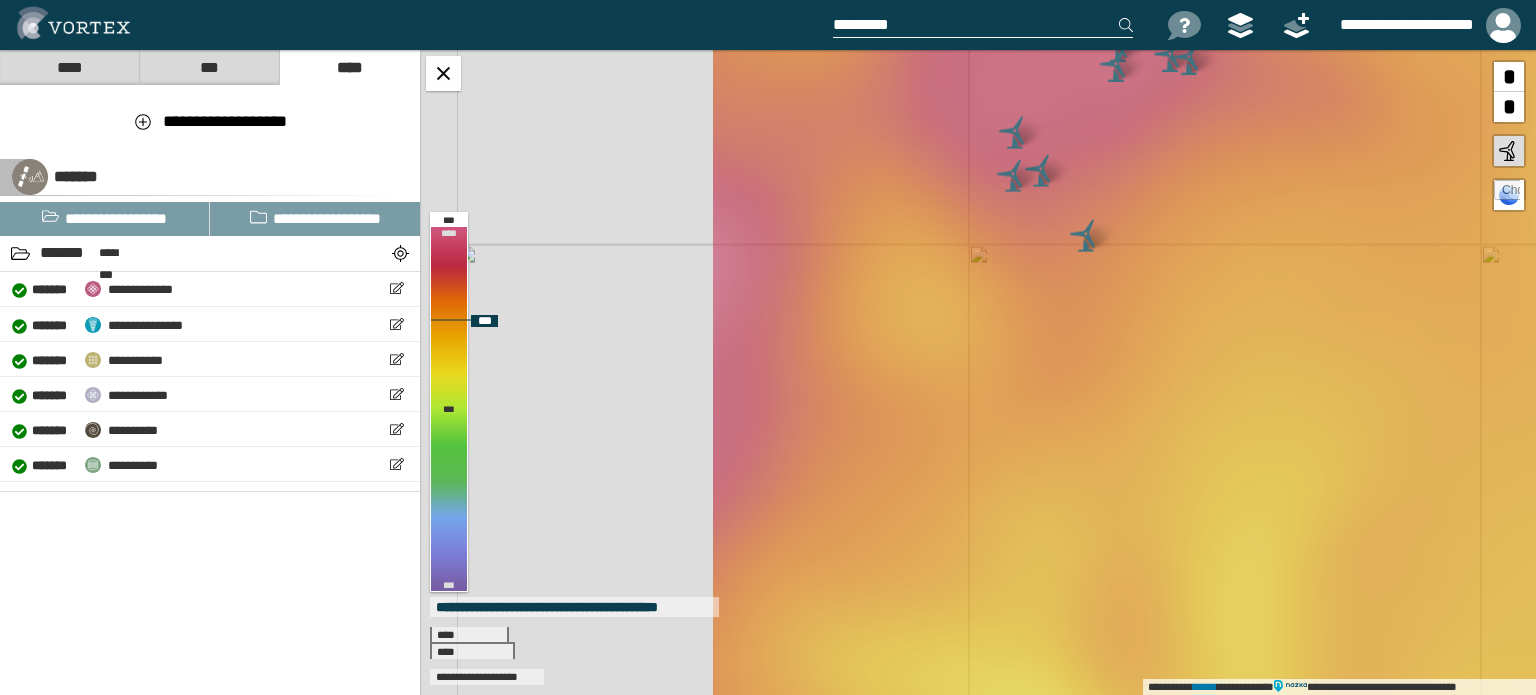 drag, startPoint x: 765, startPoint y: 473, endPoint x: 1163, endPoint y: 363, distance: 412.9213 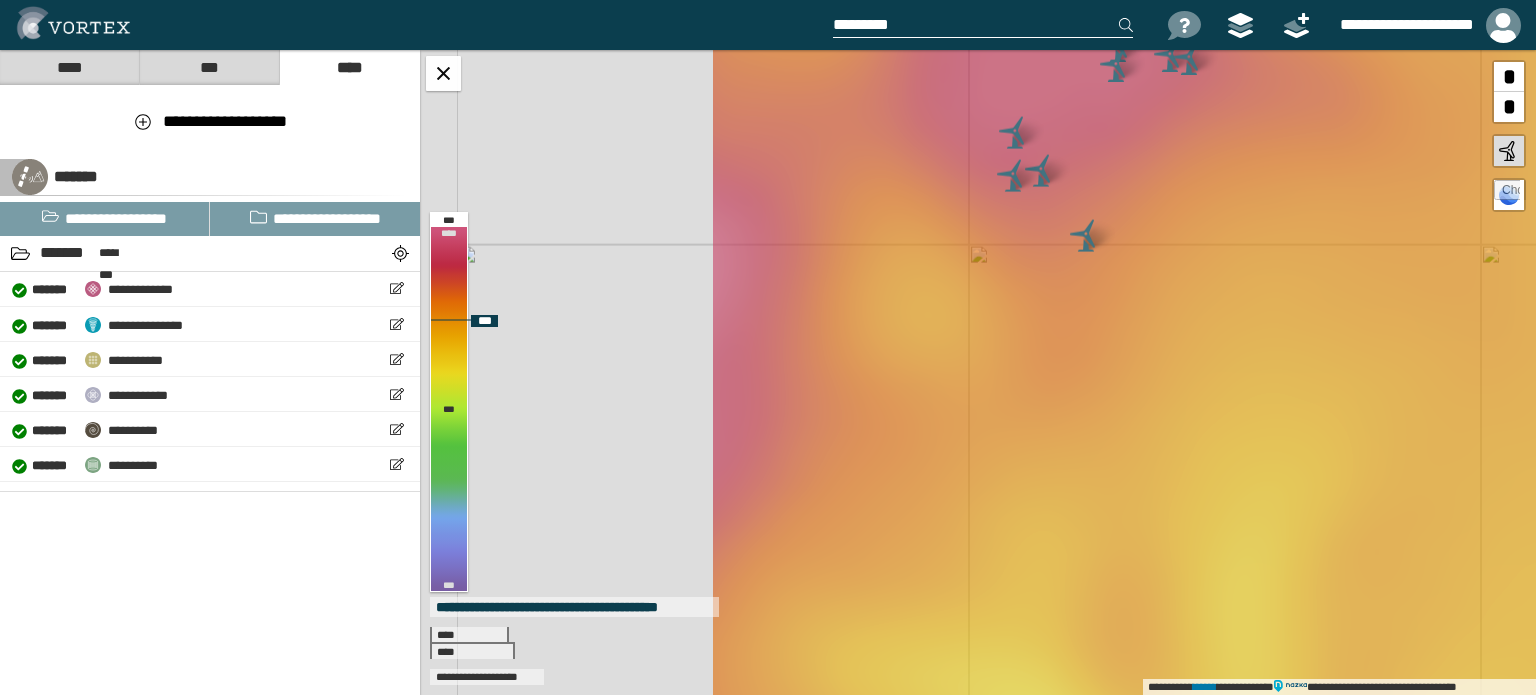 click on "**********" at bounding box center [978, 372] 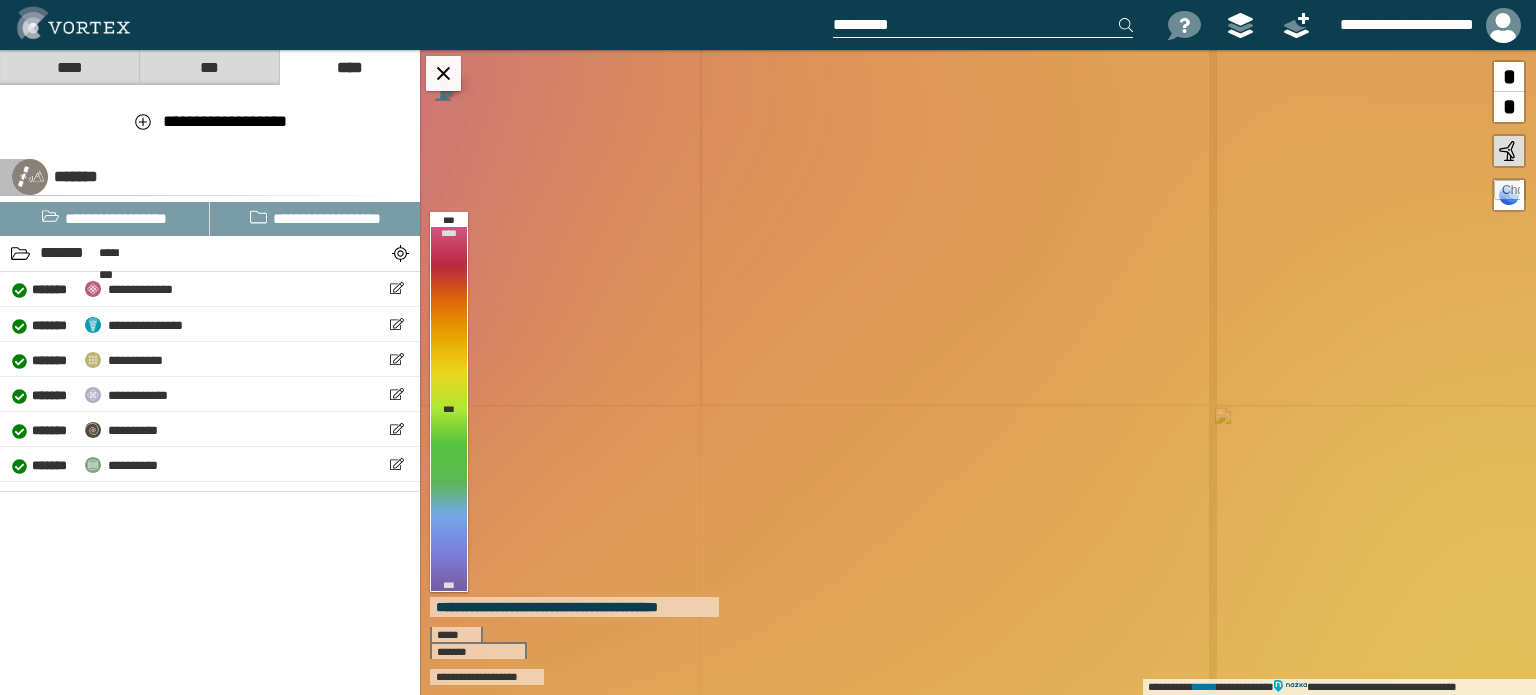 drag, startPoint x: 939, startPoint y: 475, endPoint x: 860, endPoint y: 278, distance: 212.24985 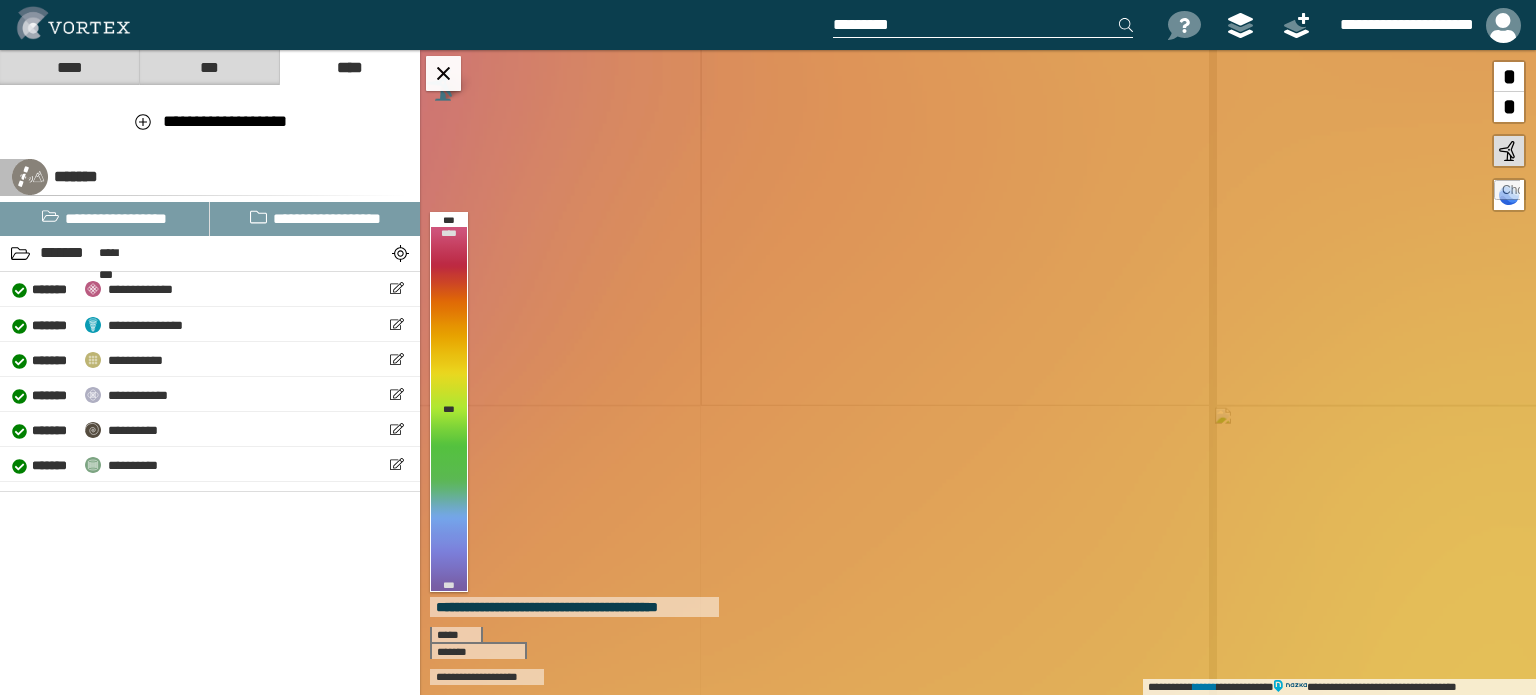 click on "**********" at bounding box center [978, 372] 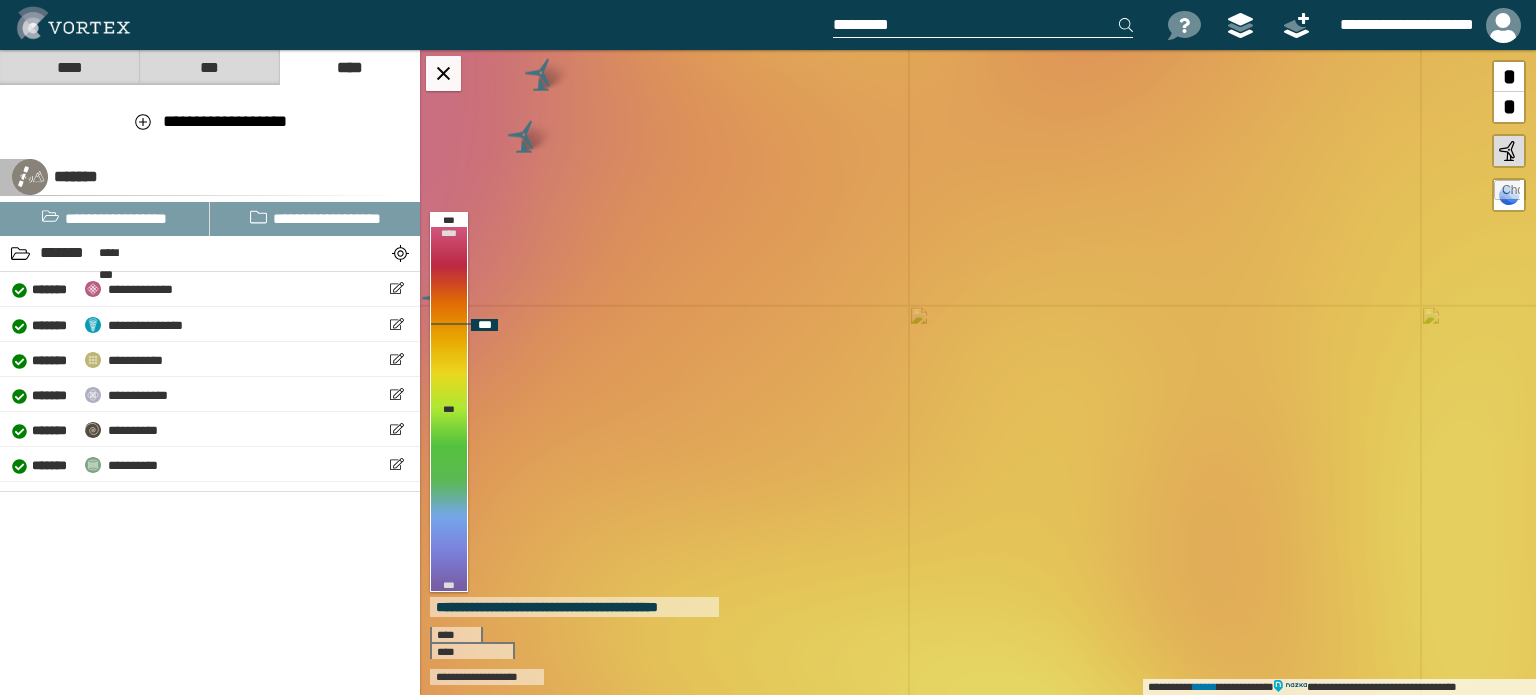 drag, startPoint x: 869, startPoint y: 484, endPoint x: 763, endPoint y: 477, distance: 106.23088 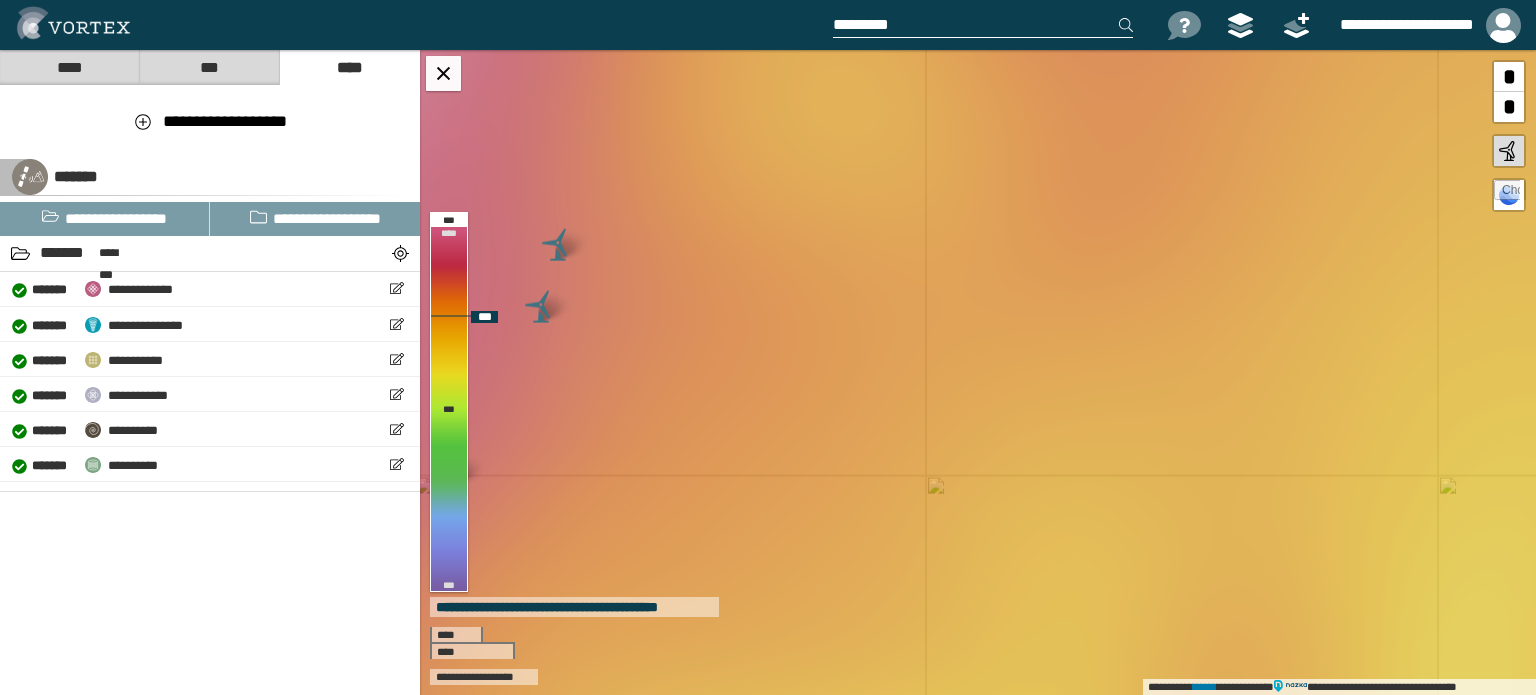 drag, startPoint x: 844, startPoint y: 310, endPoint x: 860, endPoint y: 481, distance: 171.7469 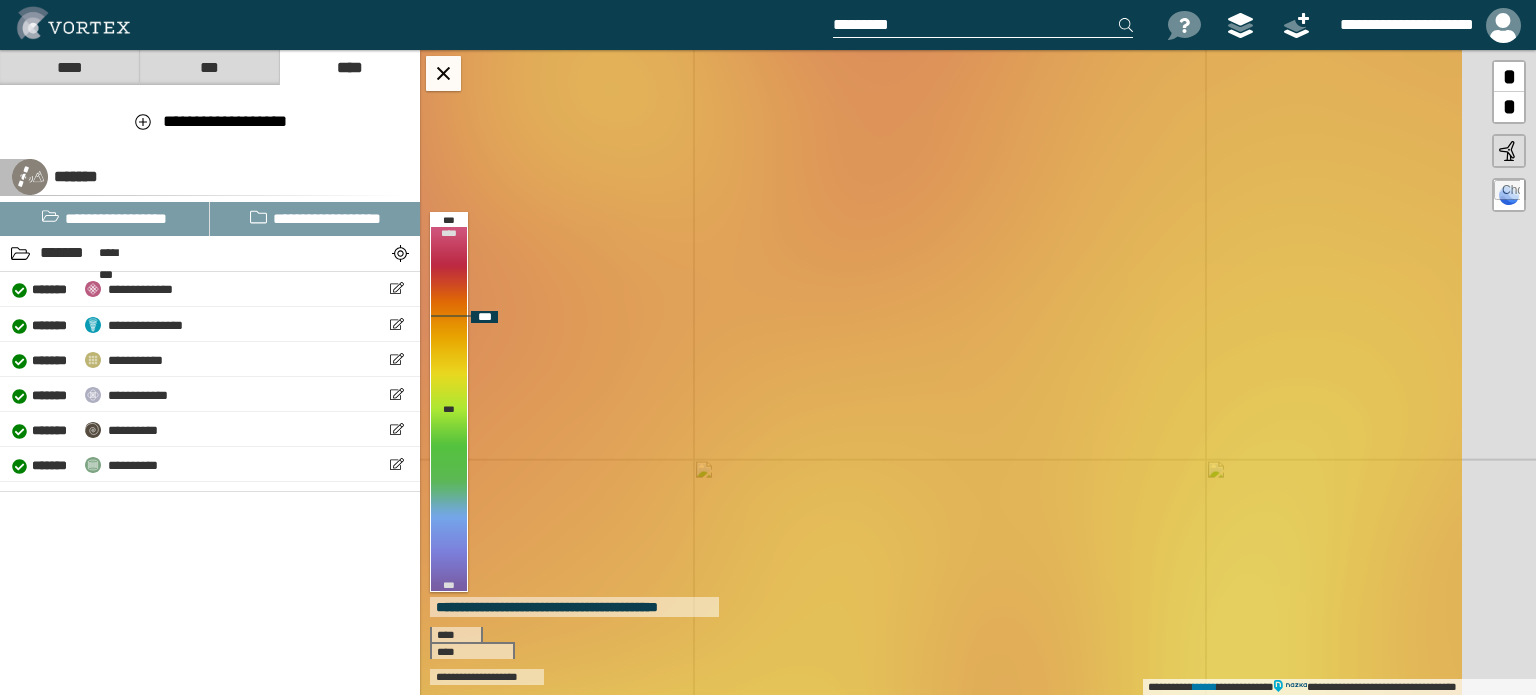 drag, startPoint x: 1080, startPoint y: 339, endPoint x: 853, endPoint y: 323, distance: 227.56317 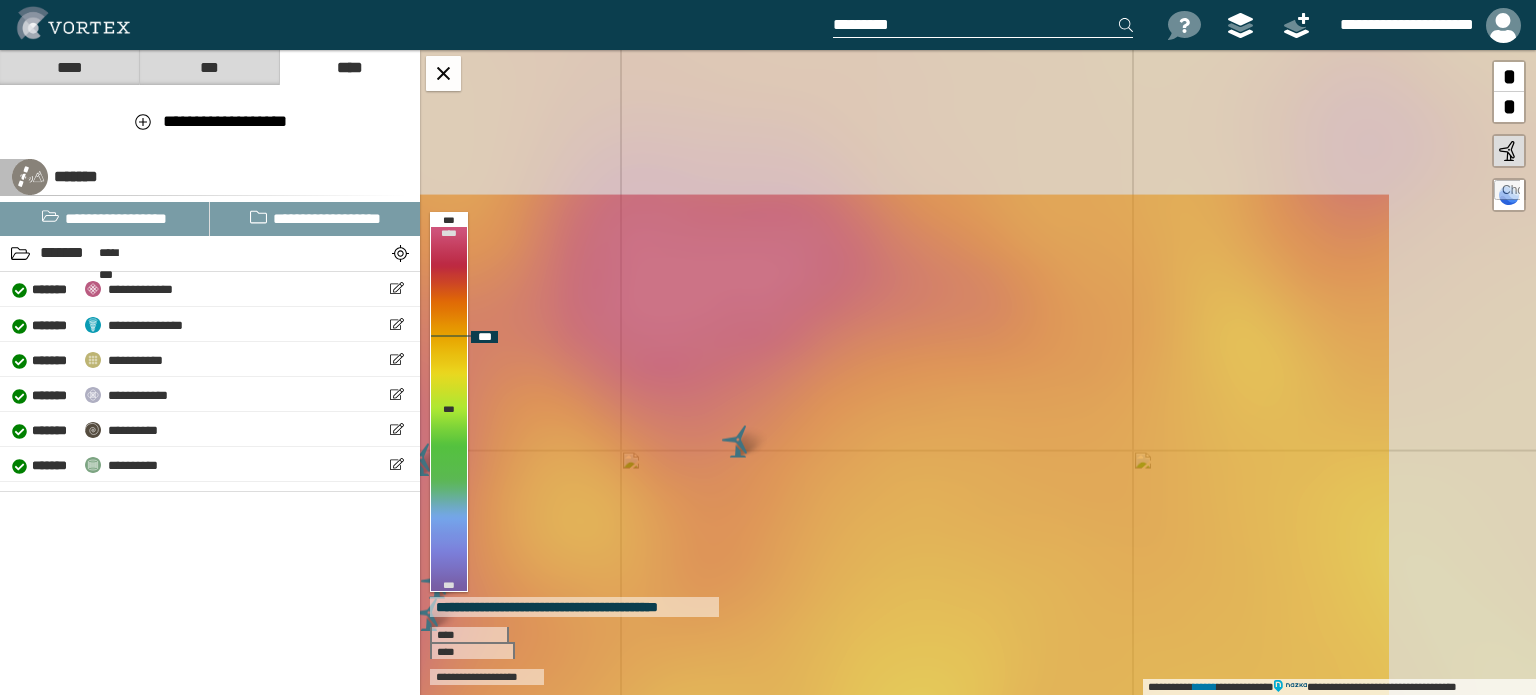 drag, startPoint x: 1140, startPoint y: 262, endPoint x: 849, endPoint y: 629, distance: 468.3695 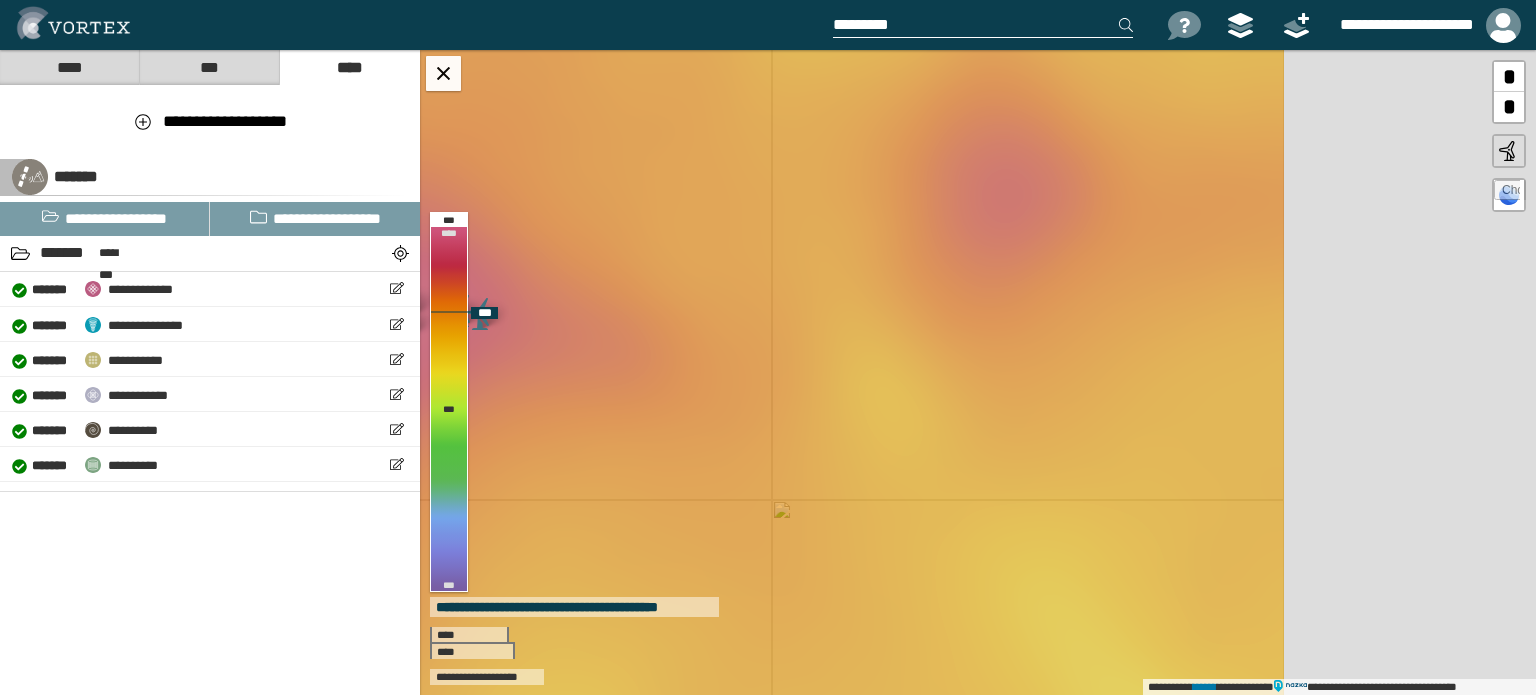 drag, startPoint x: 717, startPoint y: 459, endPoint x: 644, endPoint y: 479, distance: 75.690155 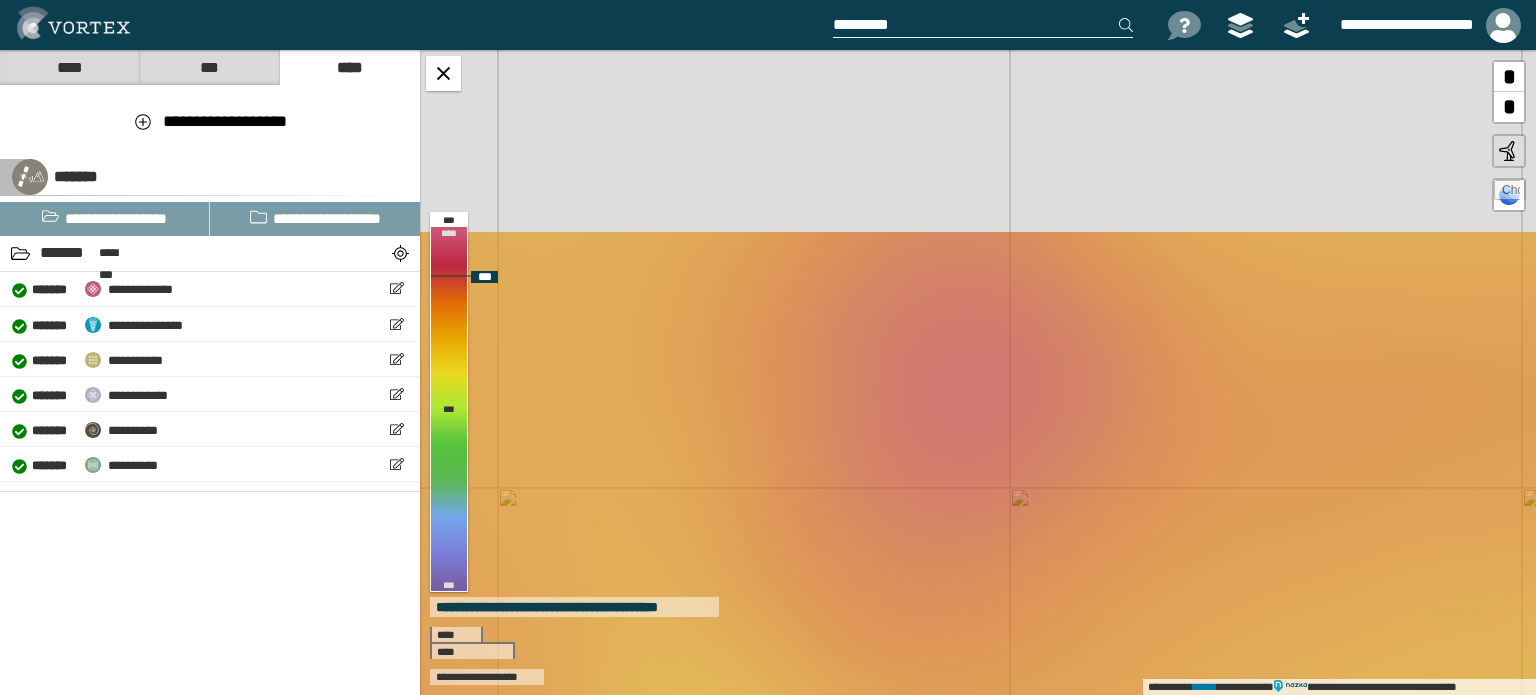 drag, startPoint x: 925, startPoint y: 156, endPoint x: 961, endPoint y: 375, distance: 221.93918 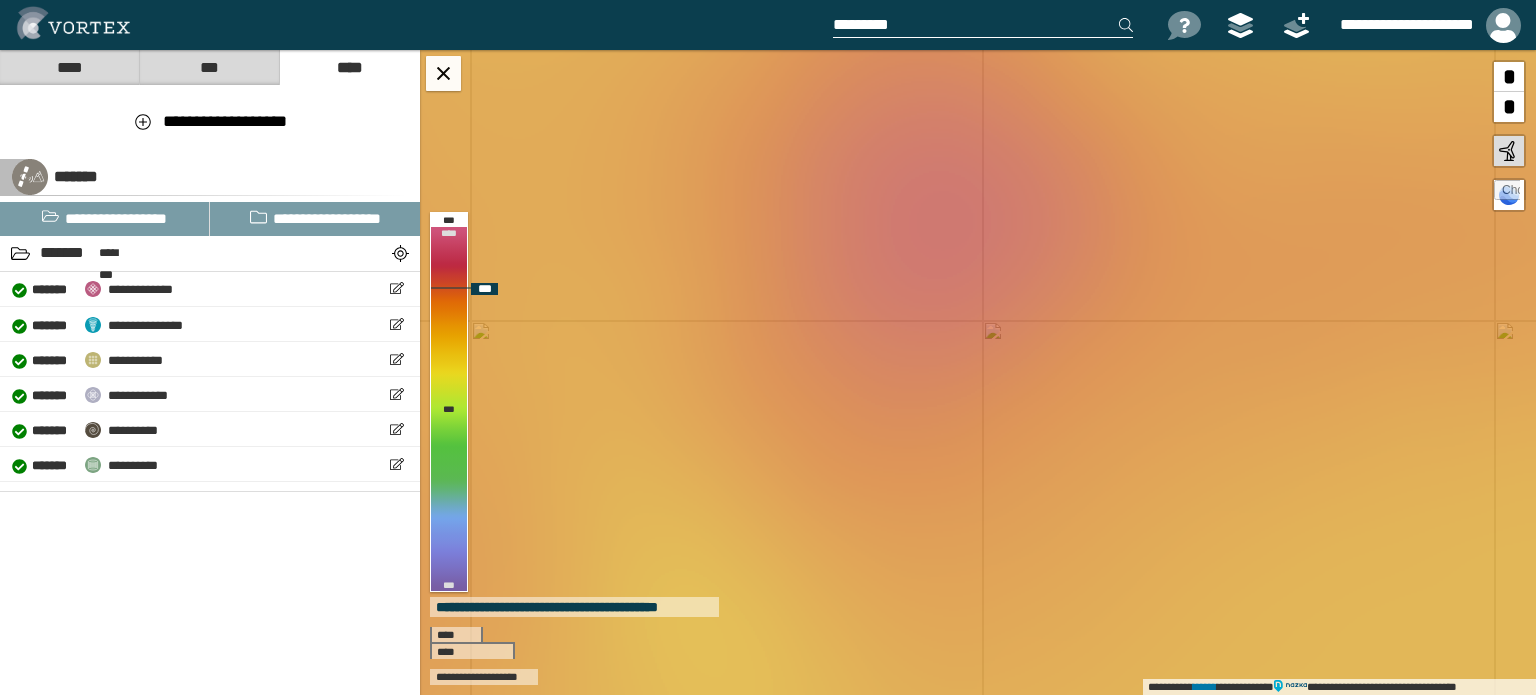 drag, startPoint x: 936, startPoint y: 535, endPoint x: 900, endPoint y: 306, distance: 231.81242 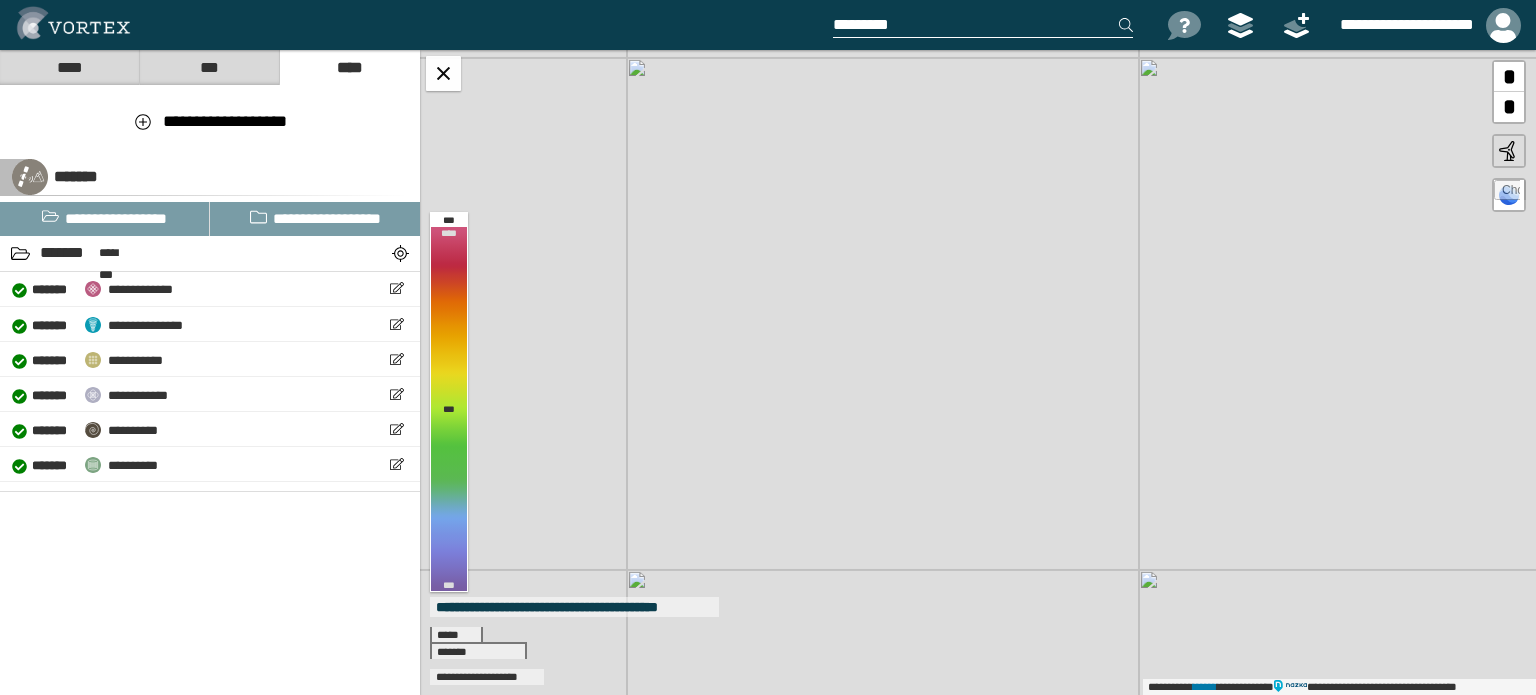 drag, startPoint x: 852, startPoint y: 262, endPoint x: 936, endPoint y: 485, distance: 238.29604 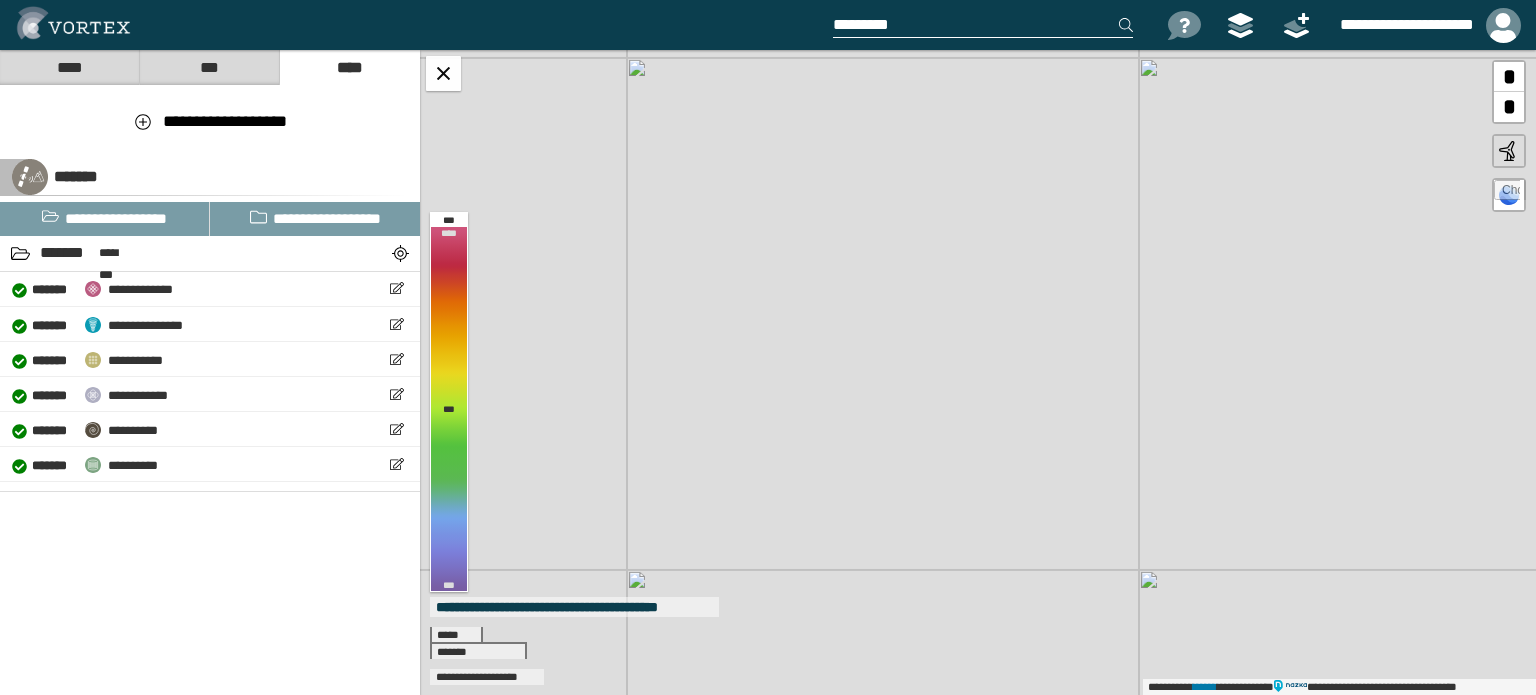 click on "**********" at bounding box center (978, 372) 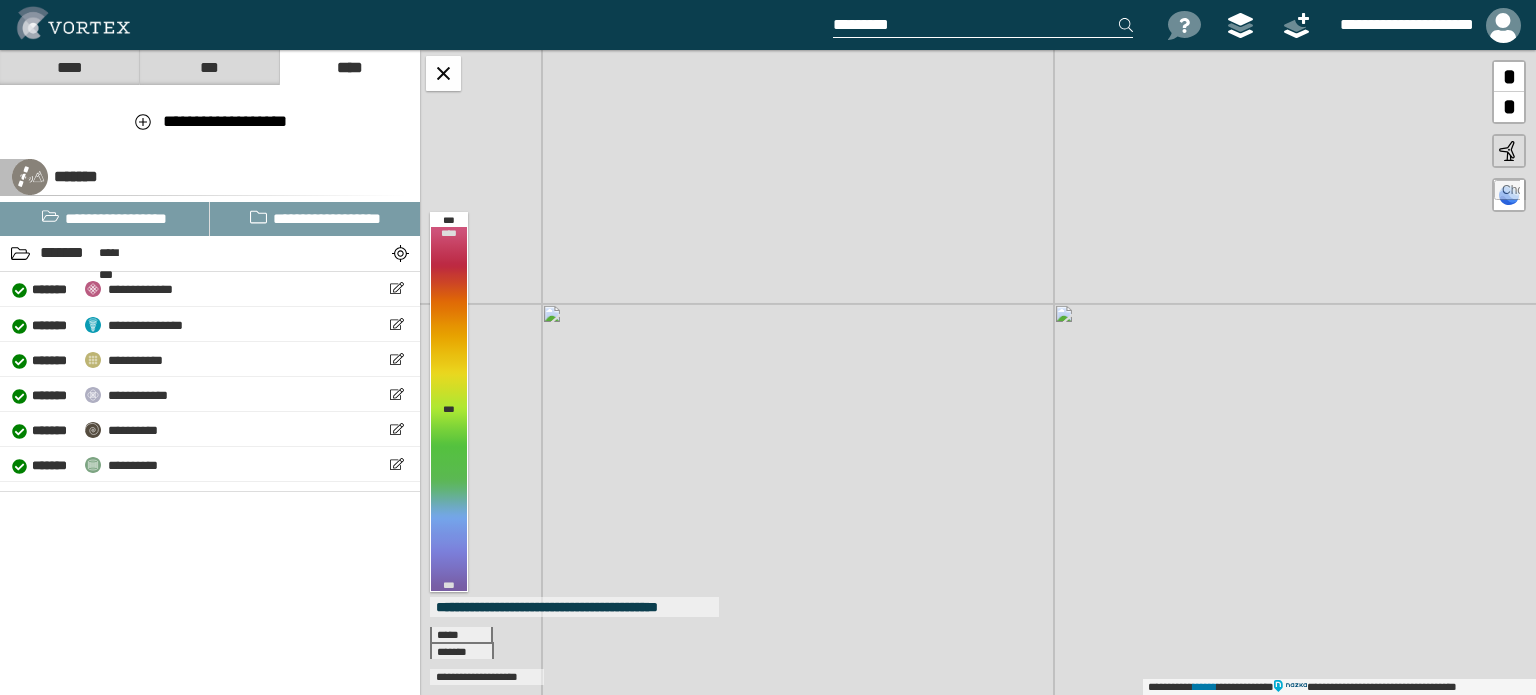 drag, startPoint x: 927, startPoint y: 423, endPoint x: 944, endPoint y: 222, distance: 201.71762 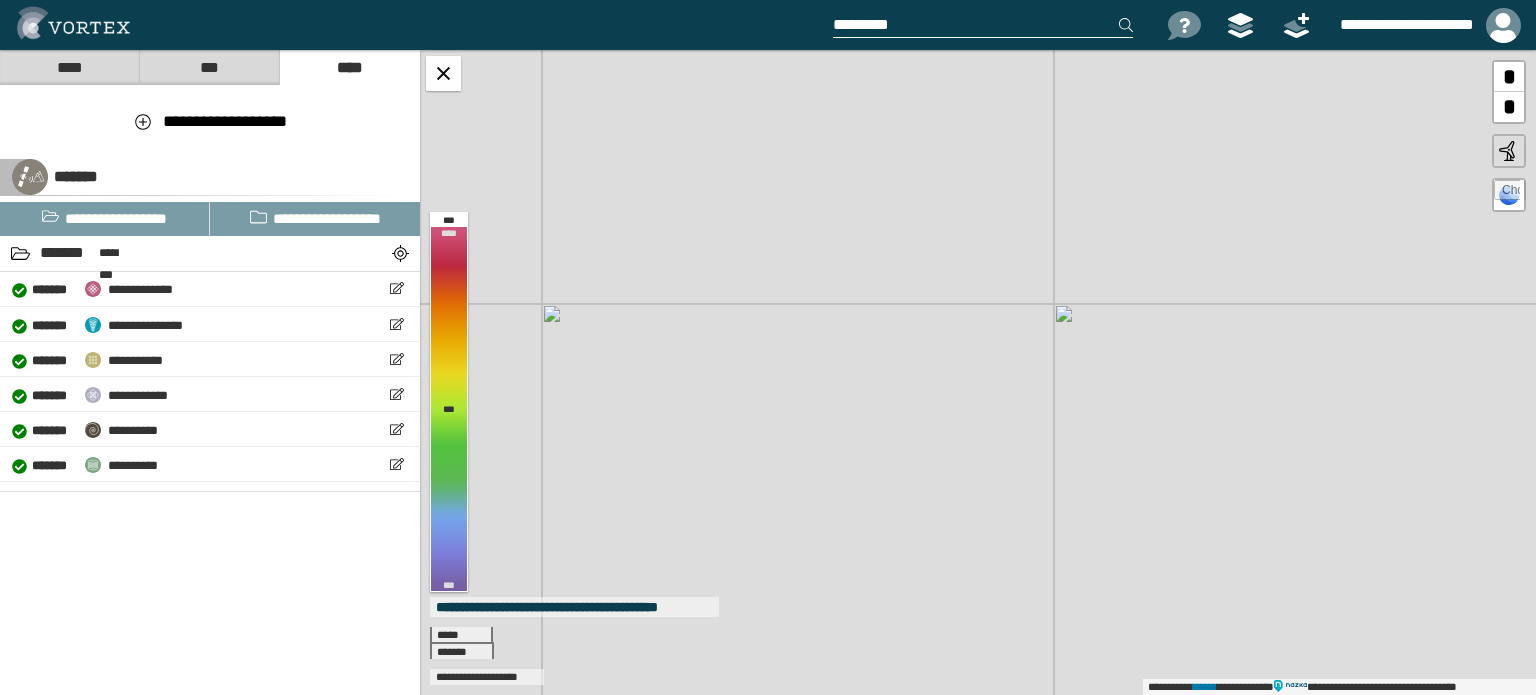 click on "**********" at bounding box center [978, 372] 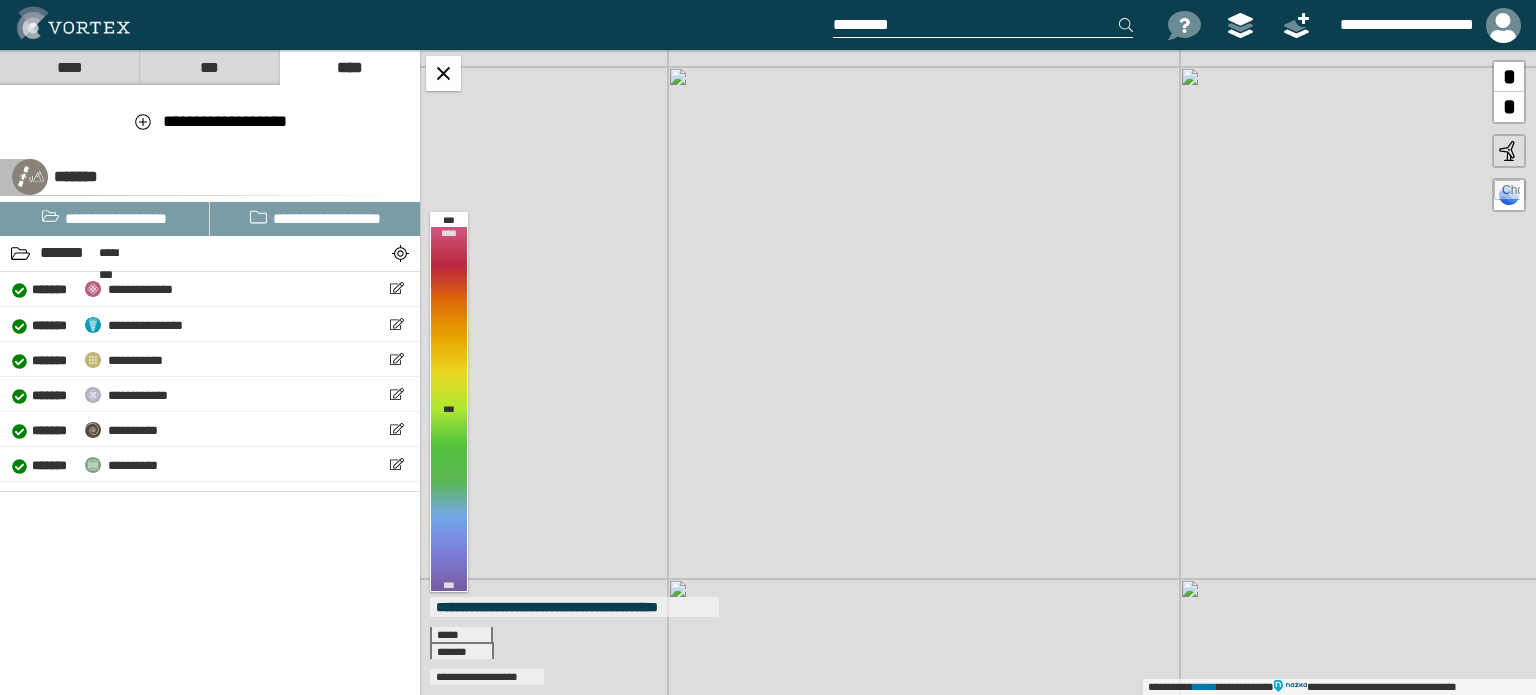 drag, startPoint x: 946, startPoint y: 420, endPoint x: 1072, endPoint y: 183, distance: 268.412 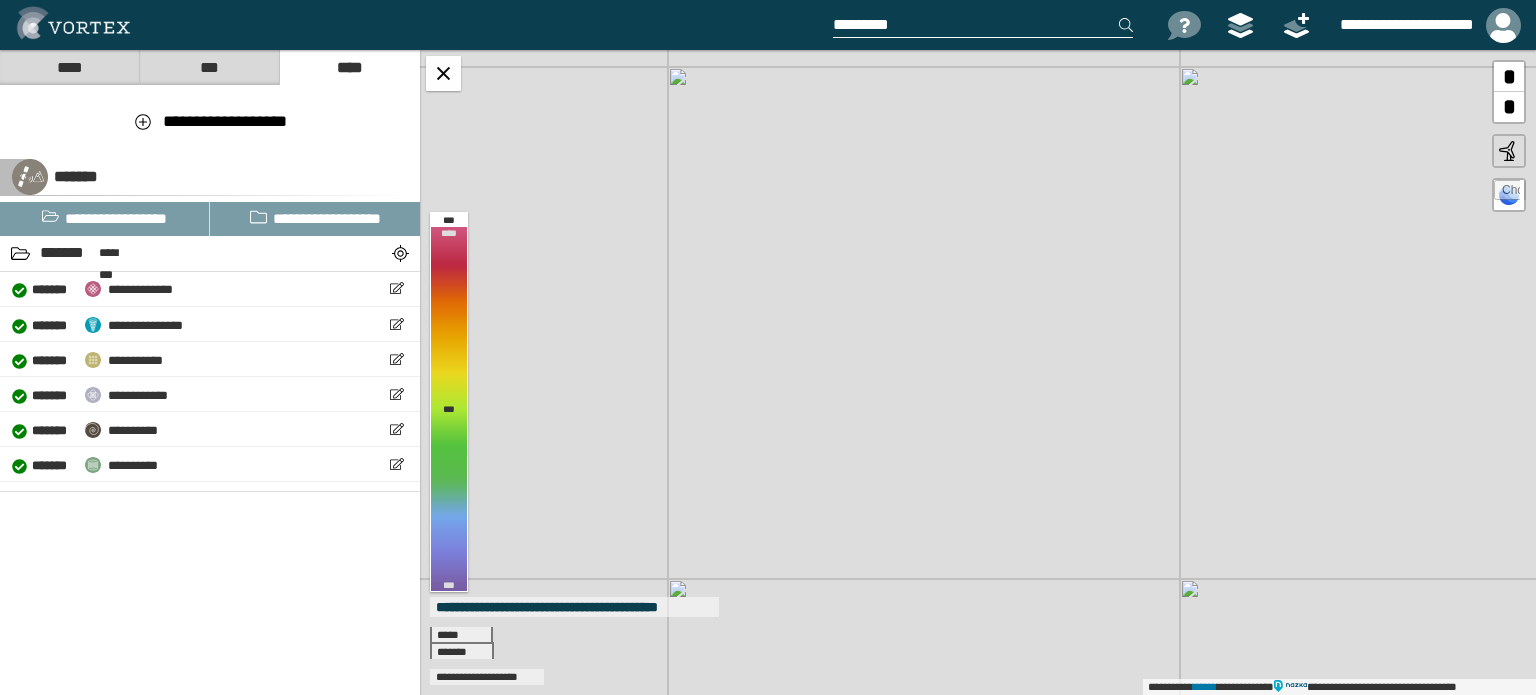 click on "**********" at bounding box center [978, 372] 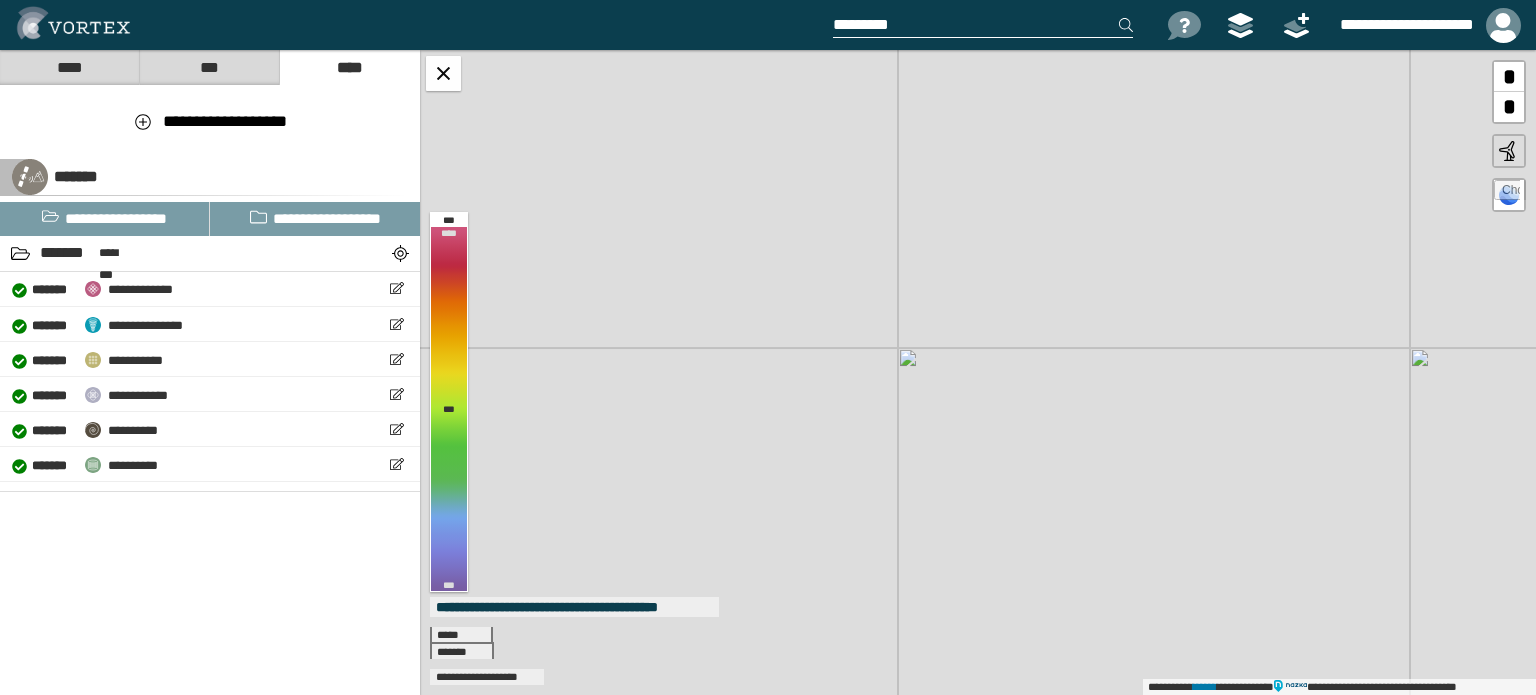 drag, startPoint x: 696, startPoint y: 548, endPoint x: 922, endPoint y: 325, distance: 317.49802 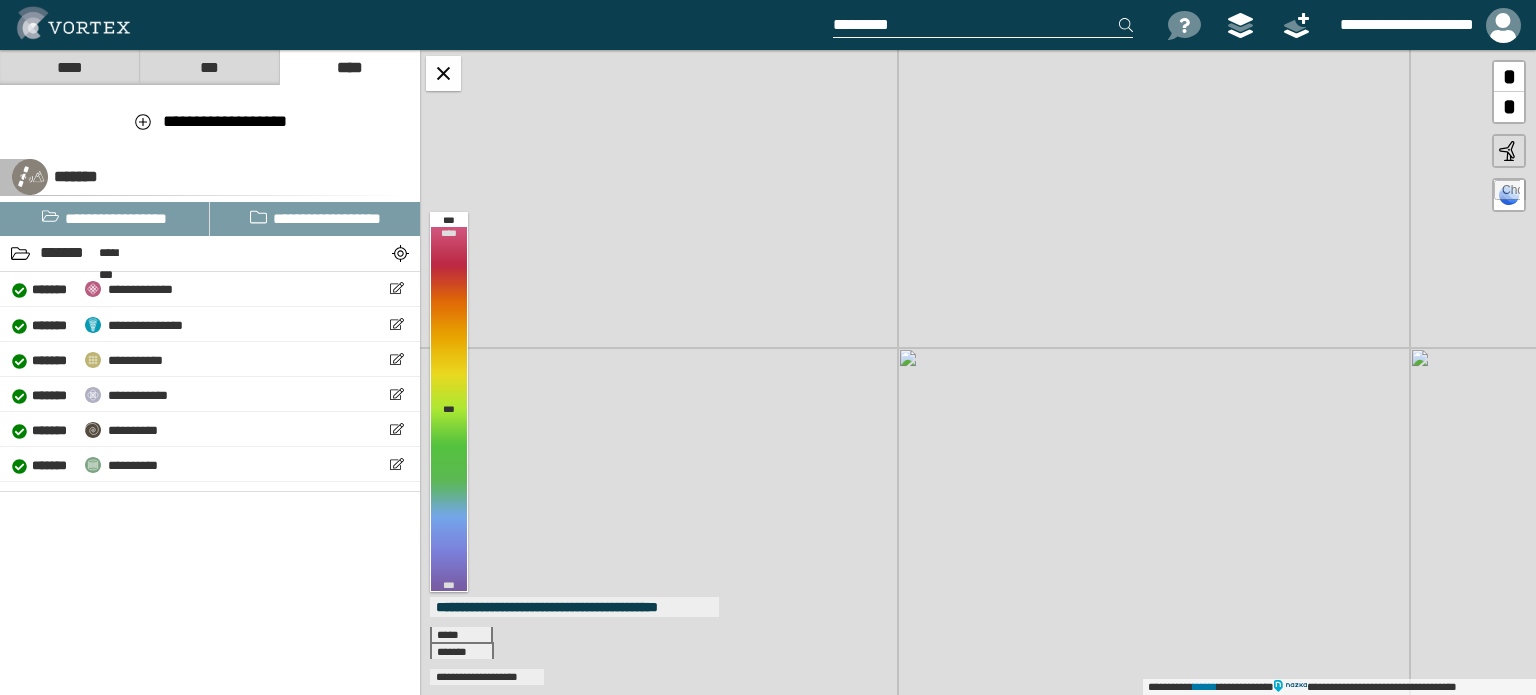 click on "**********" at bounding box center (978, 372) 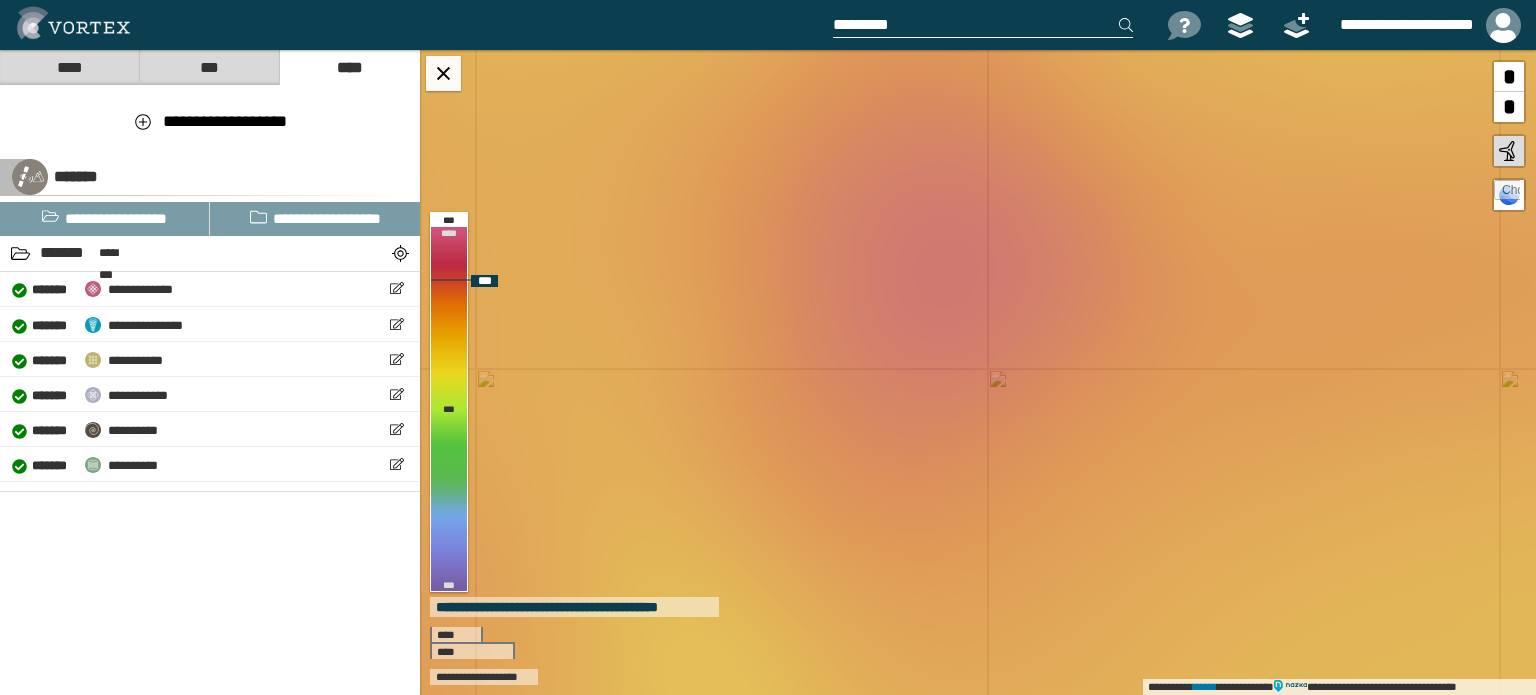 click on "**********" at bounding box center [978, 372] 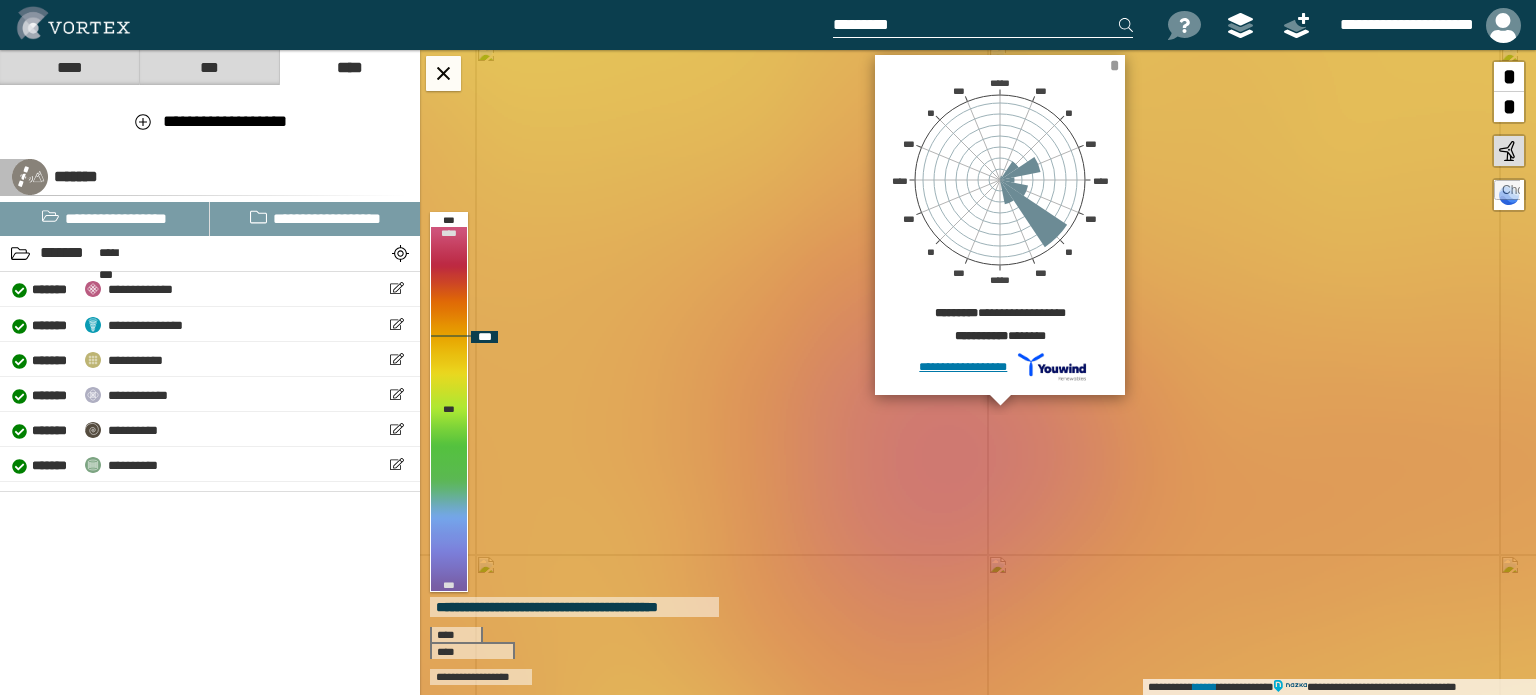click on "*" at bounding box center (1114, 65) 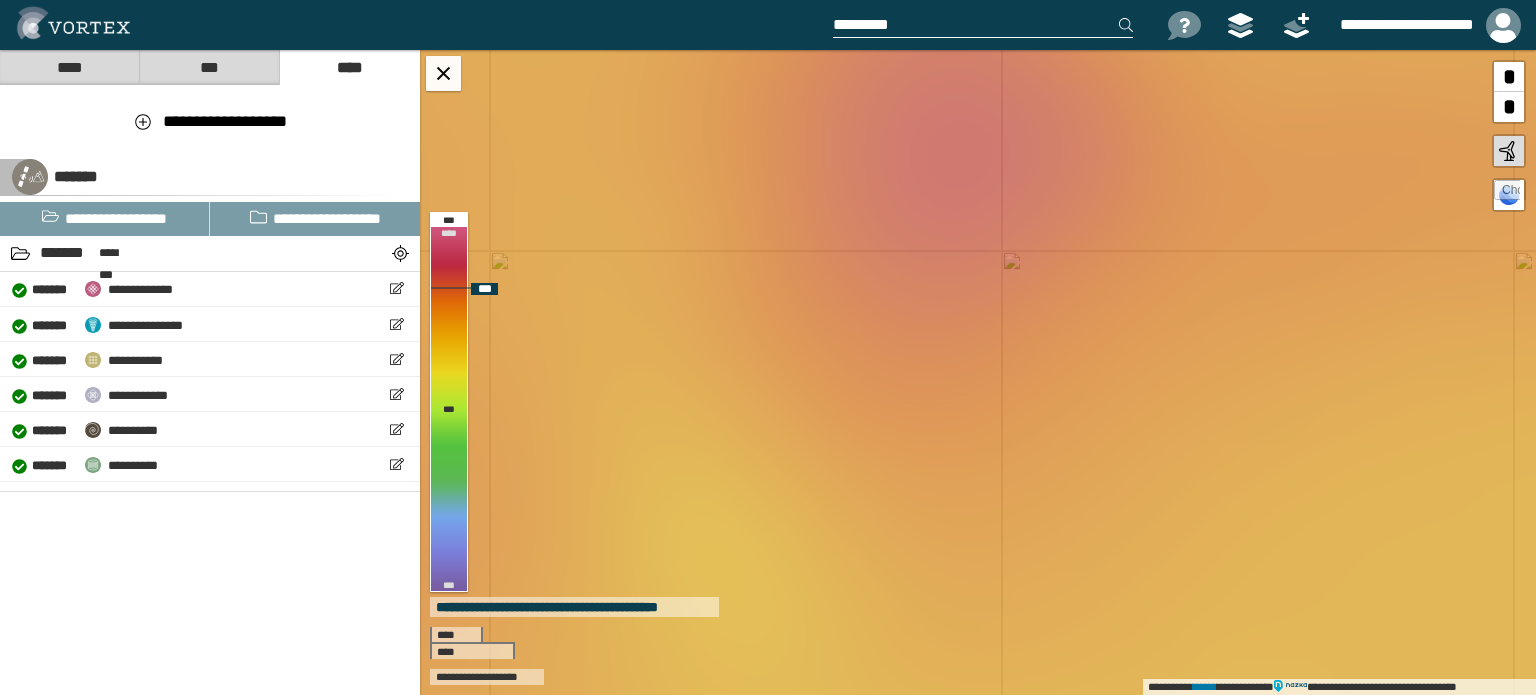 drag, startPoint x: 917, startPoint y: 457, endPoint x: 930, endPoint y: 296, distance: 161.52399 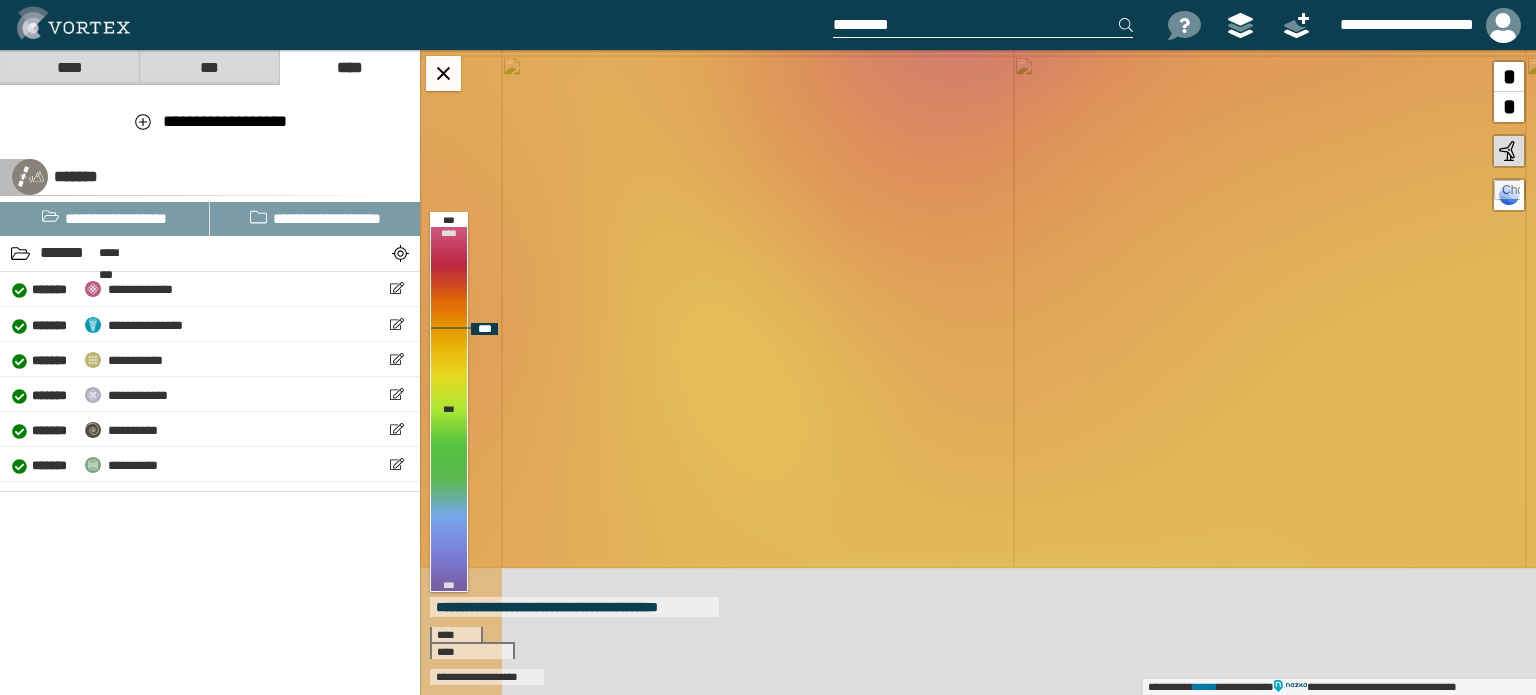 drag, startPoint x: 863, startPoint y: 512, endPoint x: 863, endPoint y: 392, distance: 120 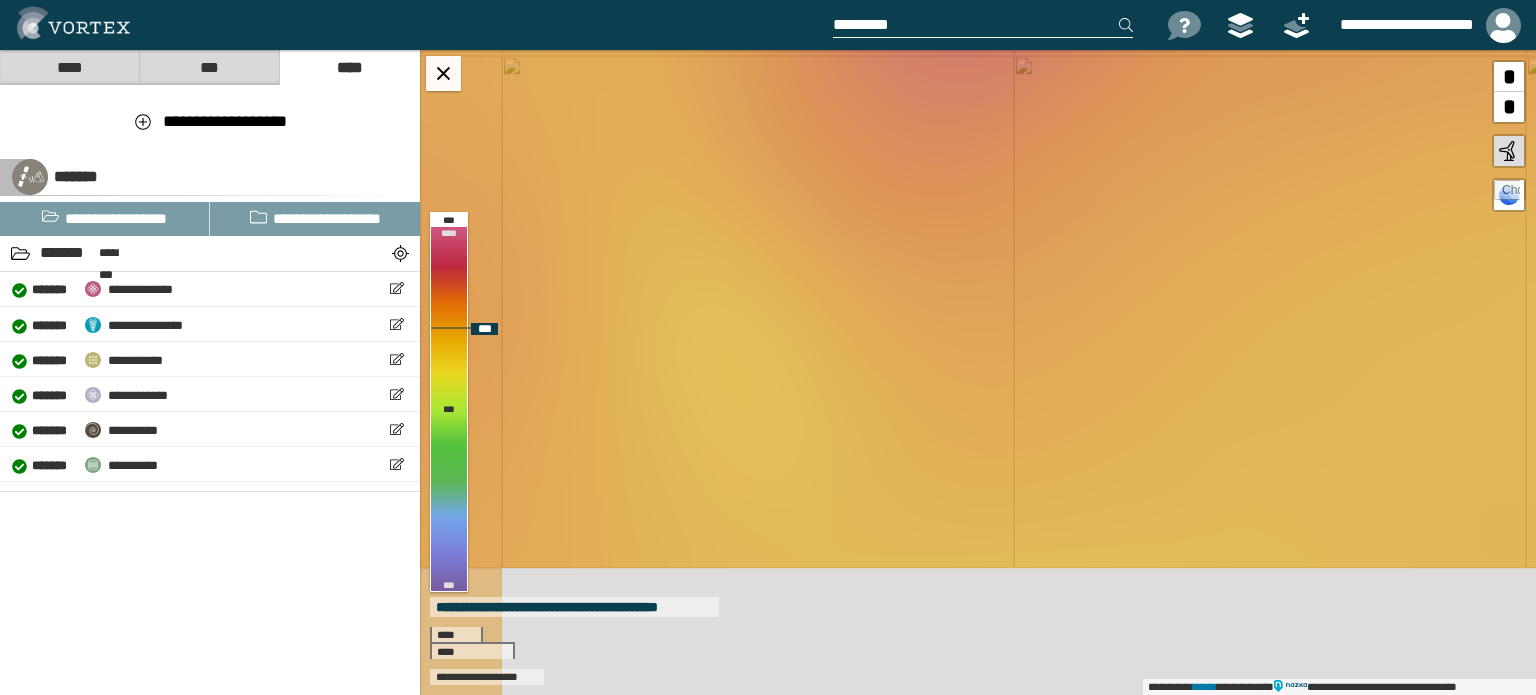 click on "**********" at bounding box center [978, 372] 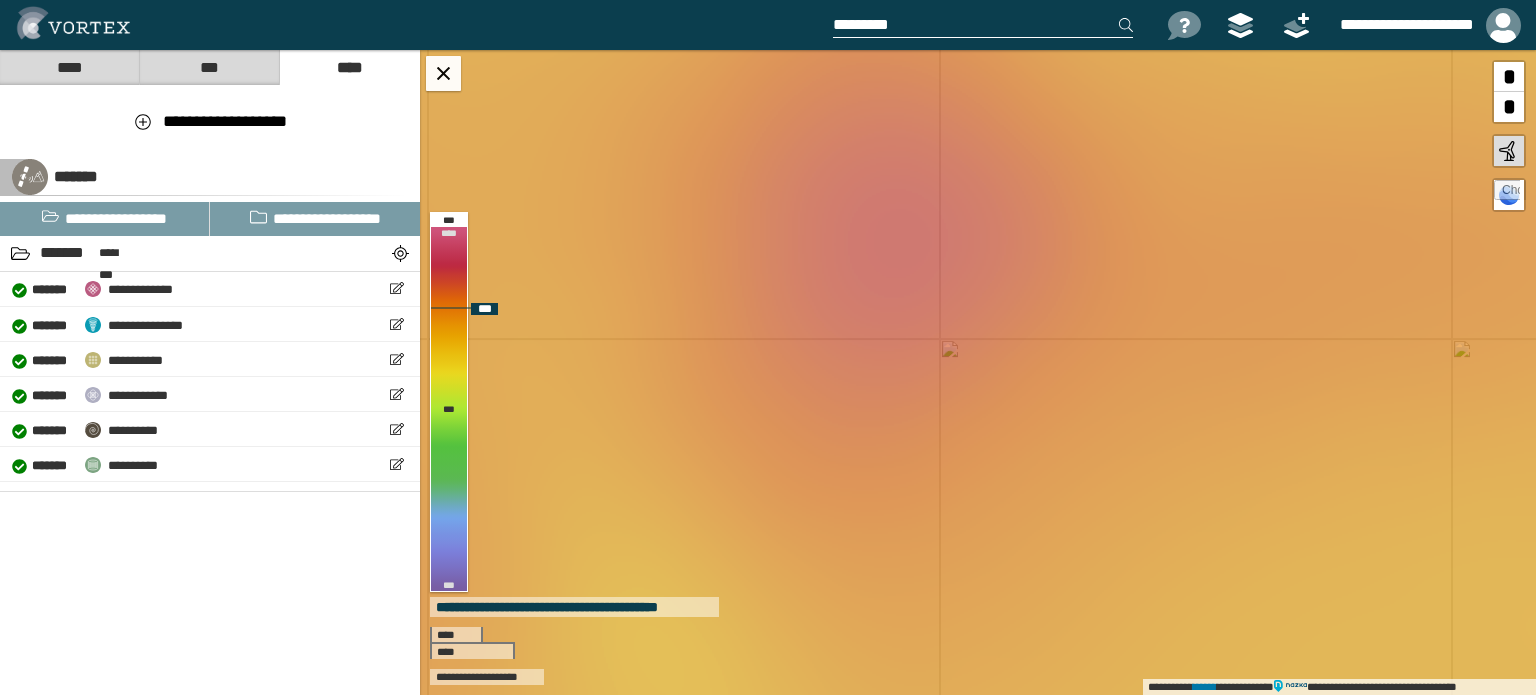 drag, startPoint x: 904, startPoint y: 250, endPoint x: 830, endPoint y: 533, distance: 292.51495 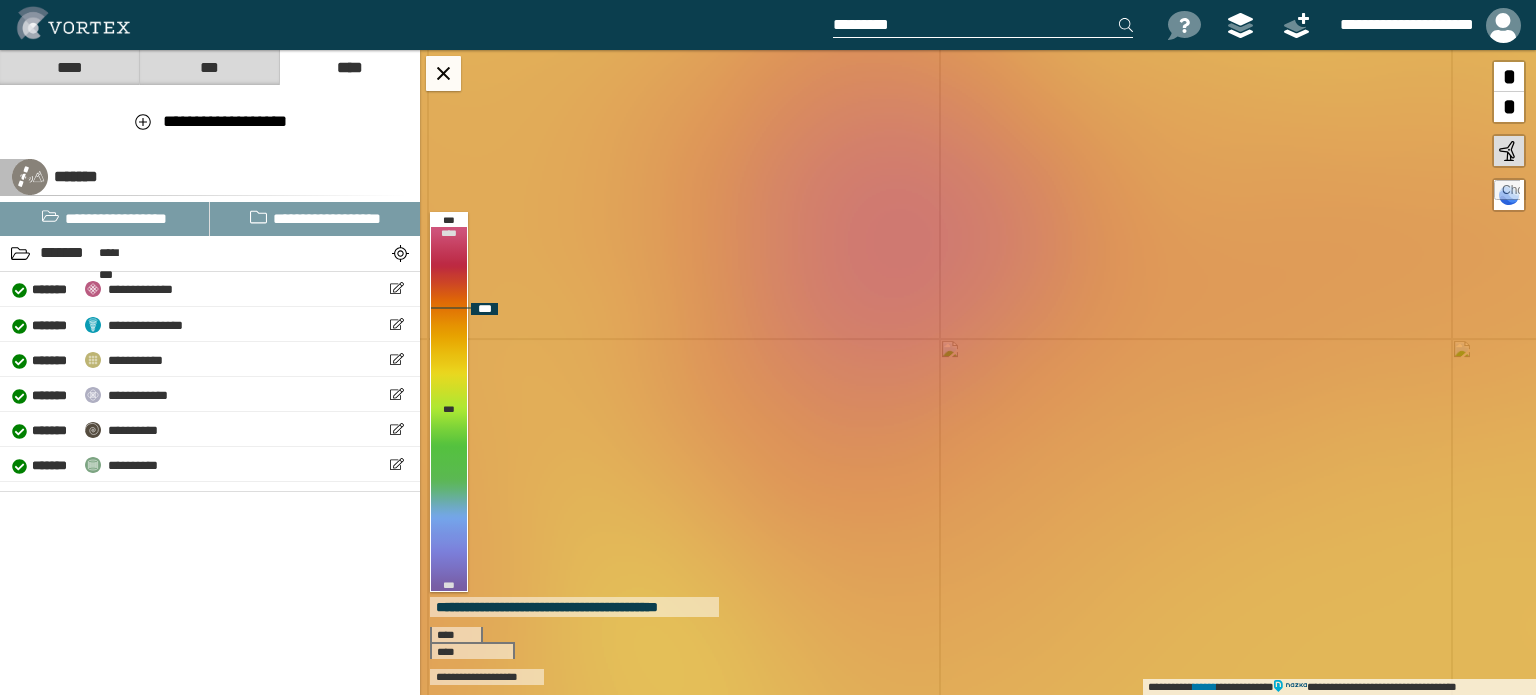 click on "**********" at bounding box center [978, 372] 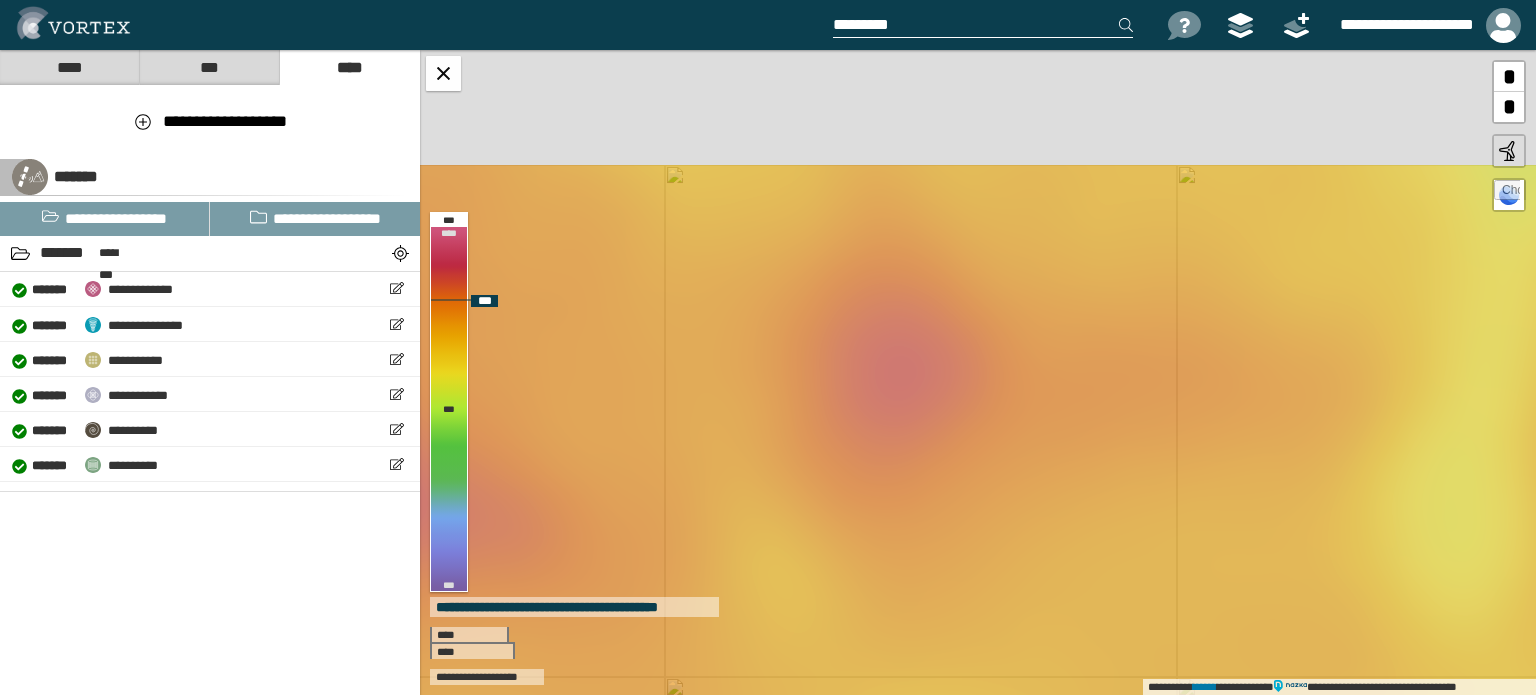 drag, startPoint x: 1014, startPoint y: 127, endPoint x: 960, endPoint y: 299, distance: 180.27756 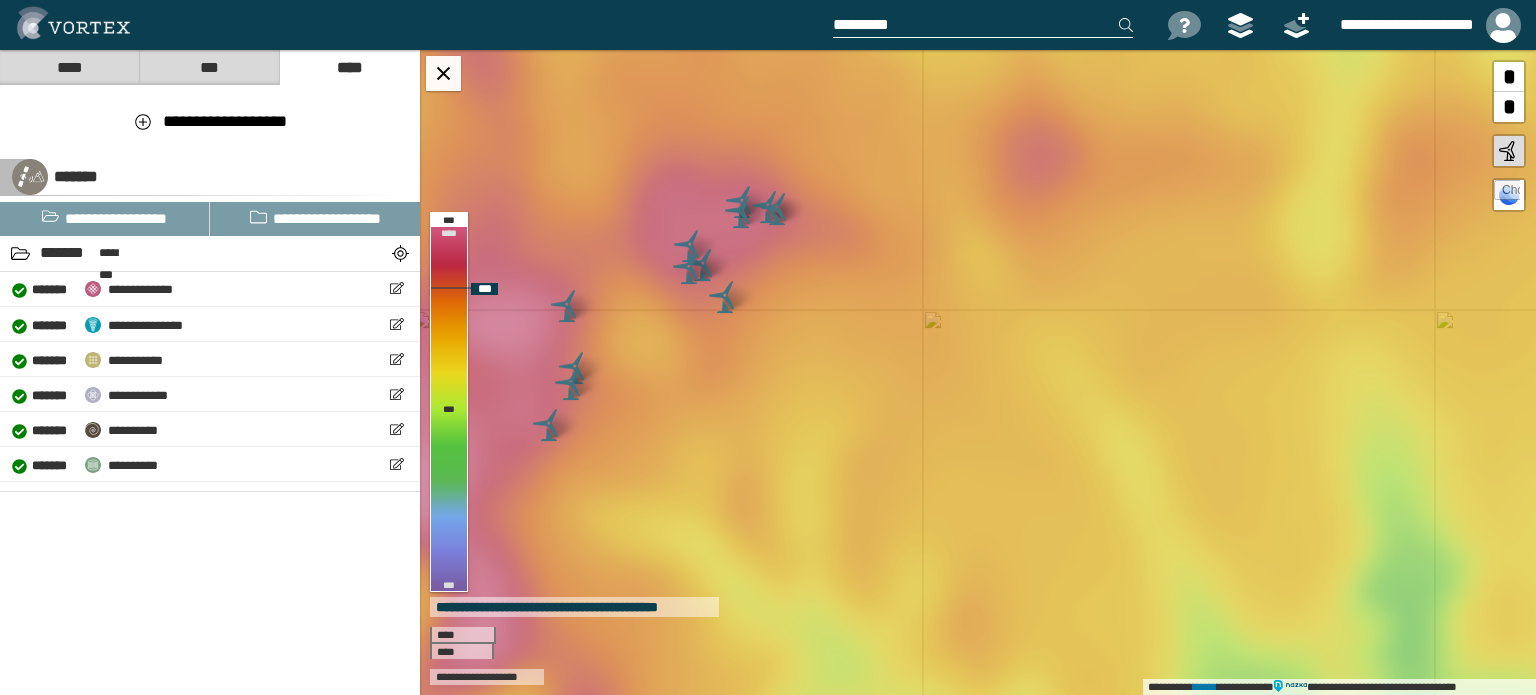 drag, startPoint x: 924, startPoint y: 404, endPoint x: 1048, endPoint y: 191, distance: 246.46501 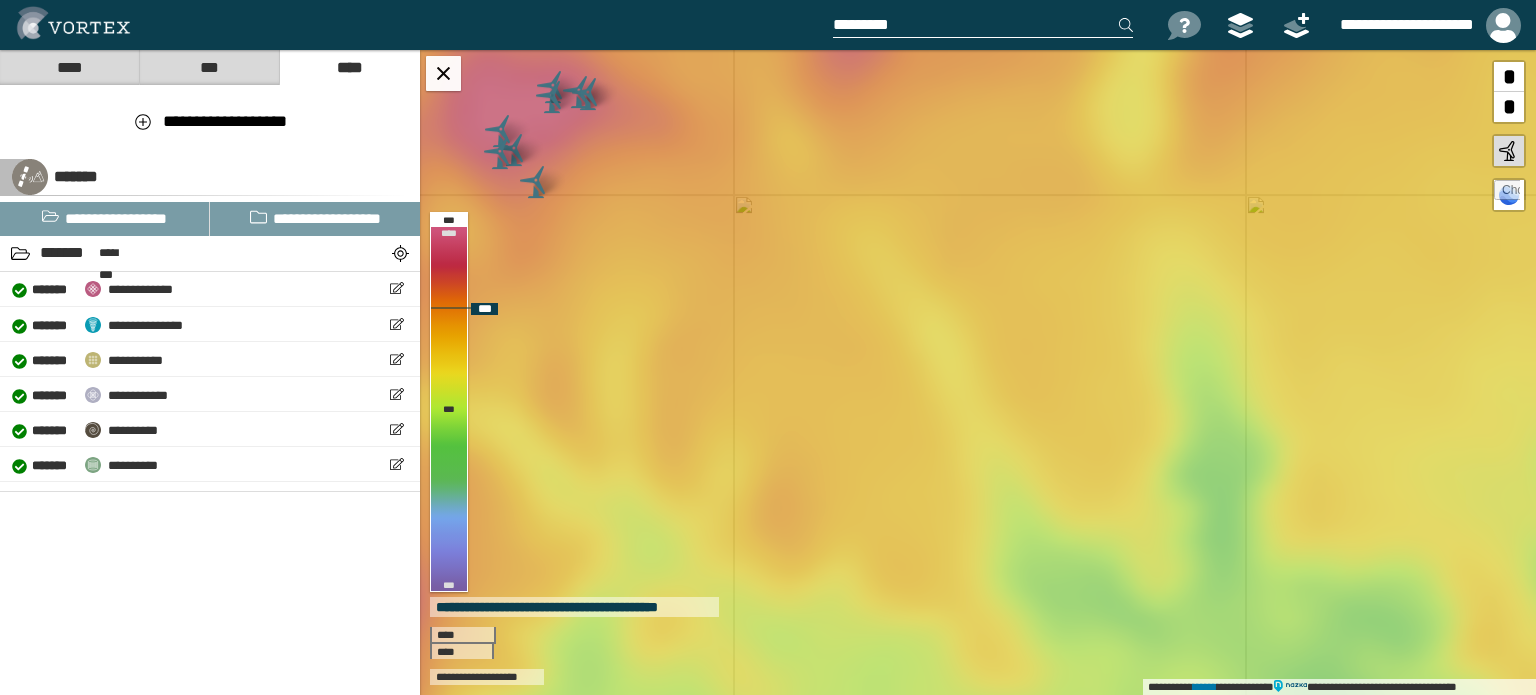 drag, startPoint x: 1061, startPoint y: 227, endPoint x: 861, endPoint y: 187, distance: 203.96078 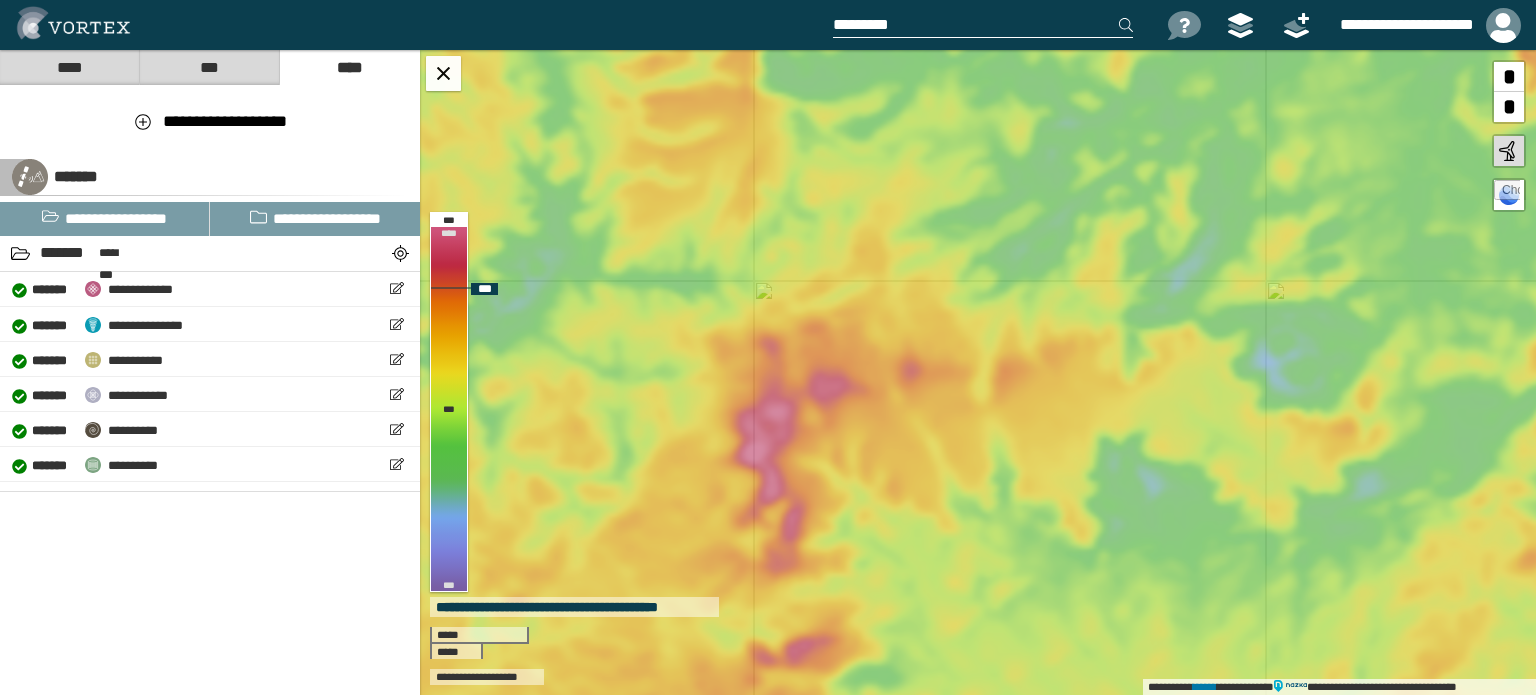 drag, startPoint x: 868, startPoint y: 184, endPoint x: 918, endPoint y: 379, distance: 201.30823 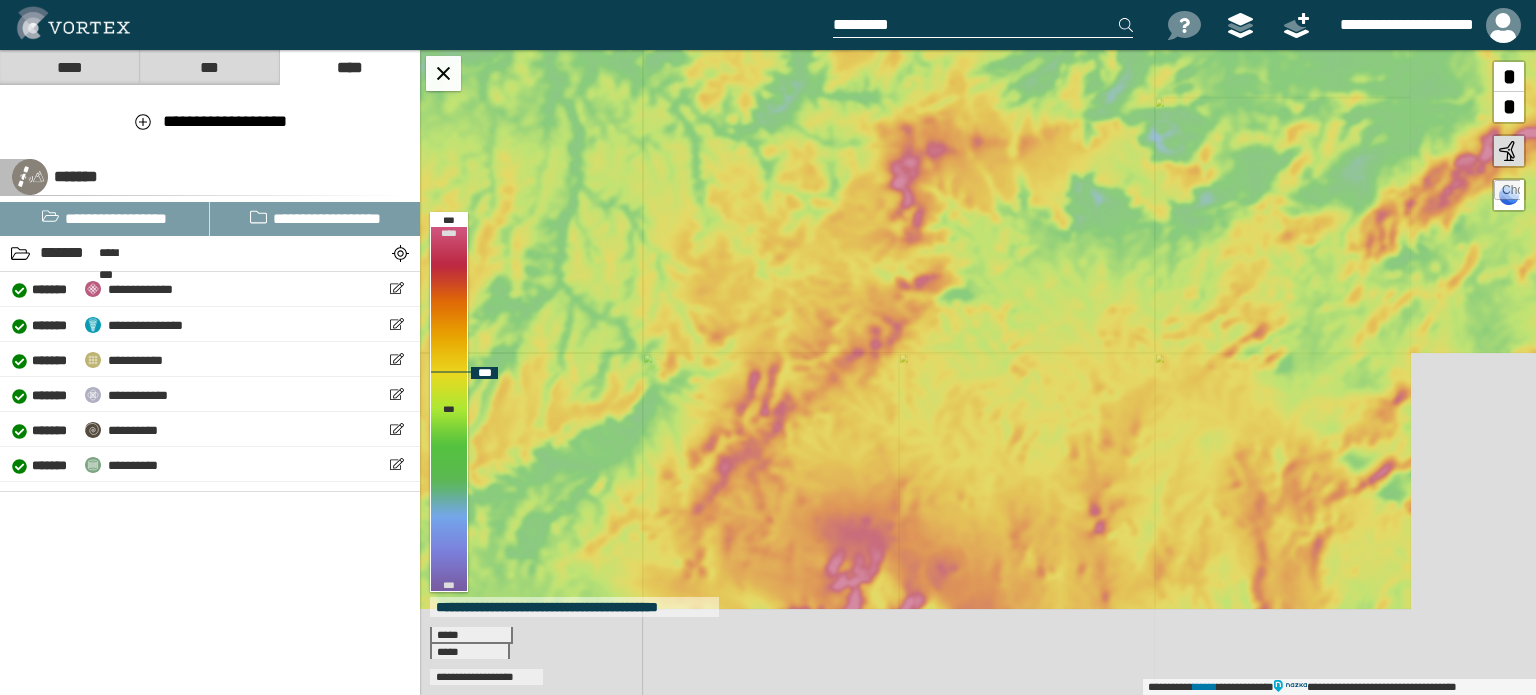 drag, startPoint x: 904, startPoint y: 511, endPoint x: 1020, endPoint y: 159, distance: 370.6211 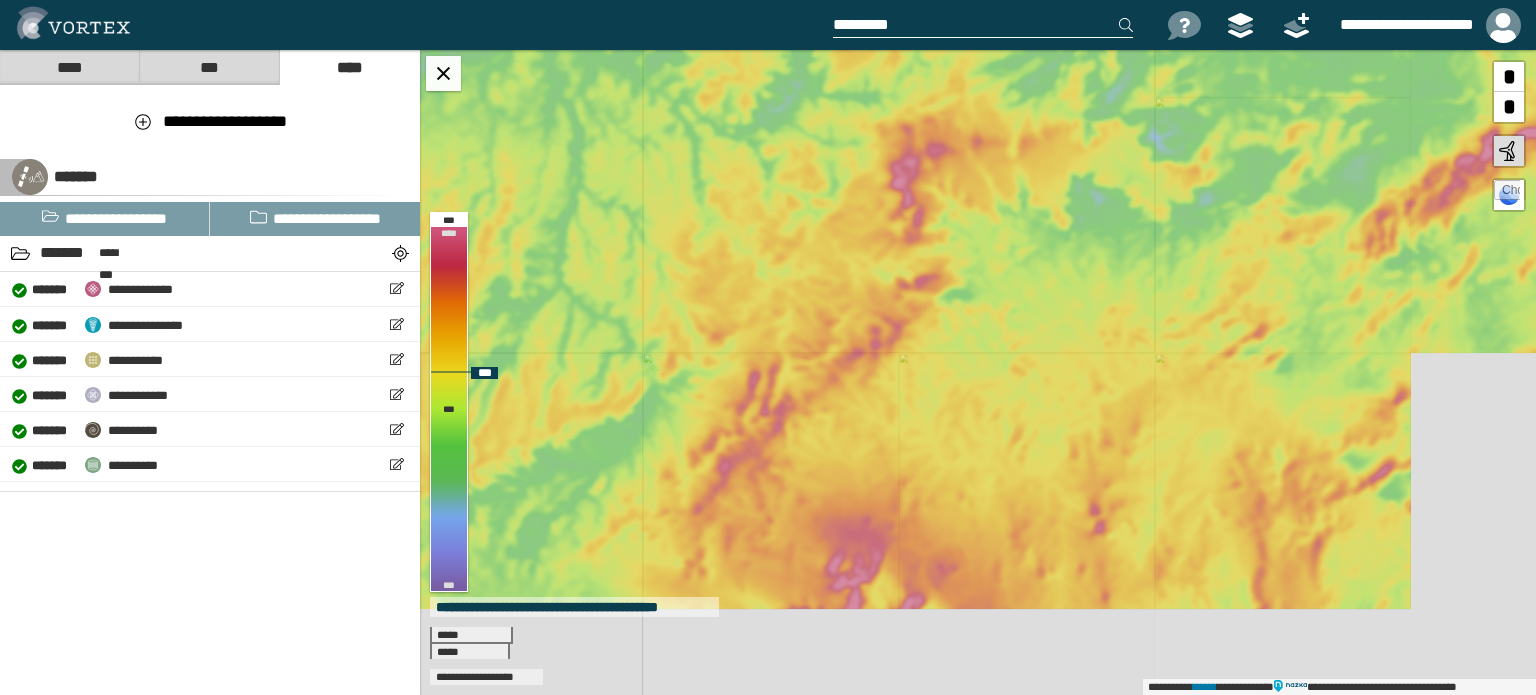 click on "**********" at bounding box center (978, 372) 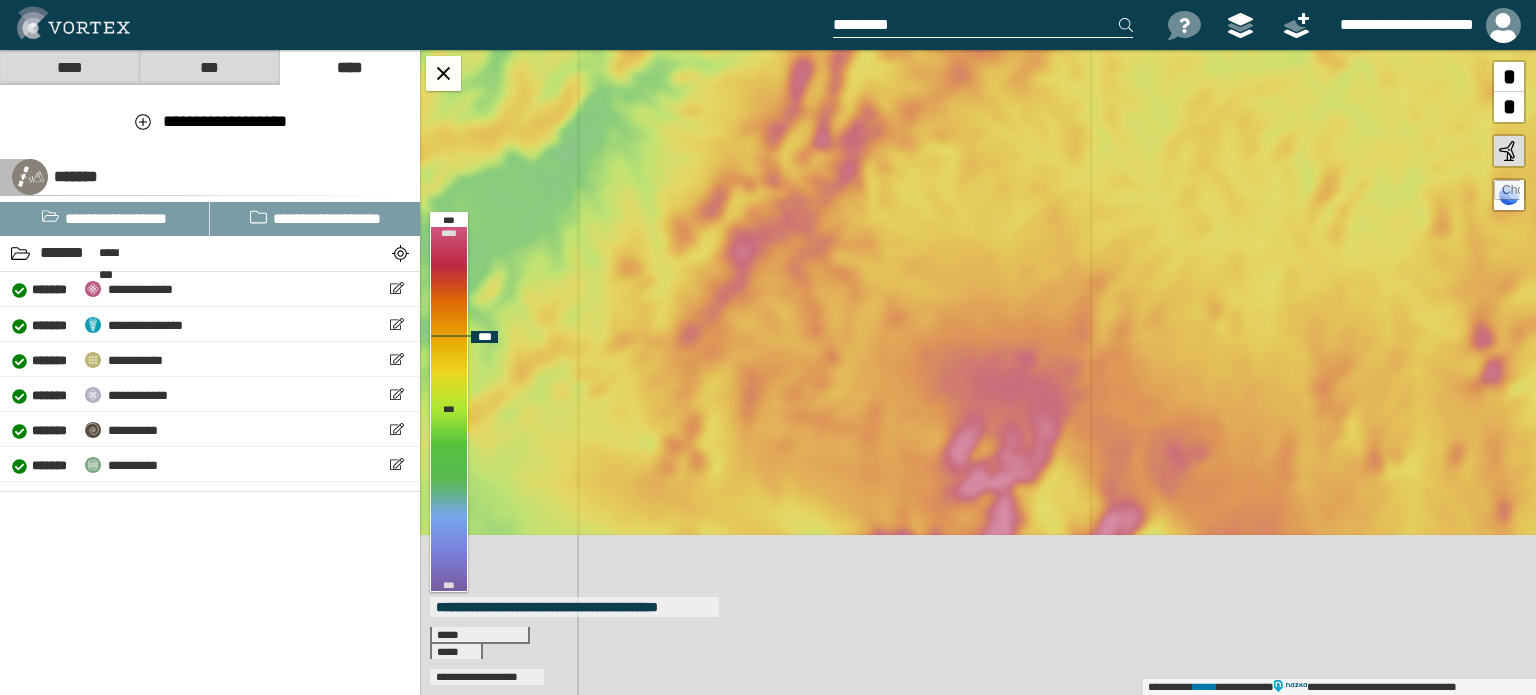 drag, startPoint x: 927, startPoint y: 342, endPoint x: 968, endPoint y: 170, distance: 176.81912 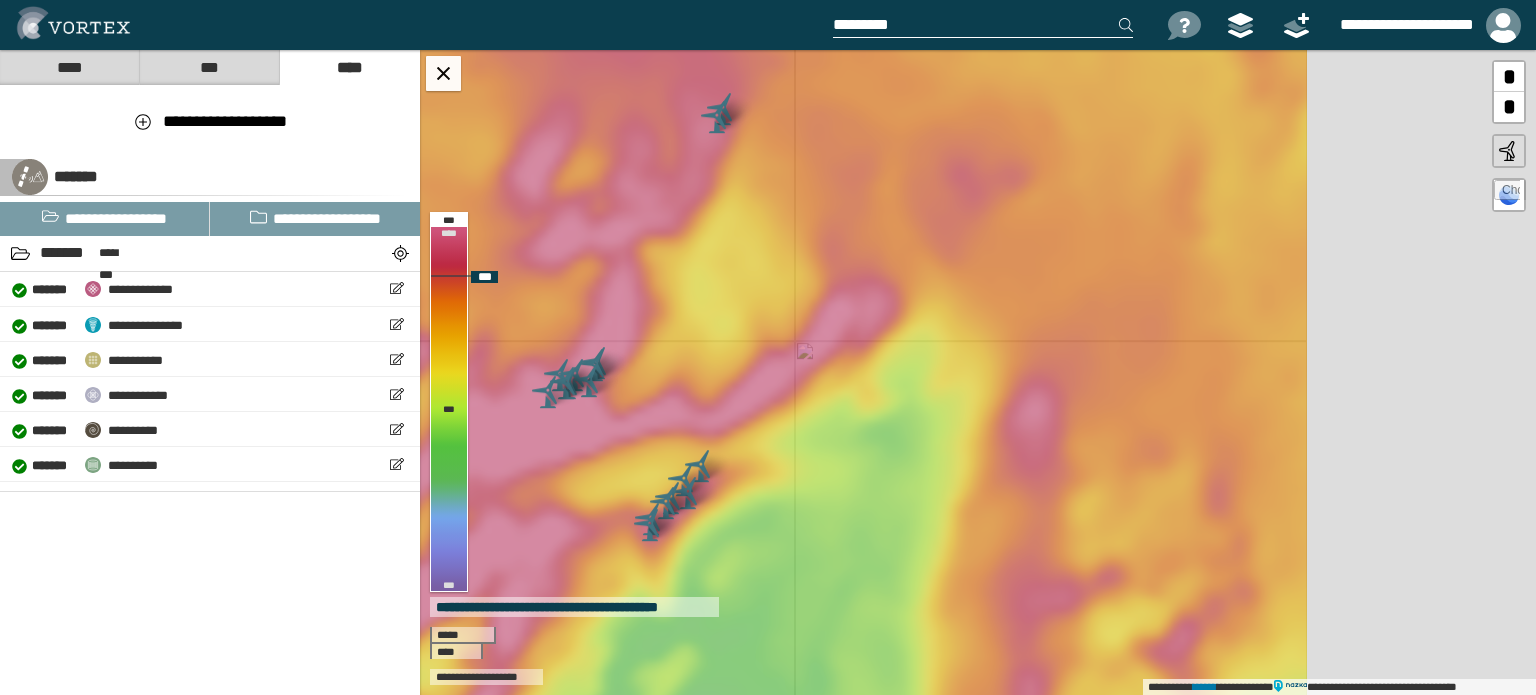 drag, startPoint x: 972, startPoint y: 393, endPoint x: 640, endPoint y: 103, distance: 440.82196 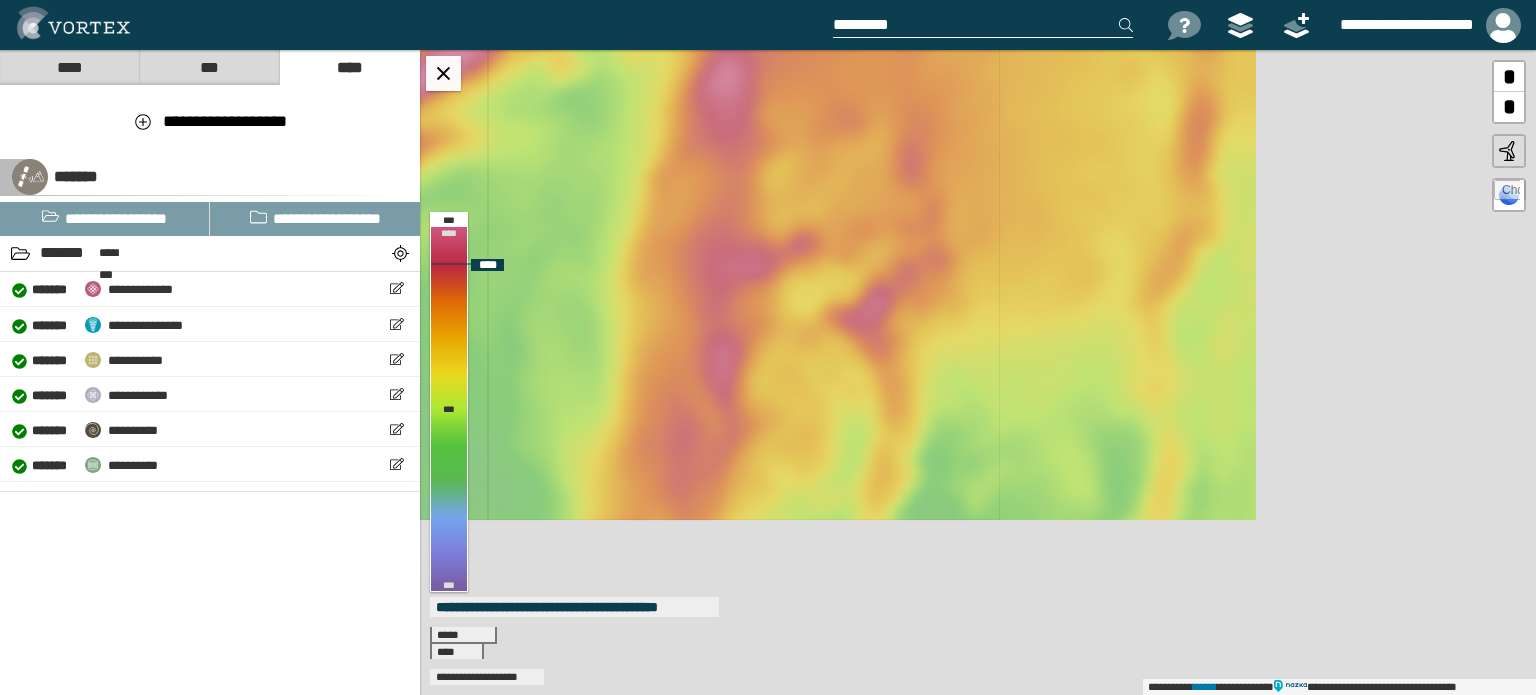 drag, startPoint x: 956, startPoint y: 399, endPoint x: 727, endPoint y: 138, distance: 347.2204 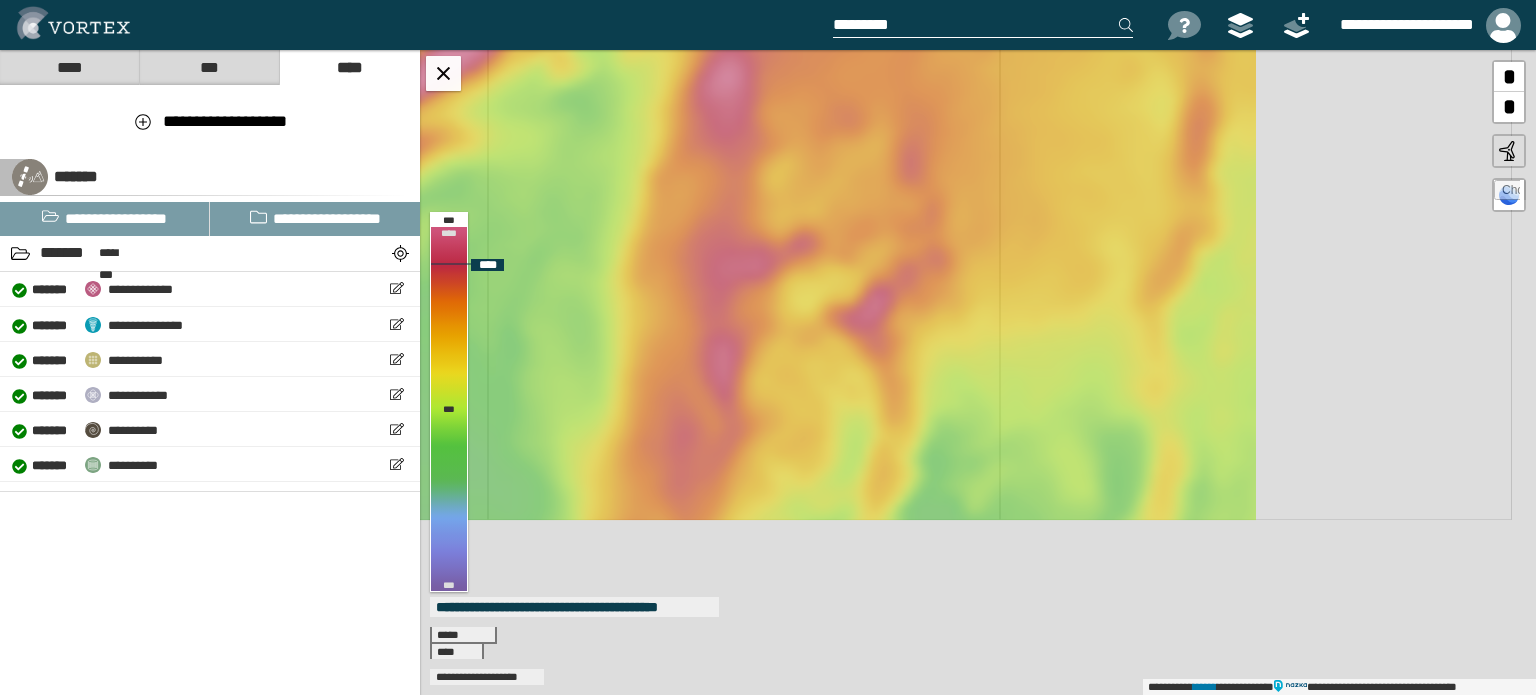 click on "[FIRST] [LAST] [STREET] [CITY] [STATE] [ZIP] [COUNTRY] [PHONE] [EMAIL]" at bounding box center [978, 372] 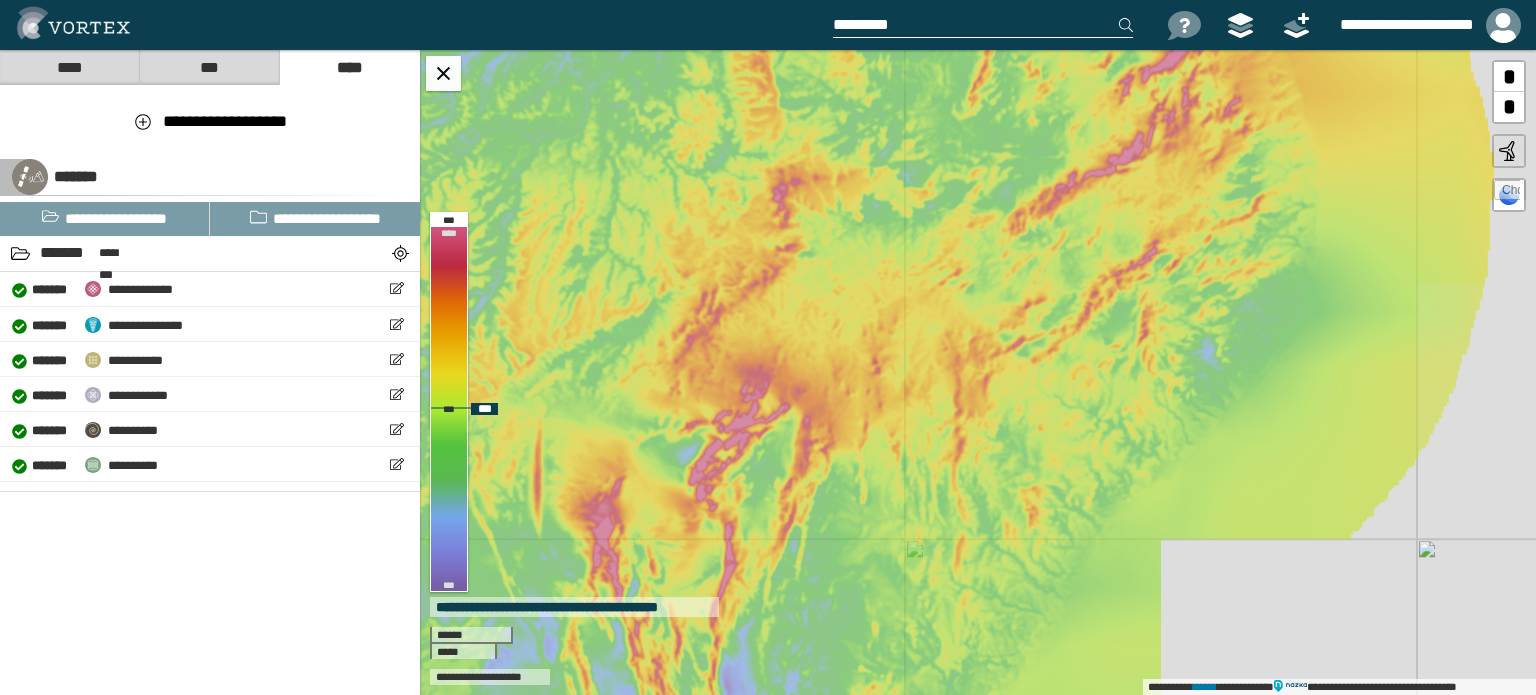 drag, startPoint x: 1140, startPoint y: 325, endPoint x: 1063, endPoint y: 439, distance: 137.56816 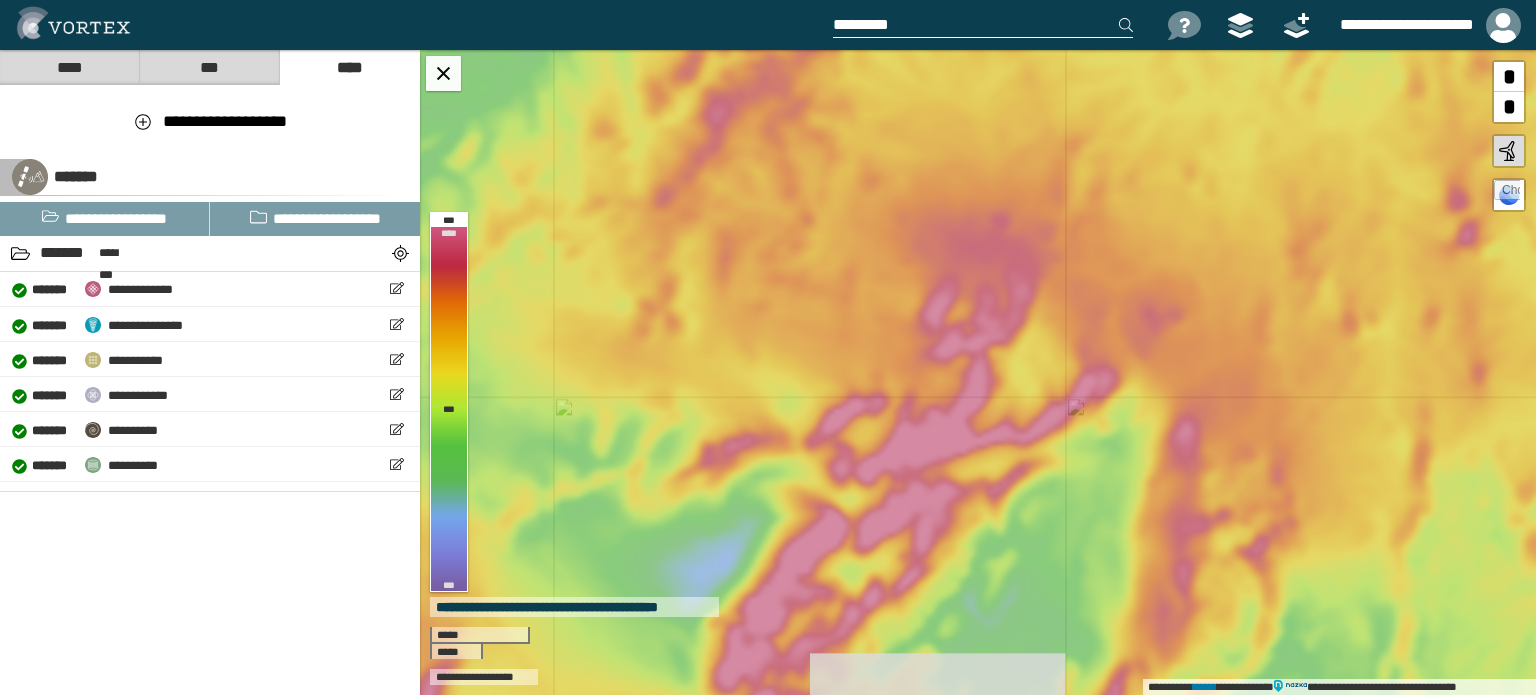 drag, startPoint x: 747, startPoint y: 219, endPoint x: 1256, endPoint y: -68, distance: 584.3372 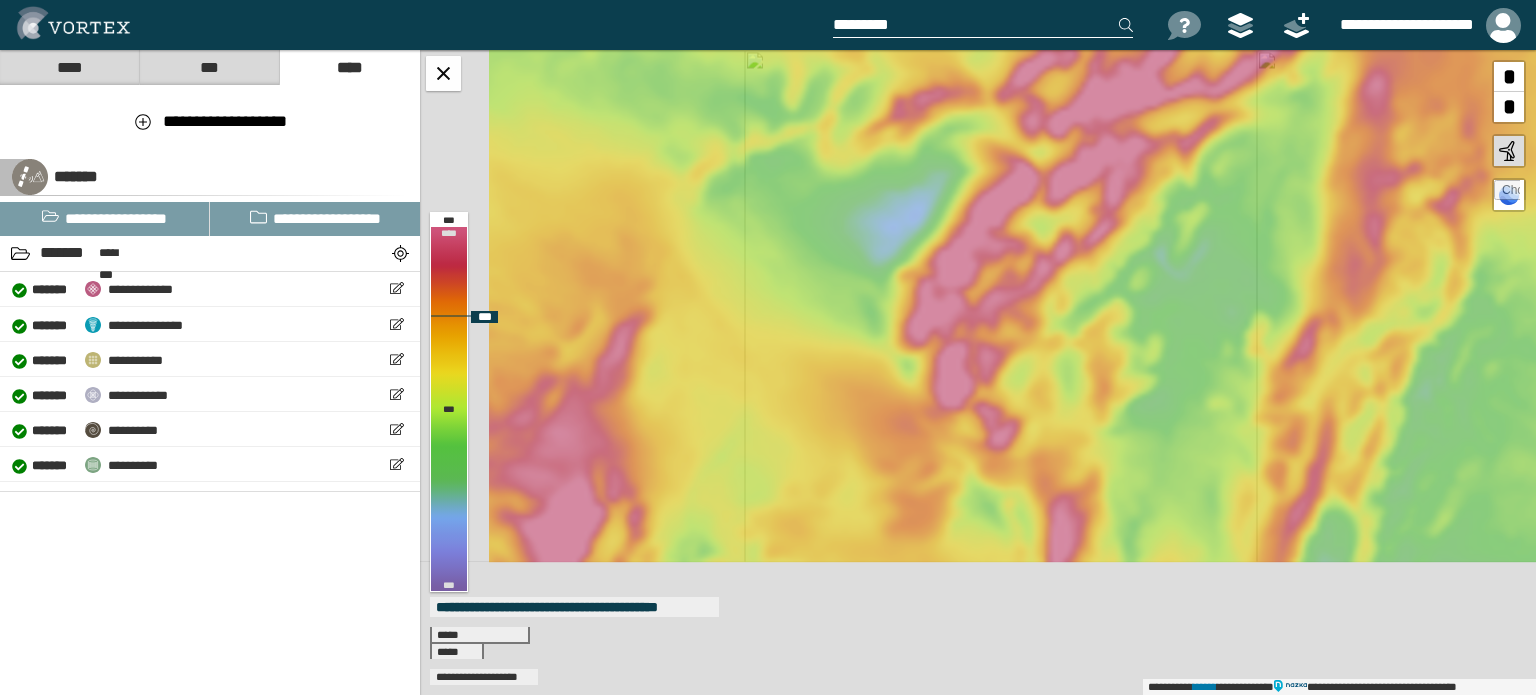 drag, startPoint x: 844, startPoint y: 131, endPoint x: 919, endPoint y: 15, distance: 138.13399 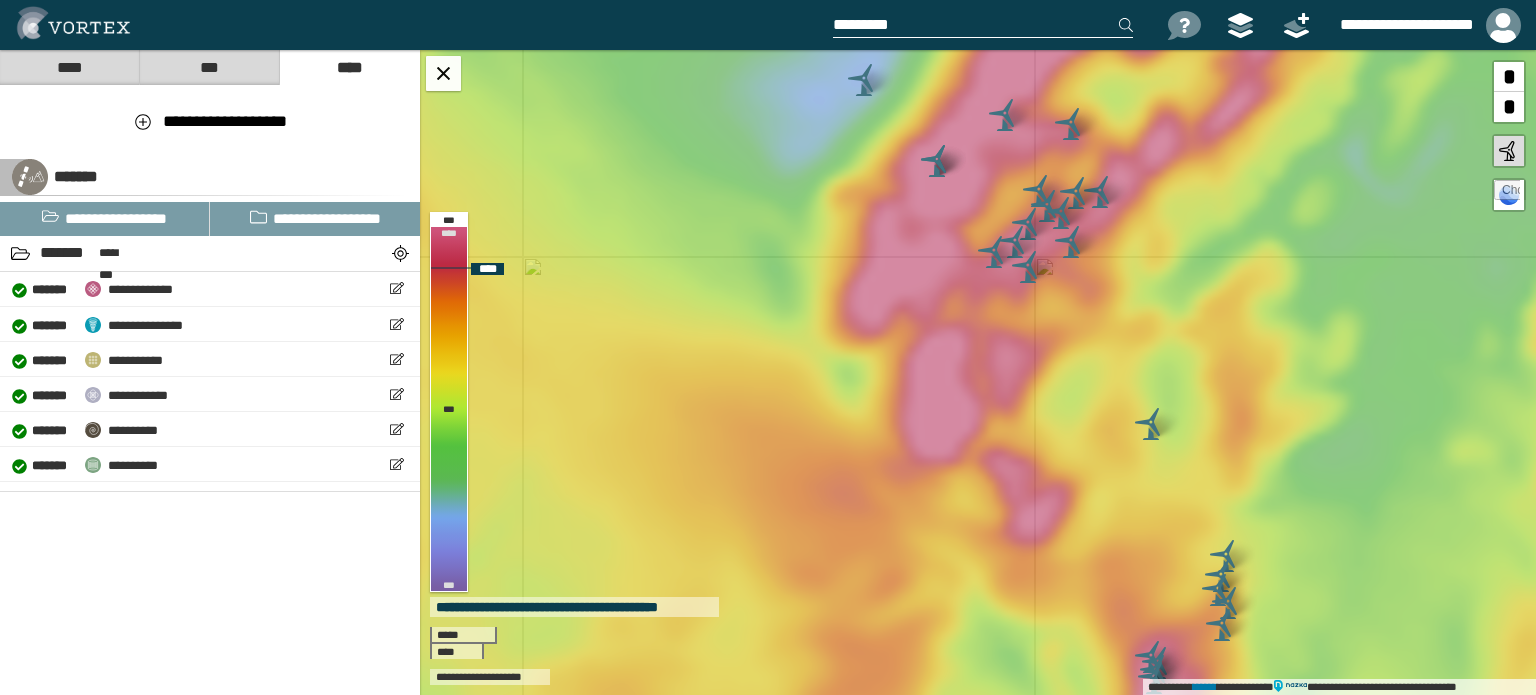 click at bounding box center (1071, 242) 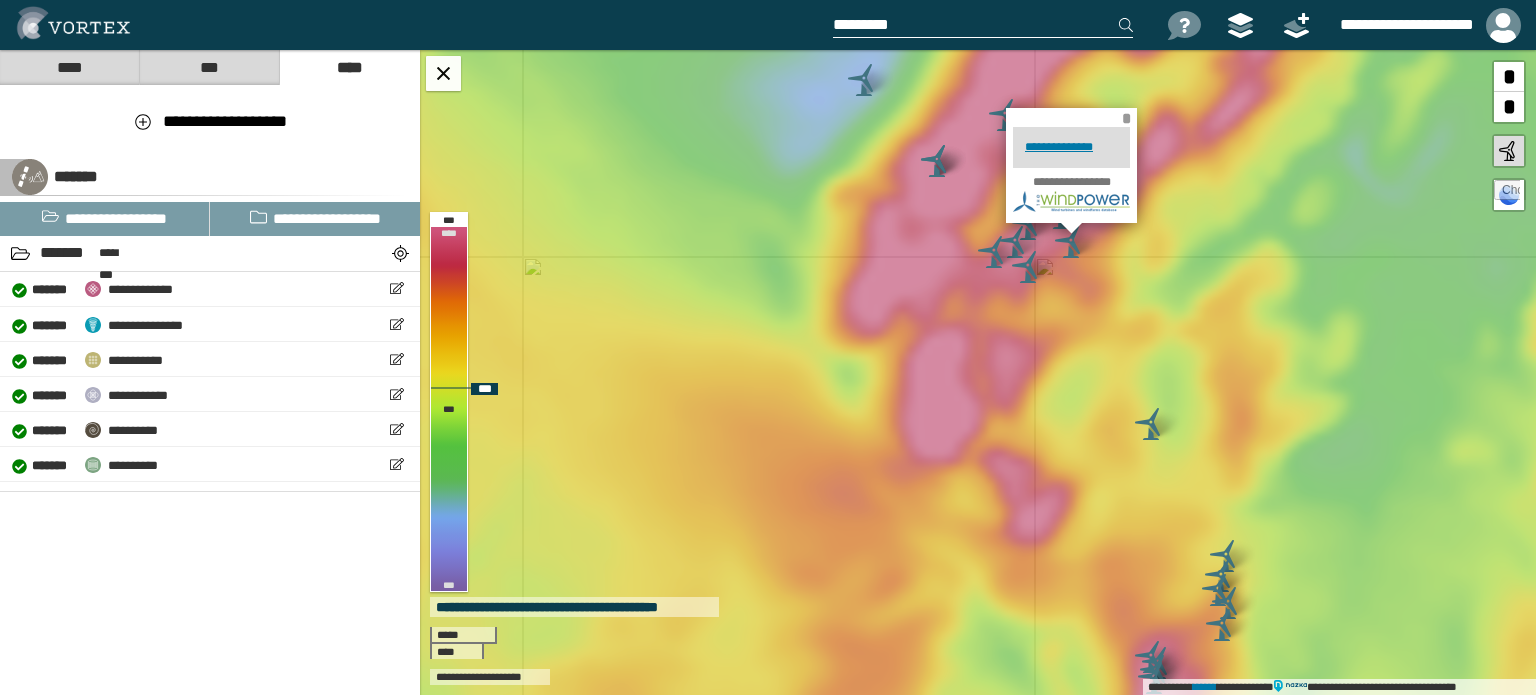 click on "*" at bounding box center (1126, 118) 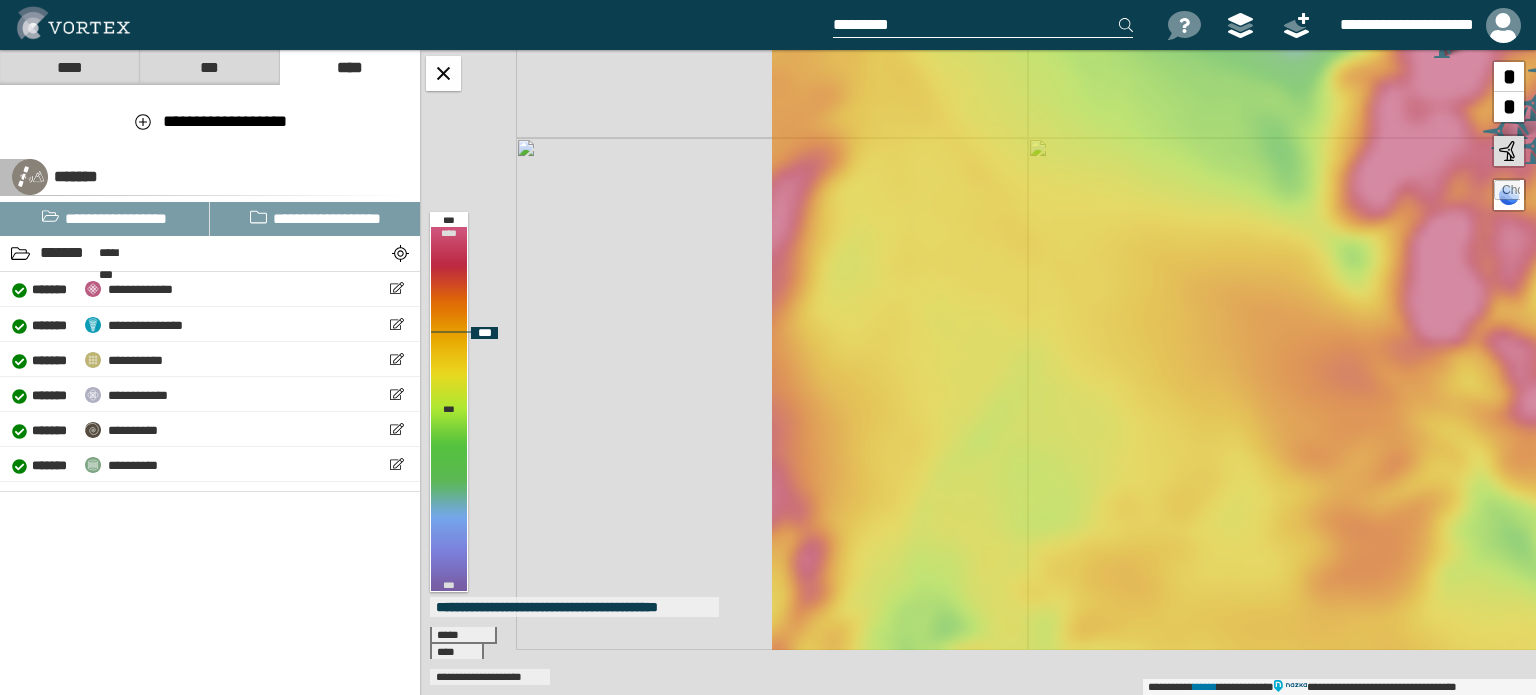 drag, startPoint x: 820, startPoint y: 456, endPoint x: 1218, endPoint y: 372, distance: 406.76776 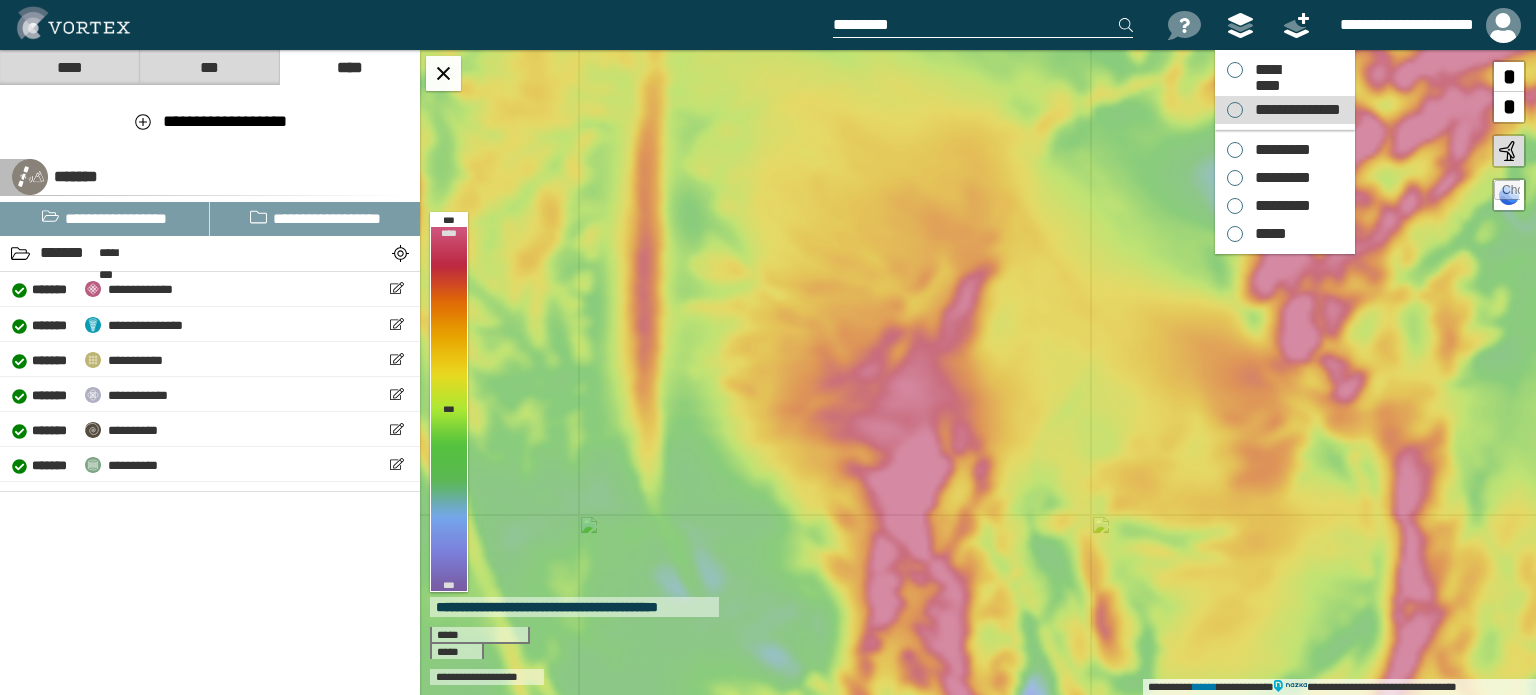 click on "**********" at bounding box center (1285, 110) 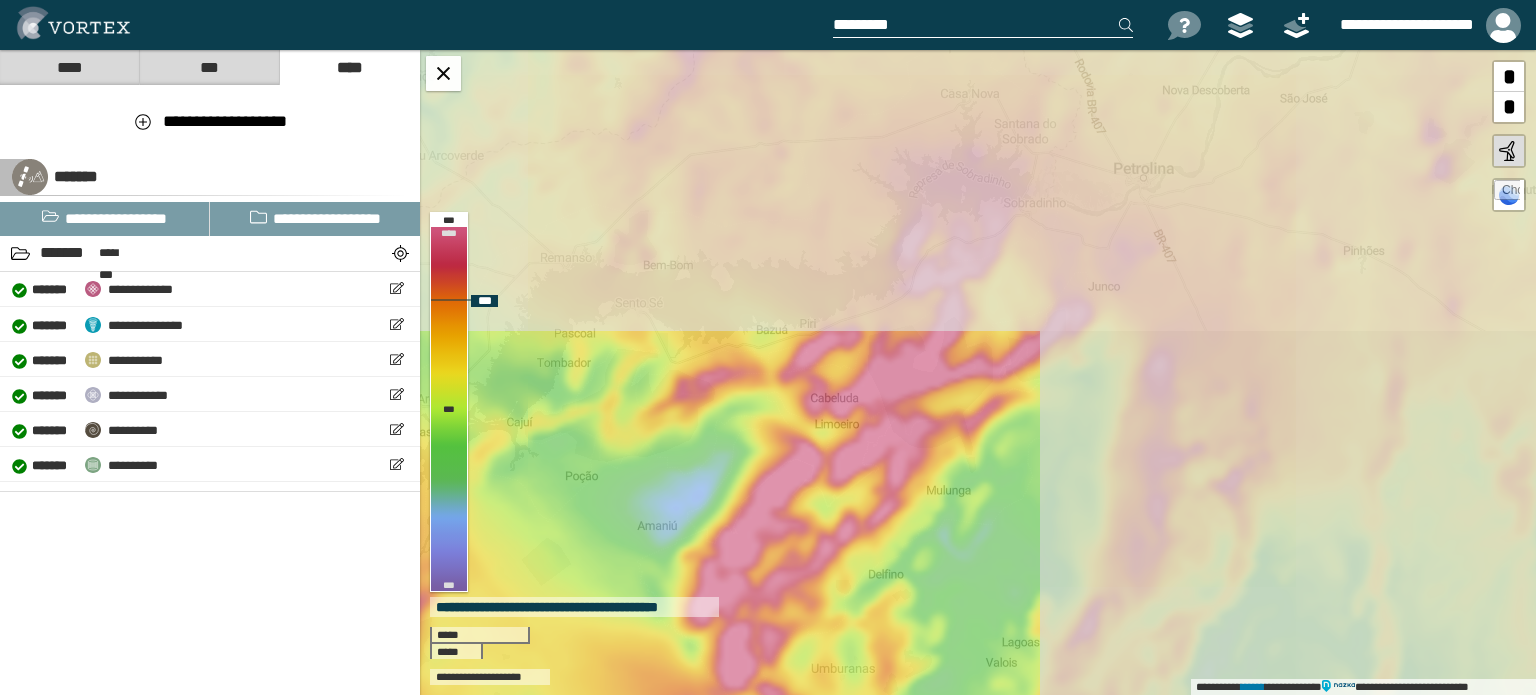 drag, startPoint x: 1245, startPoint y: 283, endPoint x: 687, endPoint y: 607, distance: 645.24414 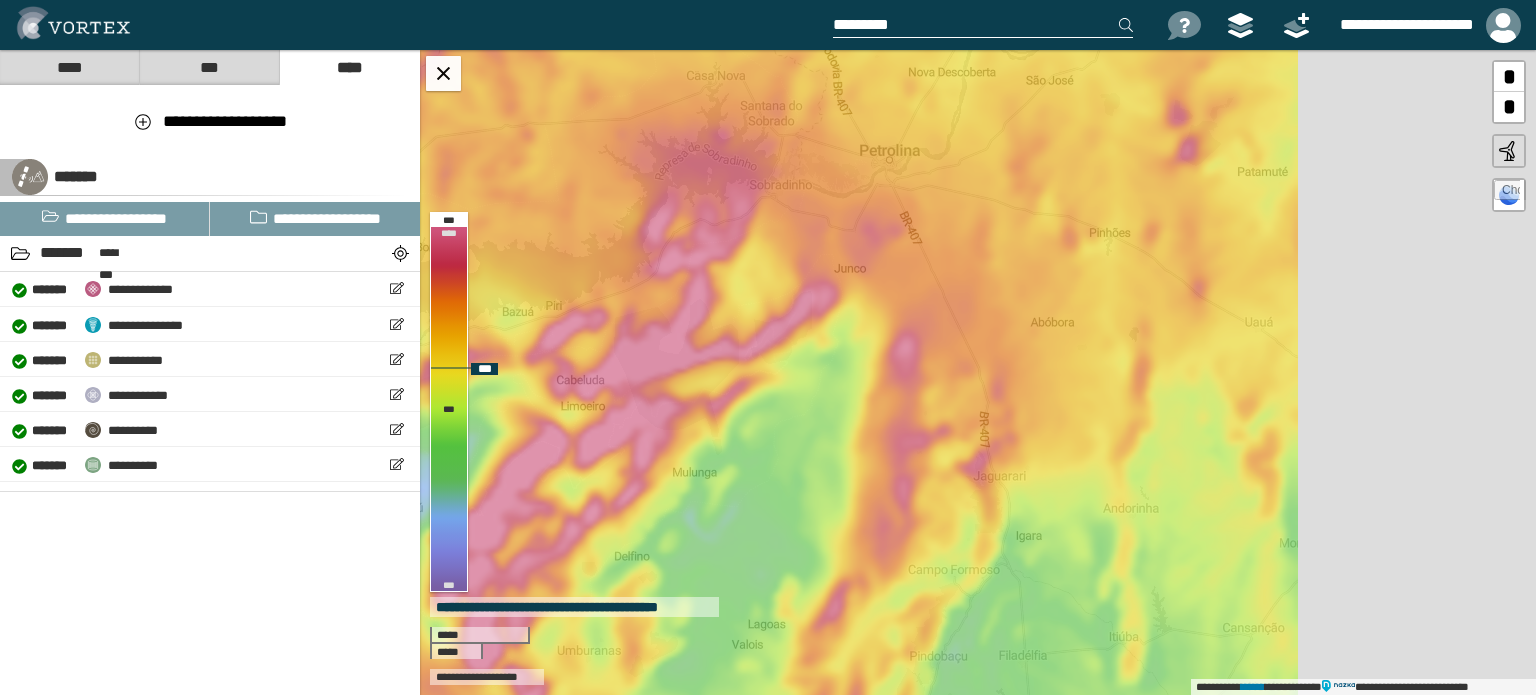 drag, startPoint x: 1120, startPoint y: 351, endPoint x: 864, endPoint y: 331, distance: 256.78006 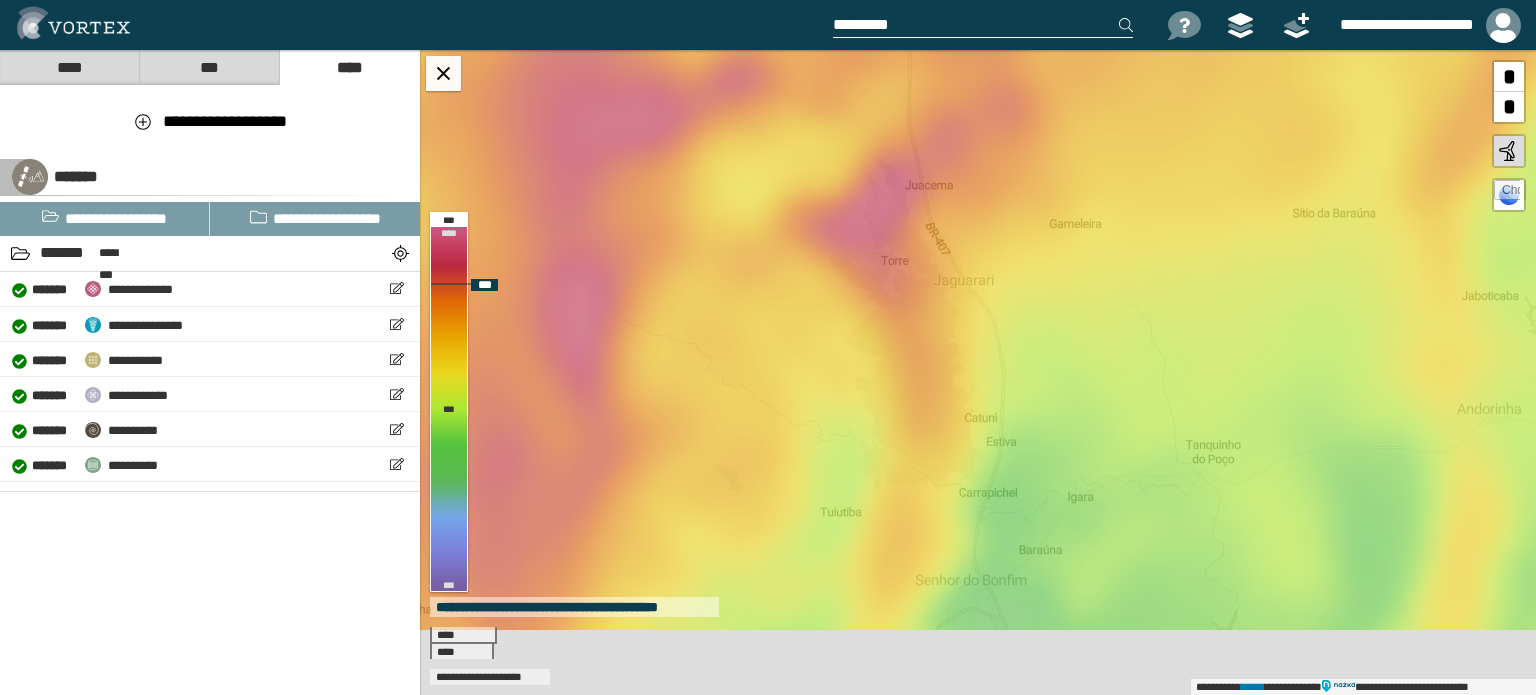 drag, startPoint x: 964, startPoint y: 375, endPoint x: 908, endPoint y: 226, distance: 159.17601 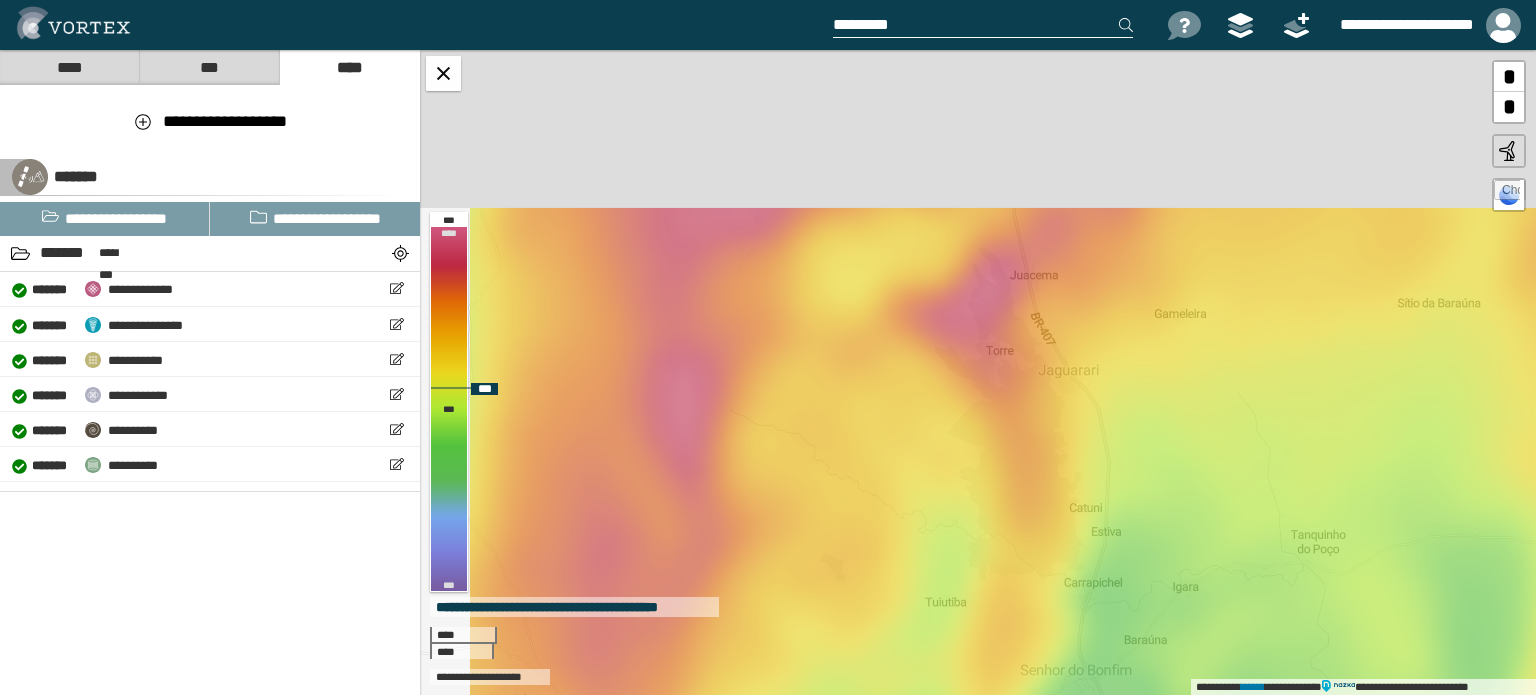 drag, startPoint x: 888, startPoint y: 219, endPoint x: 964, endPoint y: 539, distance: 328.9012 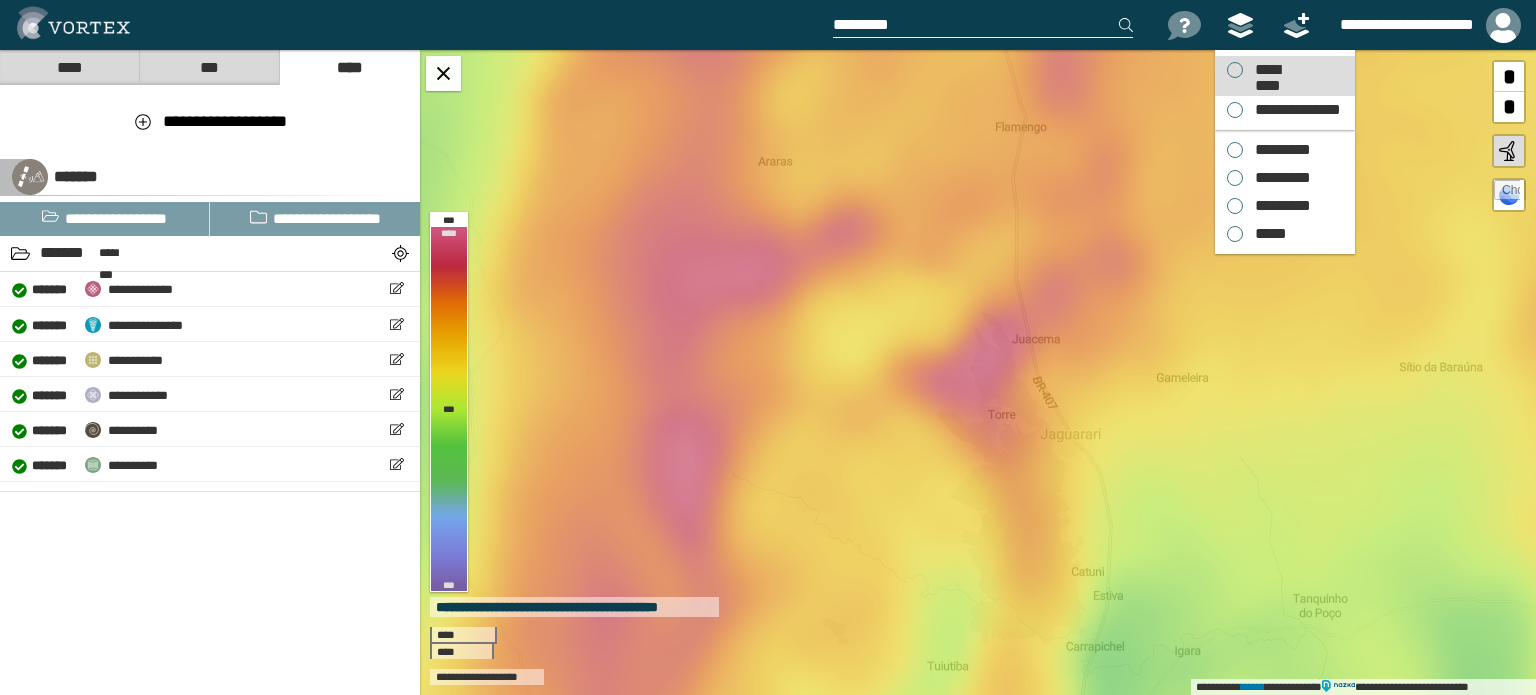 click on "*********" at bounding box center [1267, 70] 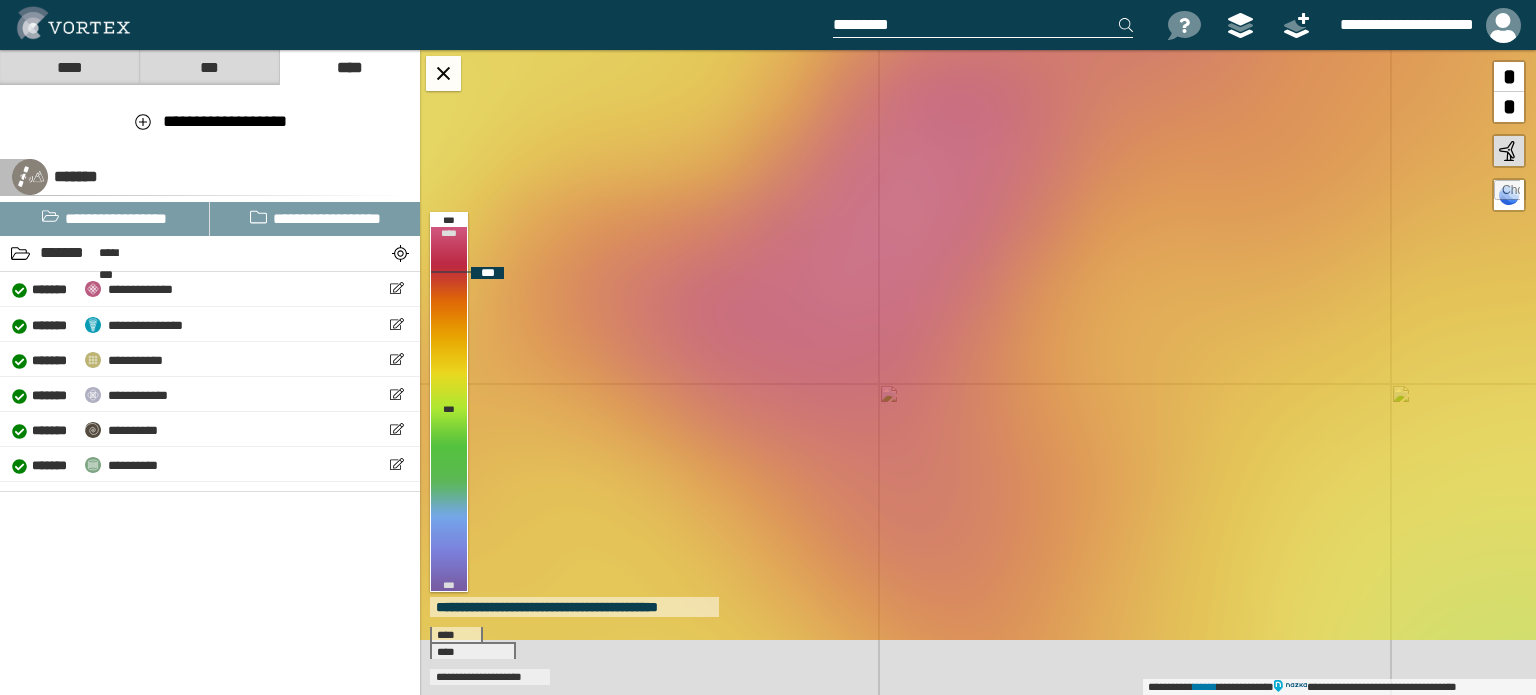 drag, startPoint x: 1021, startPoint y: 201, endPoint x: 1021, endPoint y: 143, distance: 58 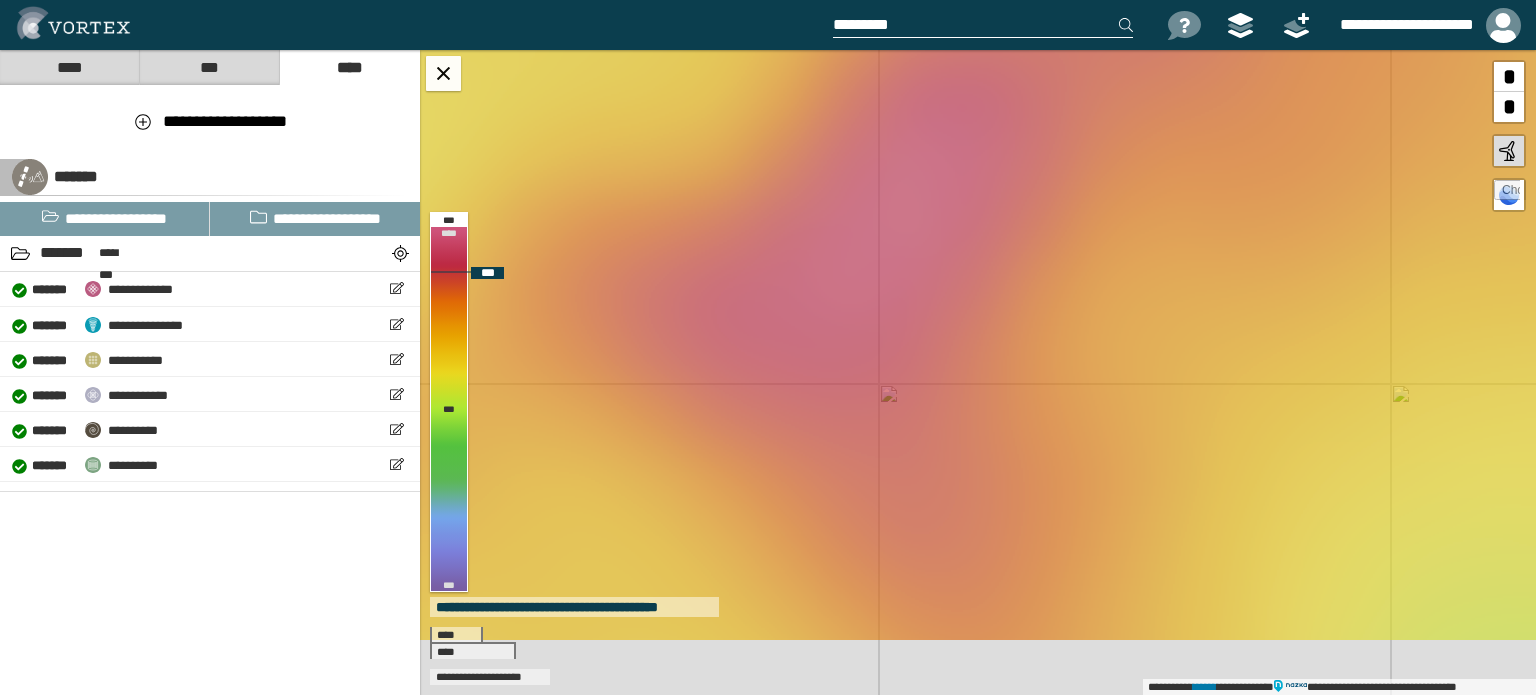 click on "**********" at bounding box center (978, 372) 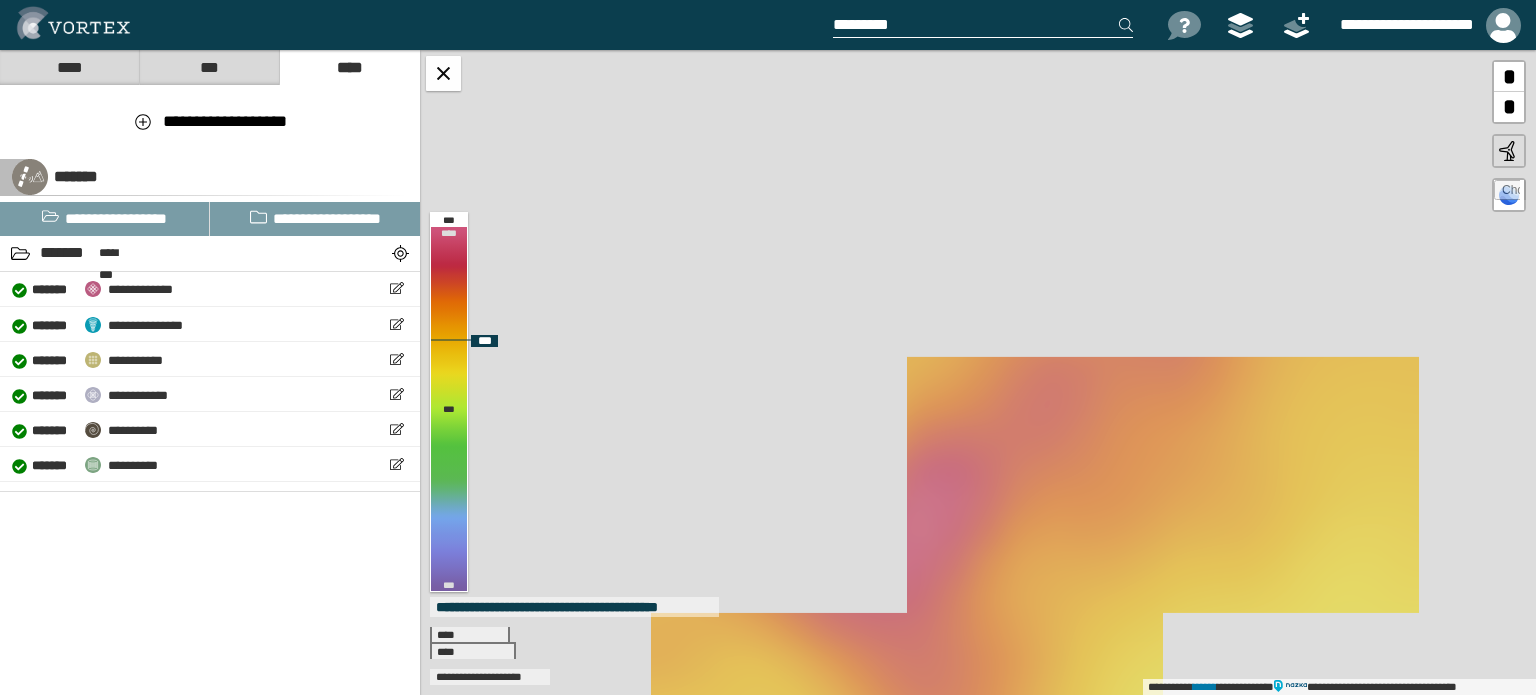 drag, startPoint x: 1180, startPoint y: 219, endPoint x: 1132, endPoint y: 620, distance: 403.8626 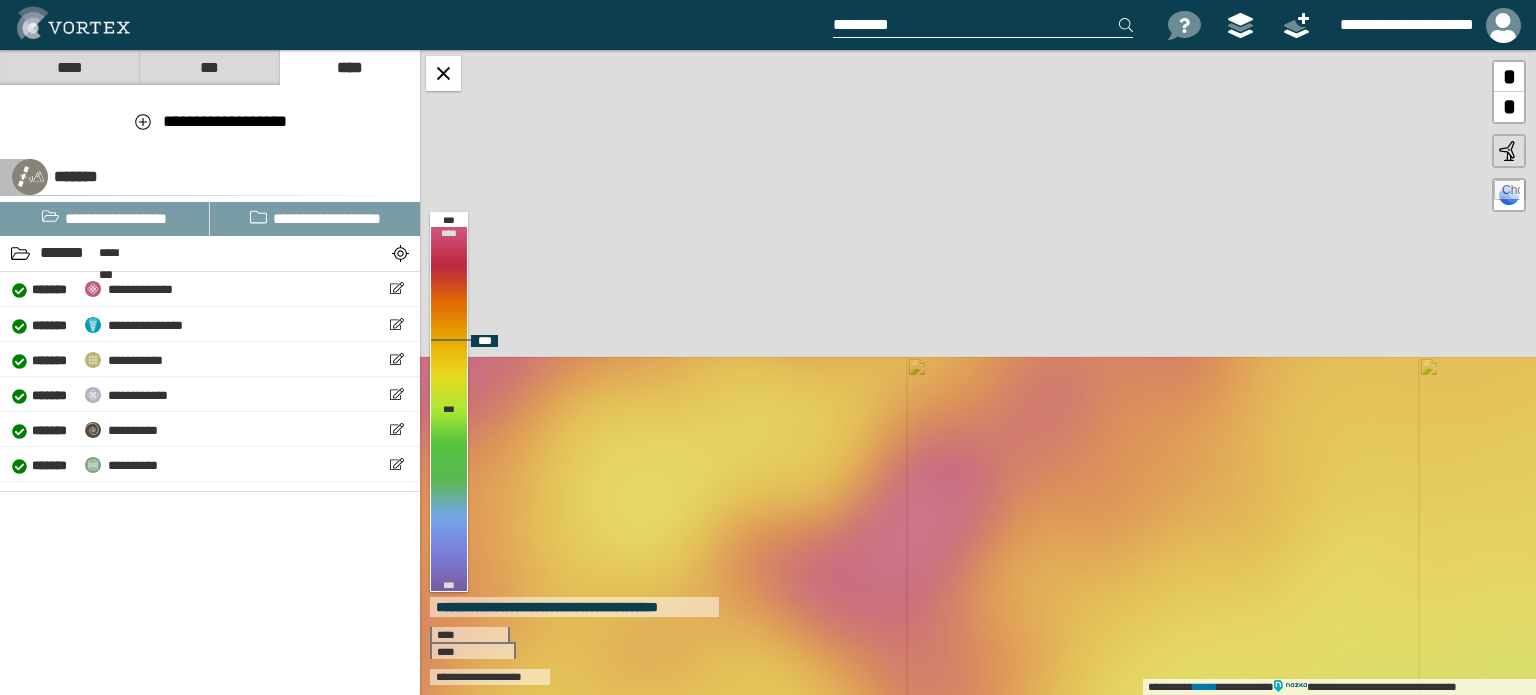 click on "**********" at bounding box center [978, 372] 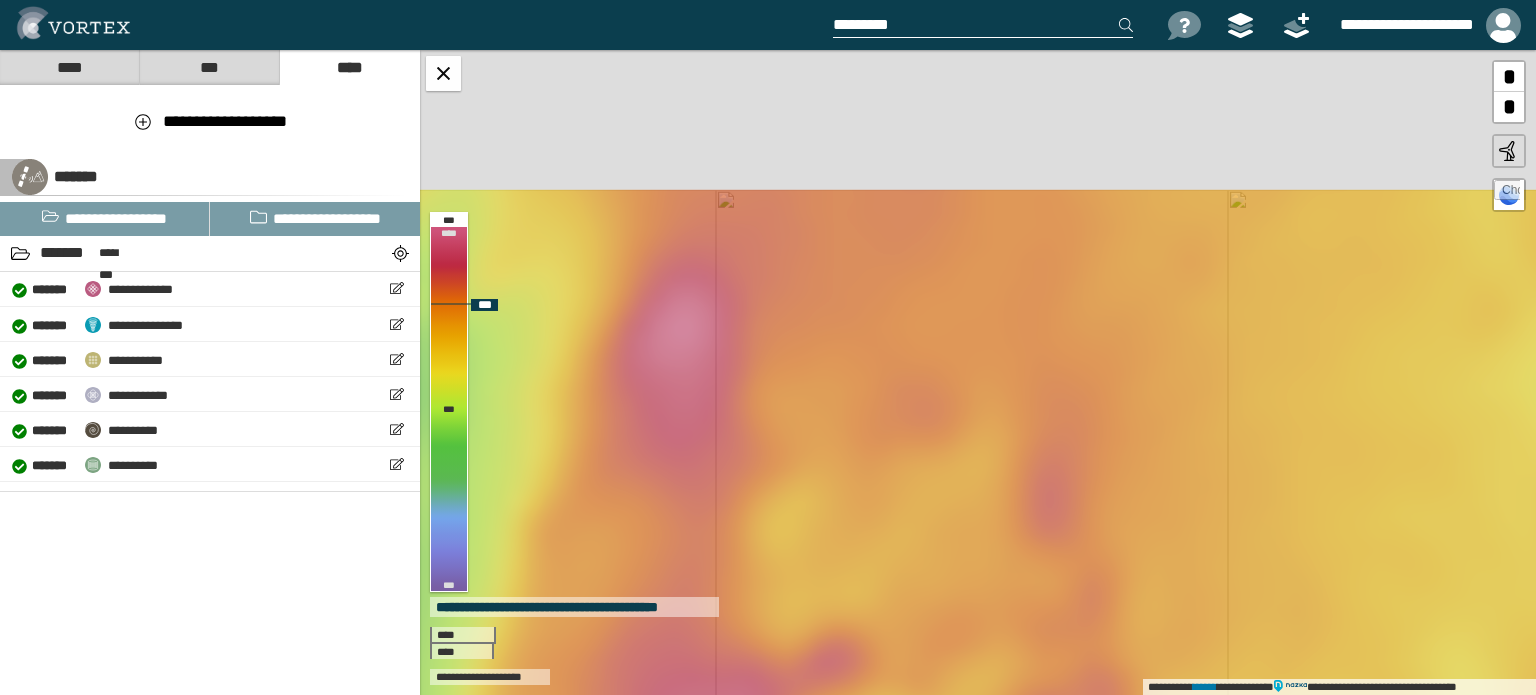 drag, startPoint x: 1016, startPoint y: 297, endPoint x: 1017, endPoint y: 543, distance: 246.00203 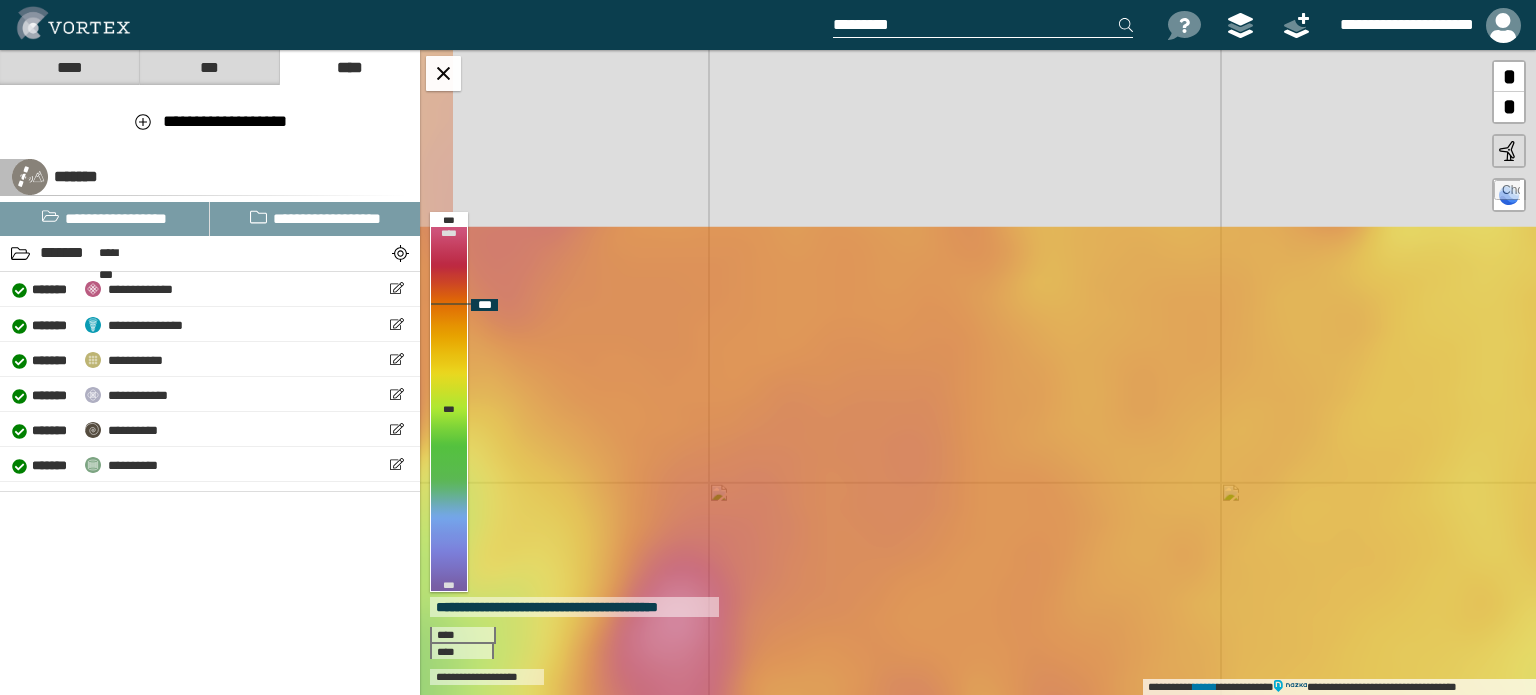 drag, startPoint x: 988, startPoint y: 263, endPoint x: 981, endPoint y: 552, distance: 289.08478 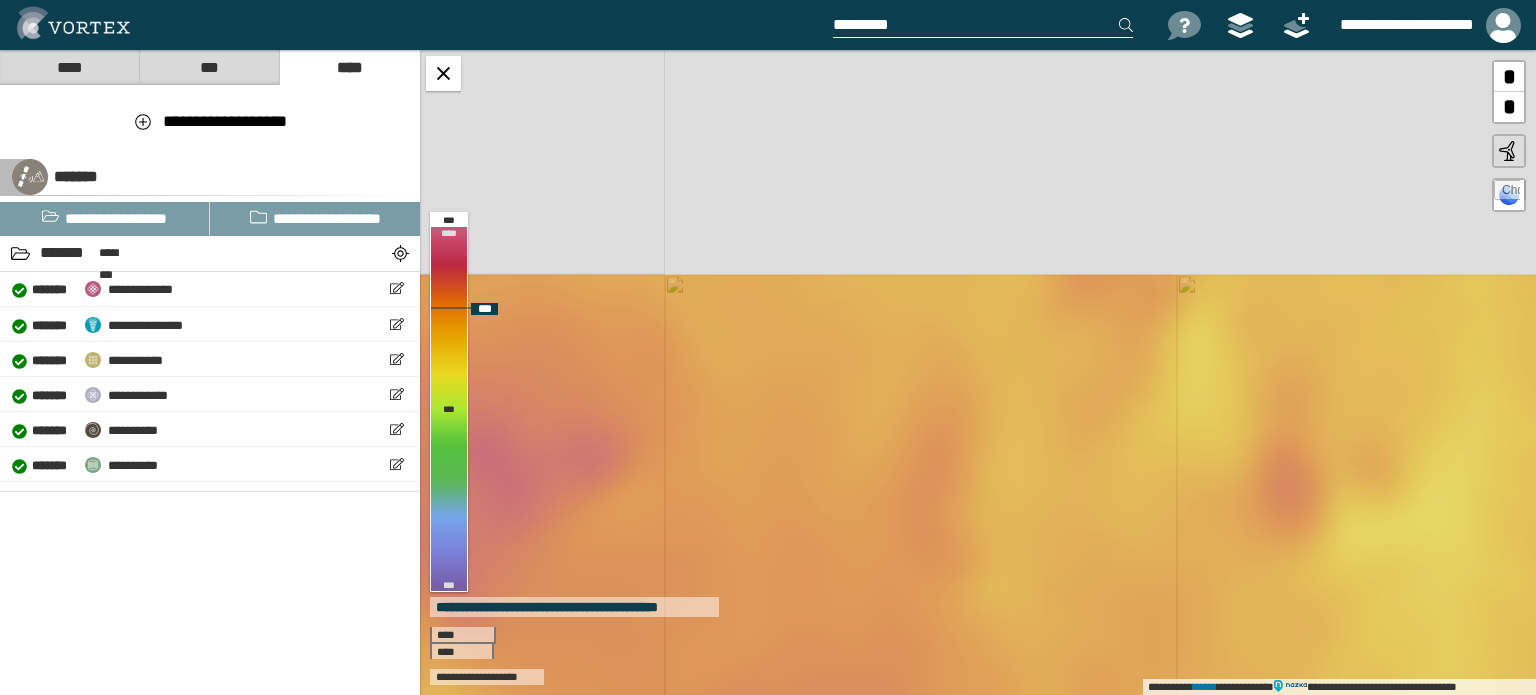 drag, startPoint x: 991, startPoint y: 331, endPoint x: 952, endPoint y: 575, distance: 247.09715 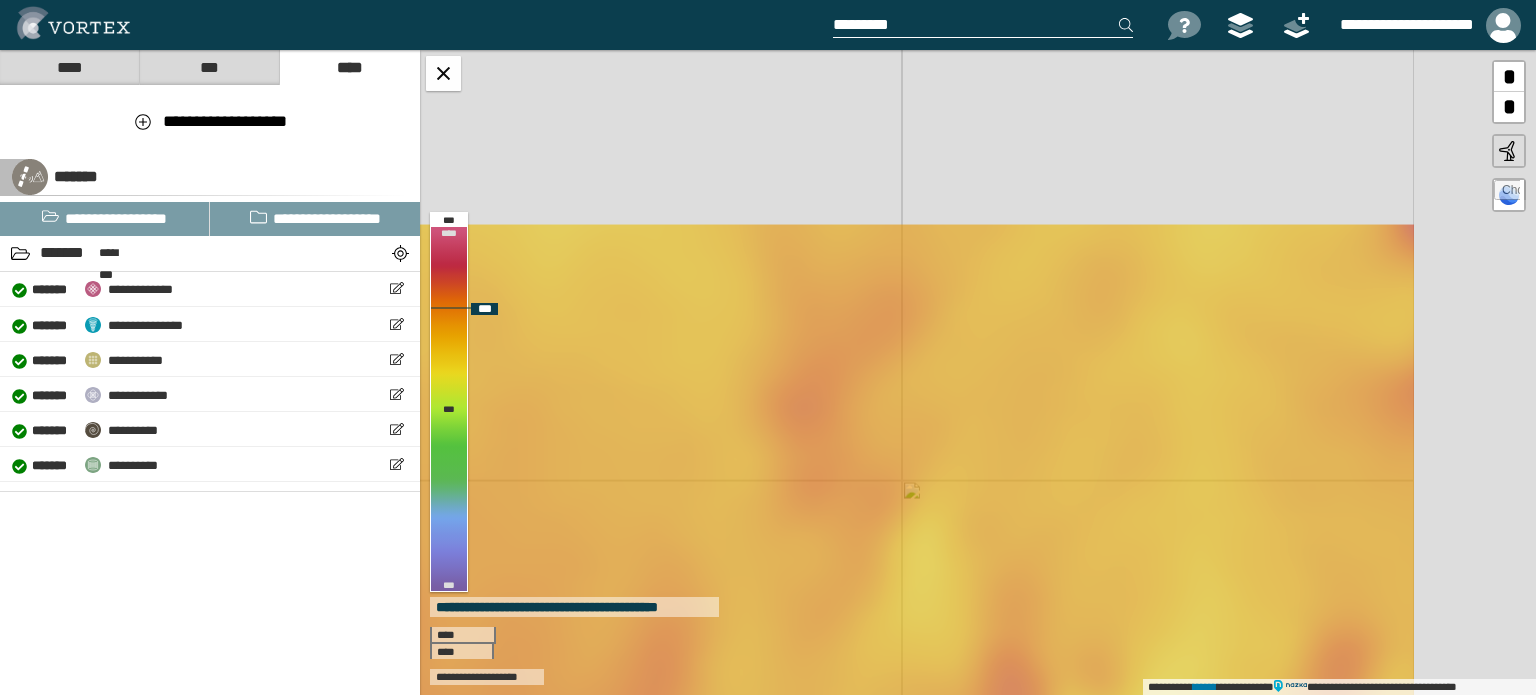 drag, startPoint x: 1065, startPoint y: 345, endPoint x: 867, endPoint y: 500, distance: 251.45377 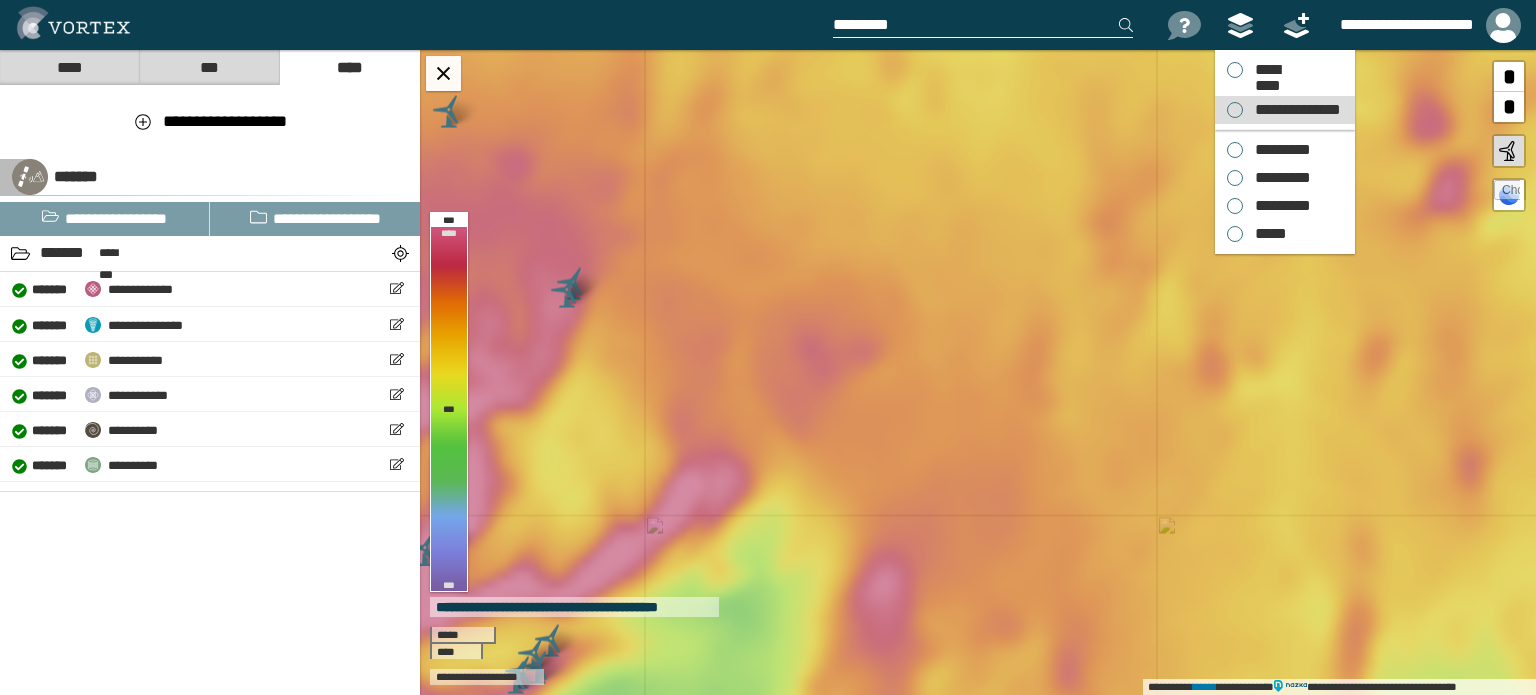 click on "**********" at bounding box center (1285, 110) 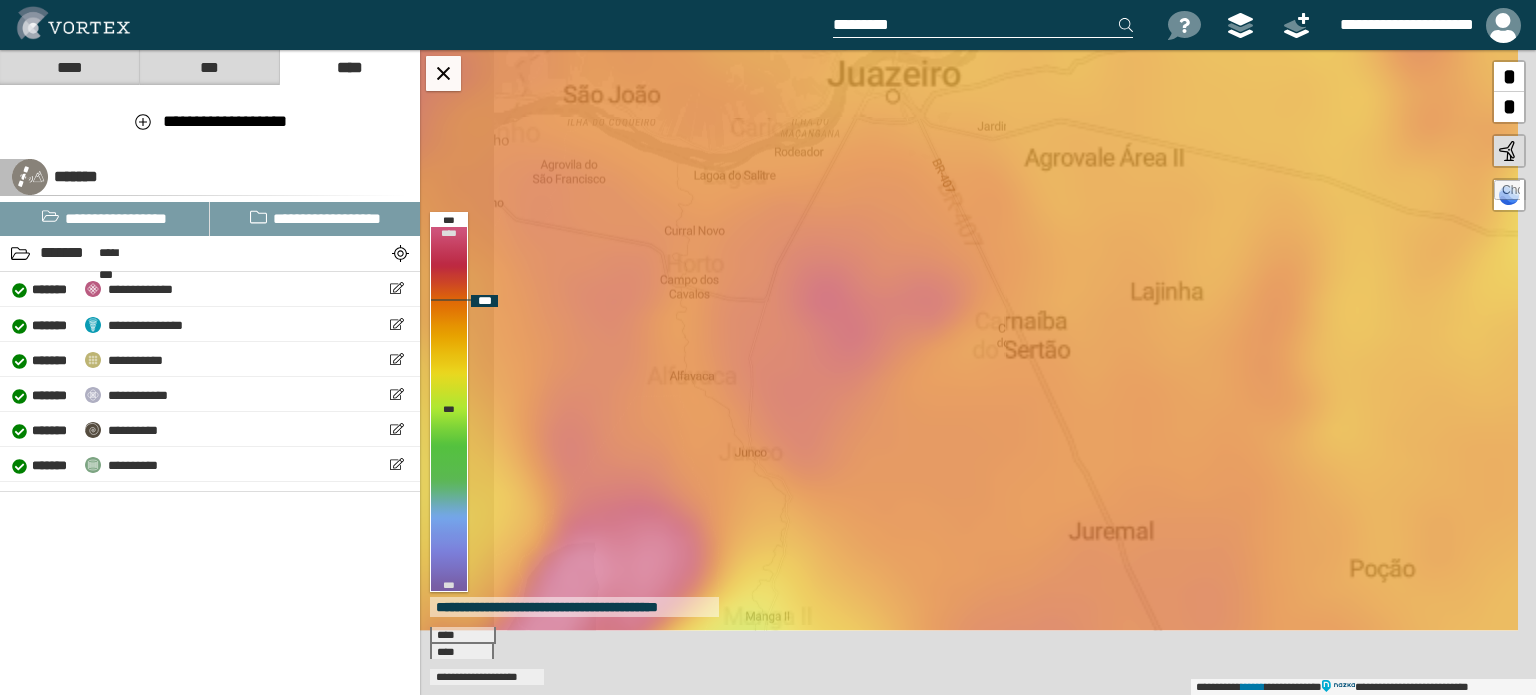 drag, startPoint x: 1048, startPoint y: 395, endPoint x: 990, endPoint y: 283, distance: 126.12692 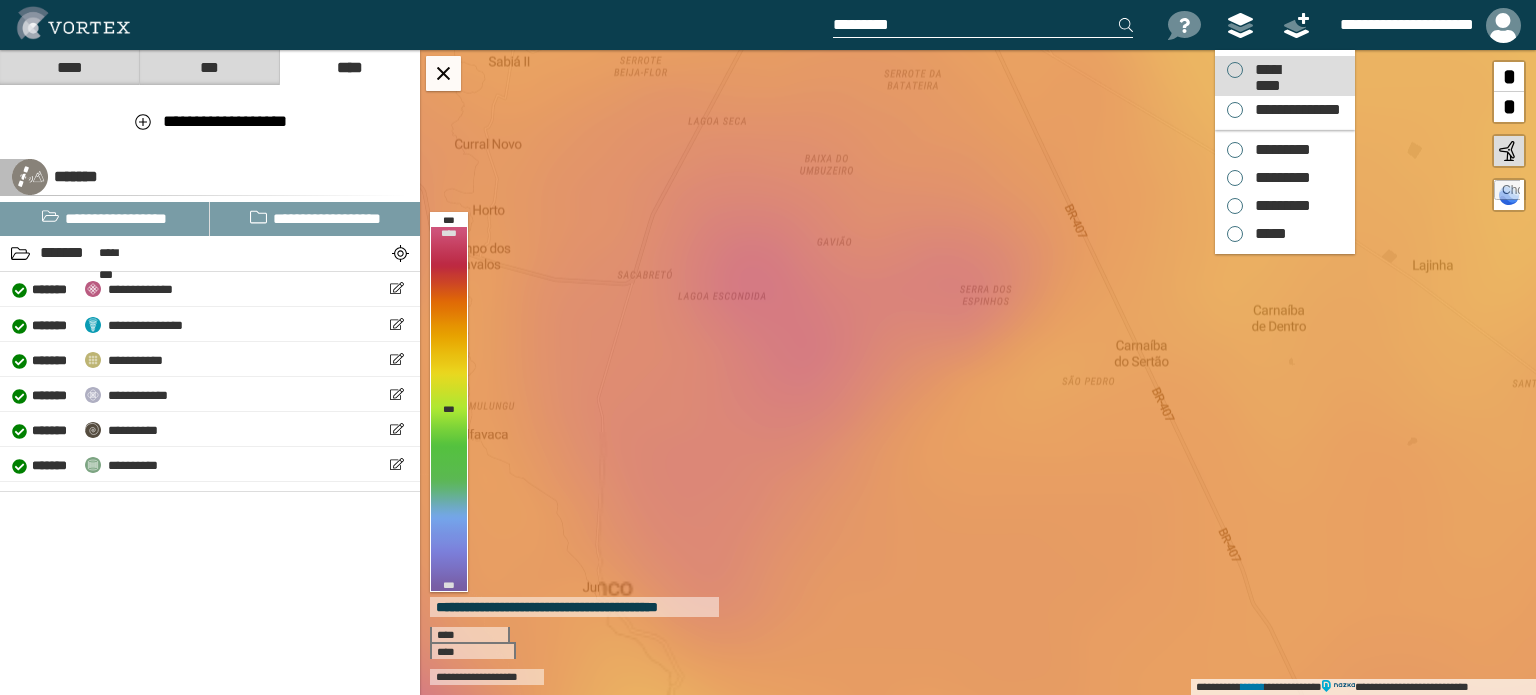 click on "*********" at bounding box center [1267, 70] 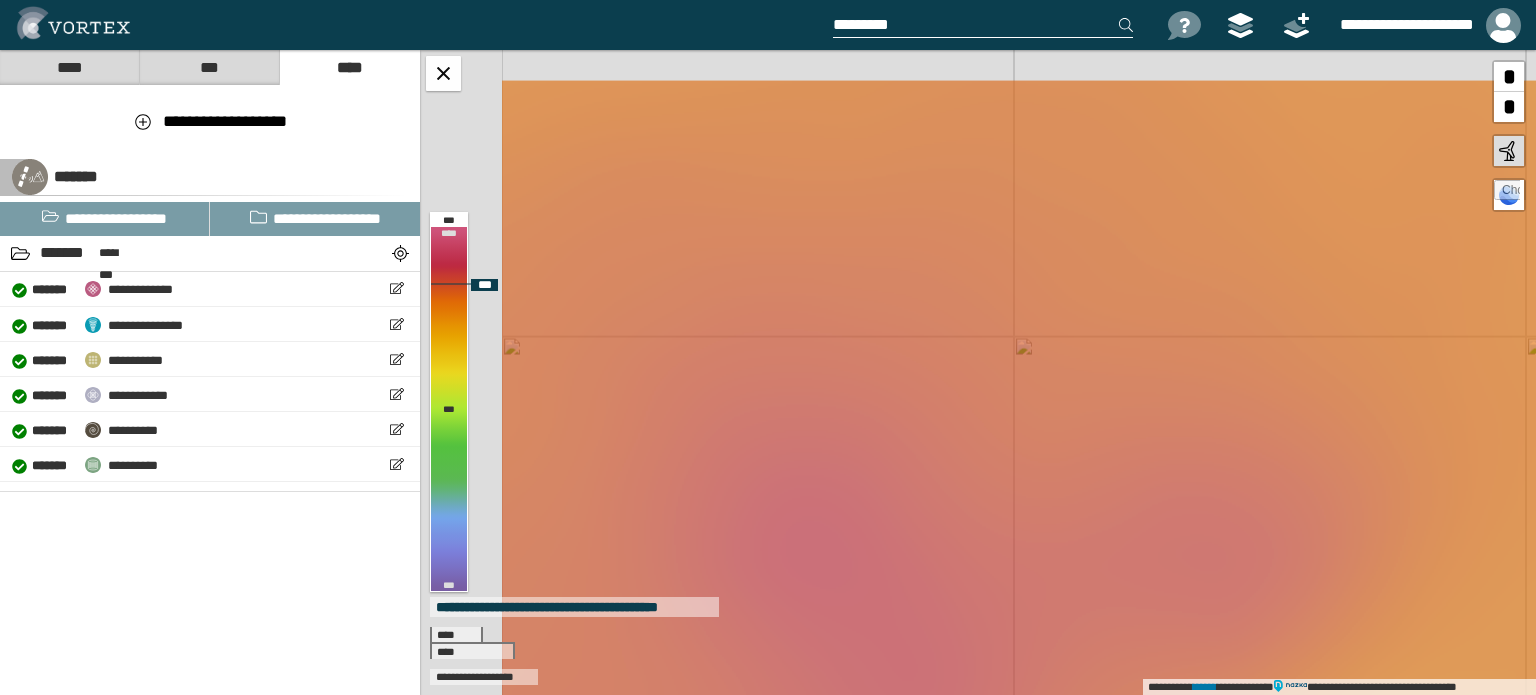 drag, startPoint x: 1032, startPoint y: 418, endPoint x: 1068, endPoint y: 458, distance: 53.814495 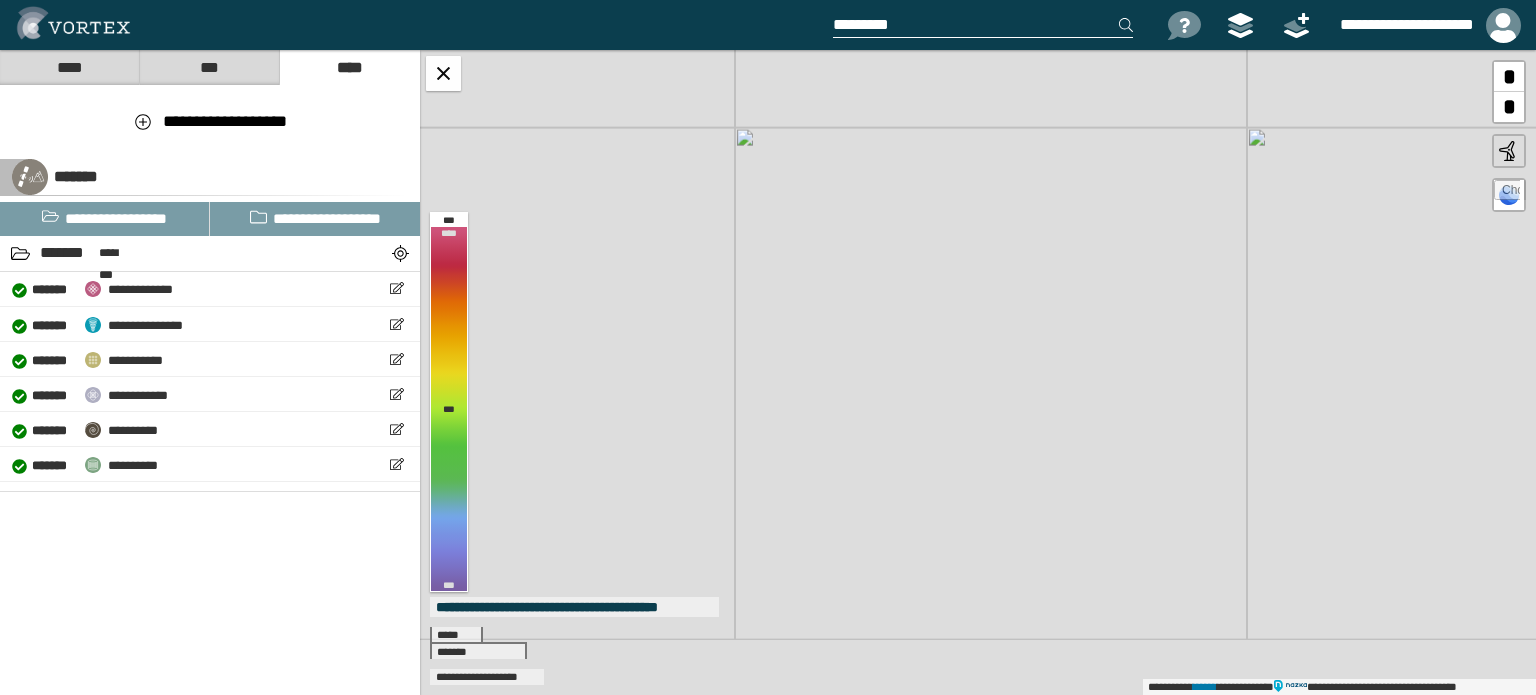 drag, startPoint x: 1235, startPoint y: 470, endPoint x: 968, endPoint y: 239, distance: 353.05807 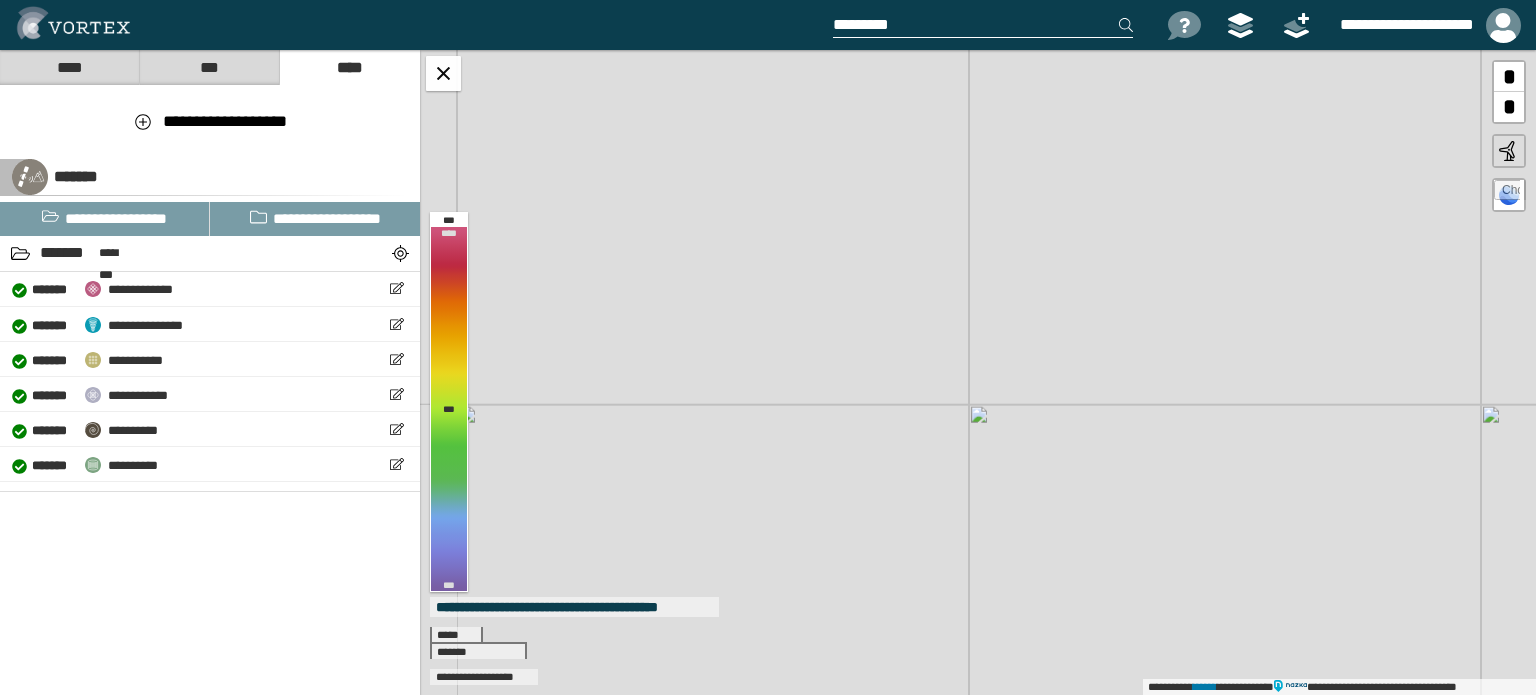 drag, startPoint x: 1195, startPoint y: 427, endPoint x: 1399, endPoint y: 224, distance: 287.79333 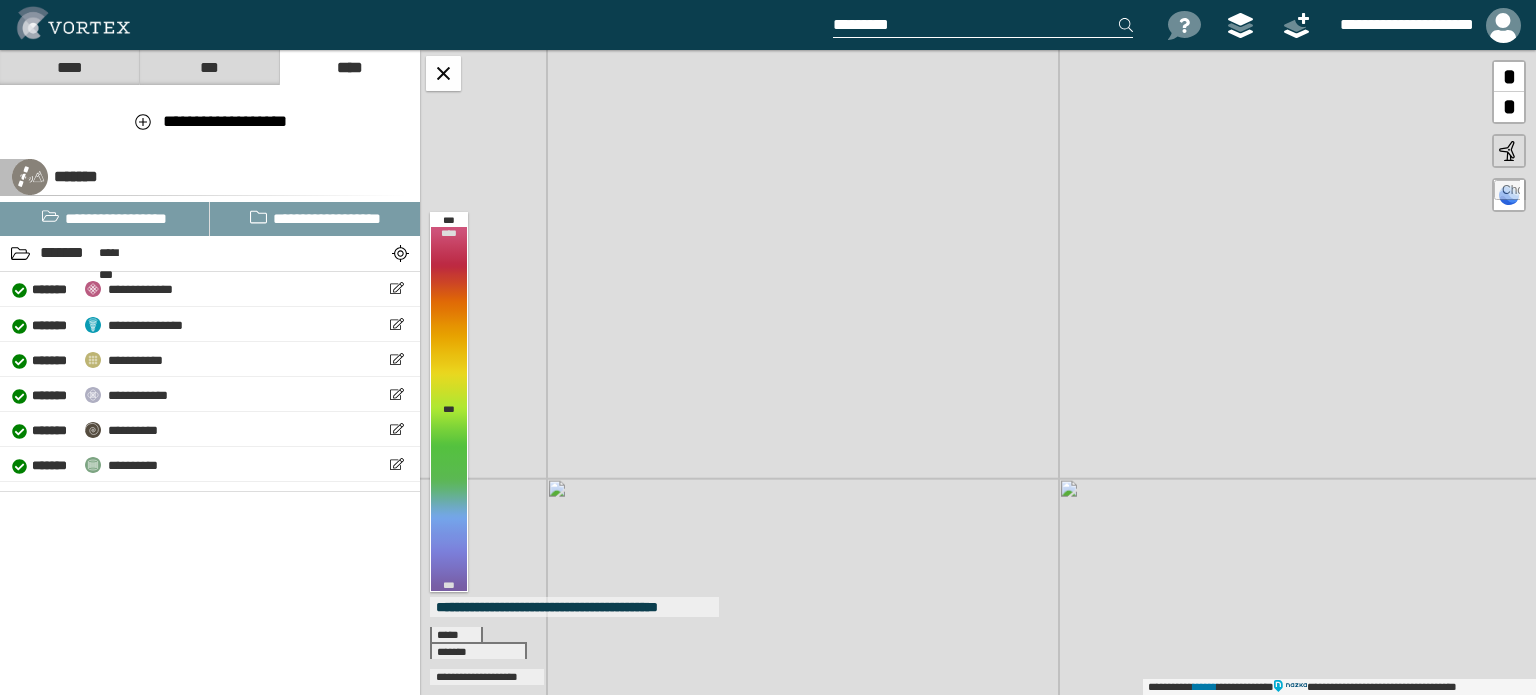 drag, startPoint x: 977, startPoint y: 315, endPoint x: 1024, endPoint y: 401, distance: 98.005104 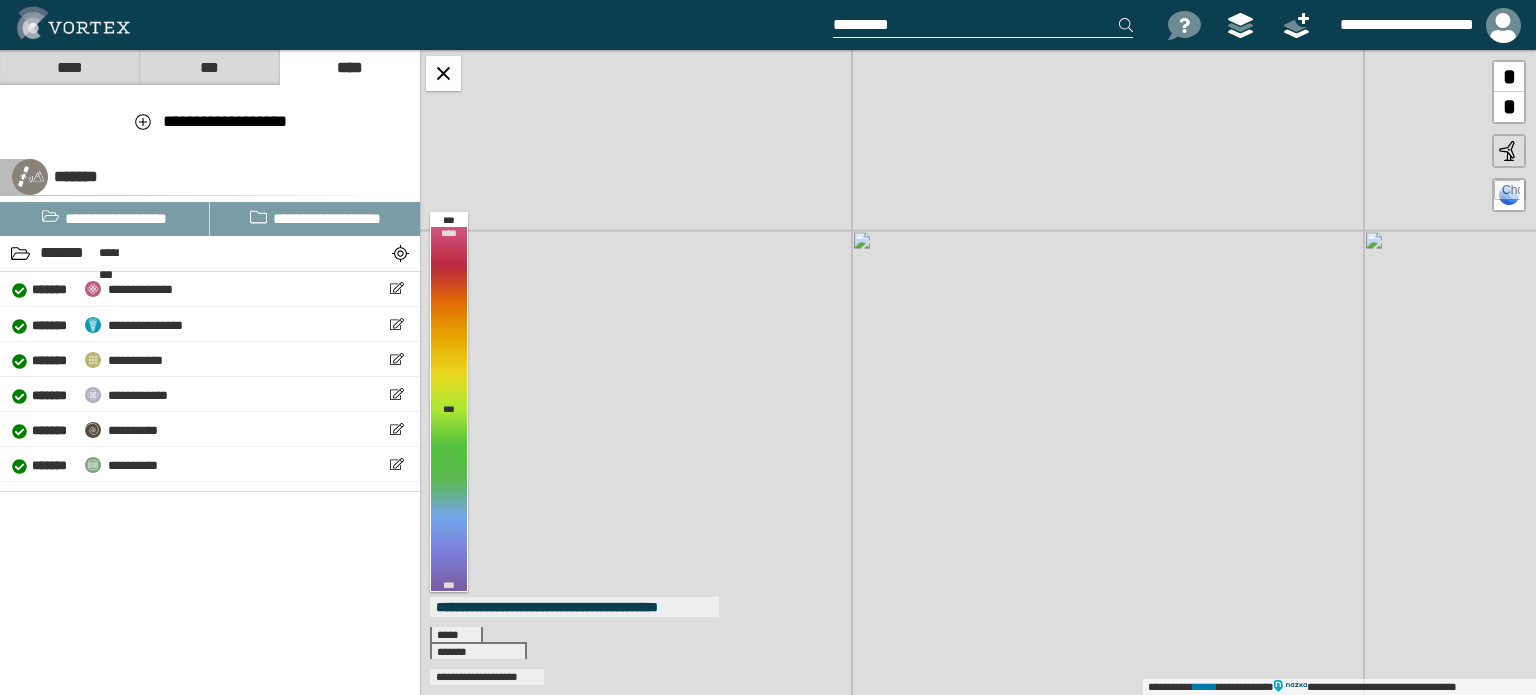 drag, startPoint x: 1022, startPoint y: 518, endPoint x: 1017, endPoint y: 535, distance: 17.720045 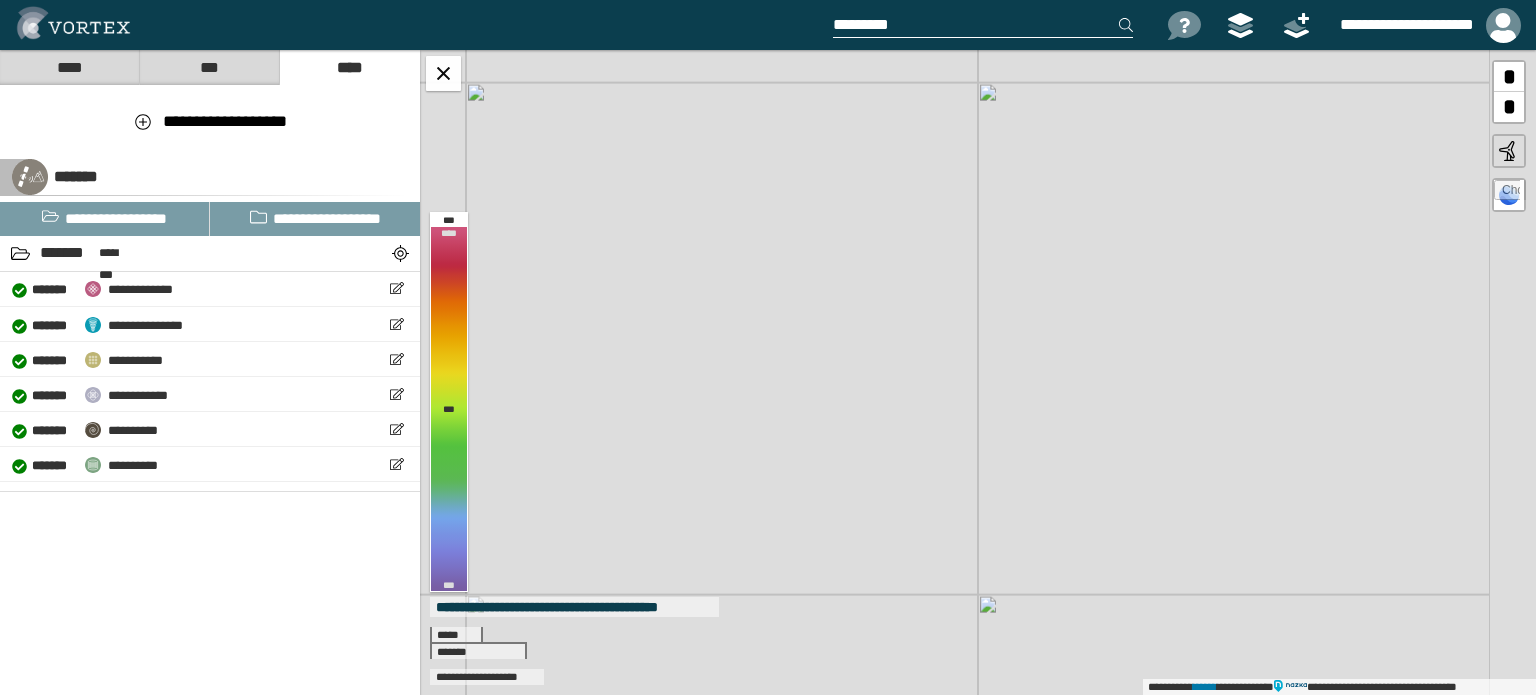 drag, startPoint x: 1290, startPoint y: 412, endPoint x: 932, endPoint y: 243, distance: 395.88507 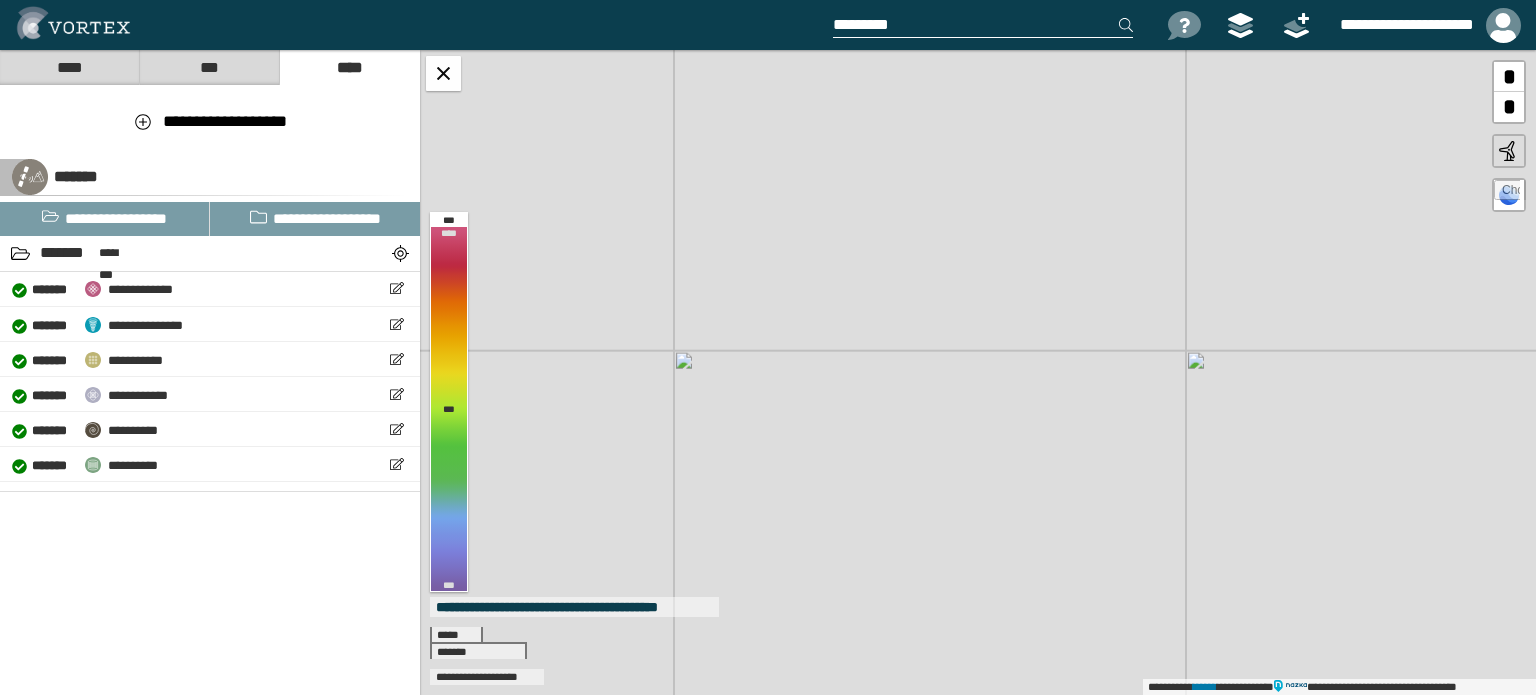 drag, startPoint x: 1116, startPoint y: 445, endPoint x: 814, endPoint y: 205, distance: 385.75122 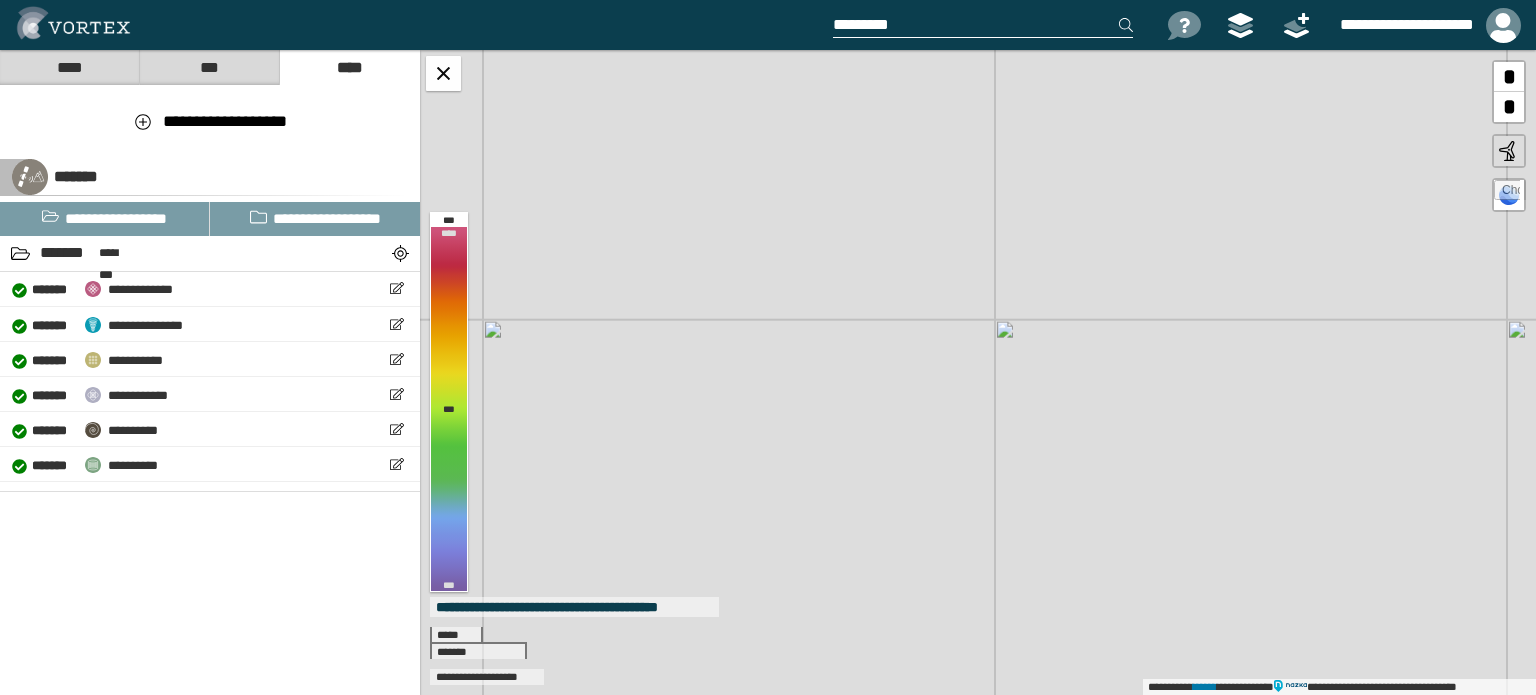 drag, startPoint x: 927, startPoint y: 396, endPoint x: 1248, endPoint y: 365, distance: 322.4934 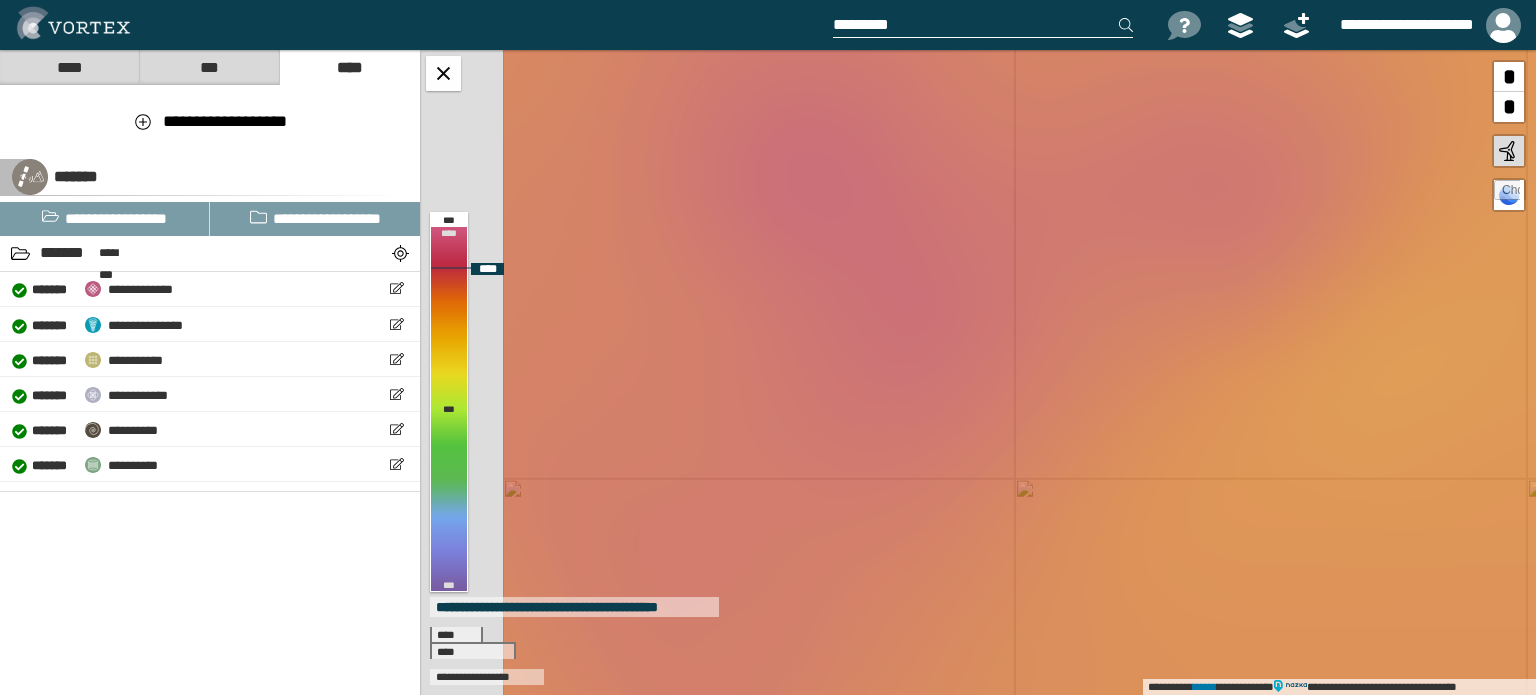 drag, startPoint x: 638, startPoint y: 396, endPoint x: 952, endPoint y: 312, distance: 325.04153 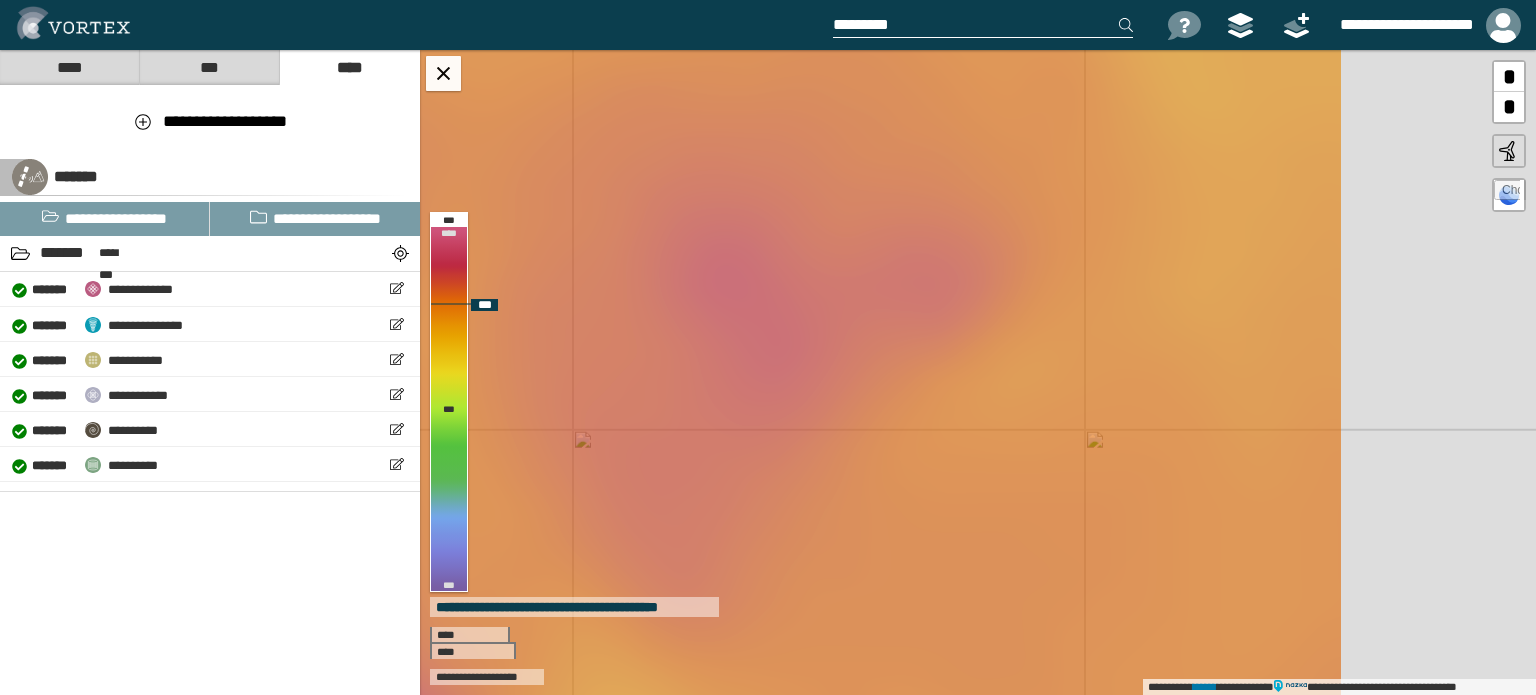 drag, startPoint x: 1317, startPoint y: 288, endPoint x: 1085, endPoint y: 322, distance: 234.47815 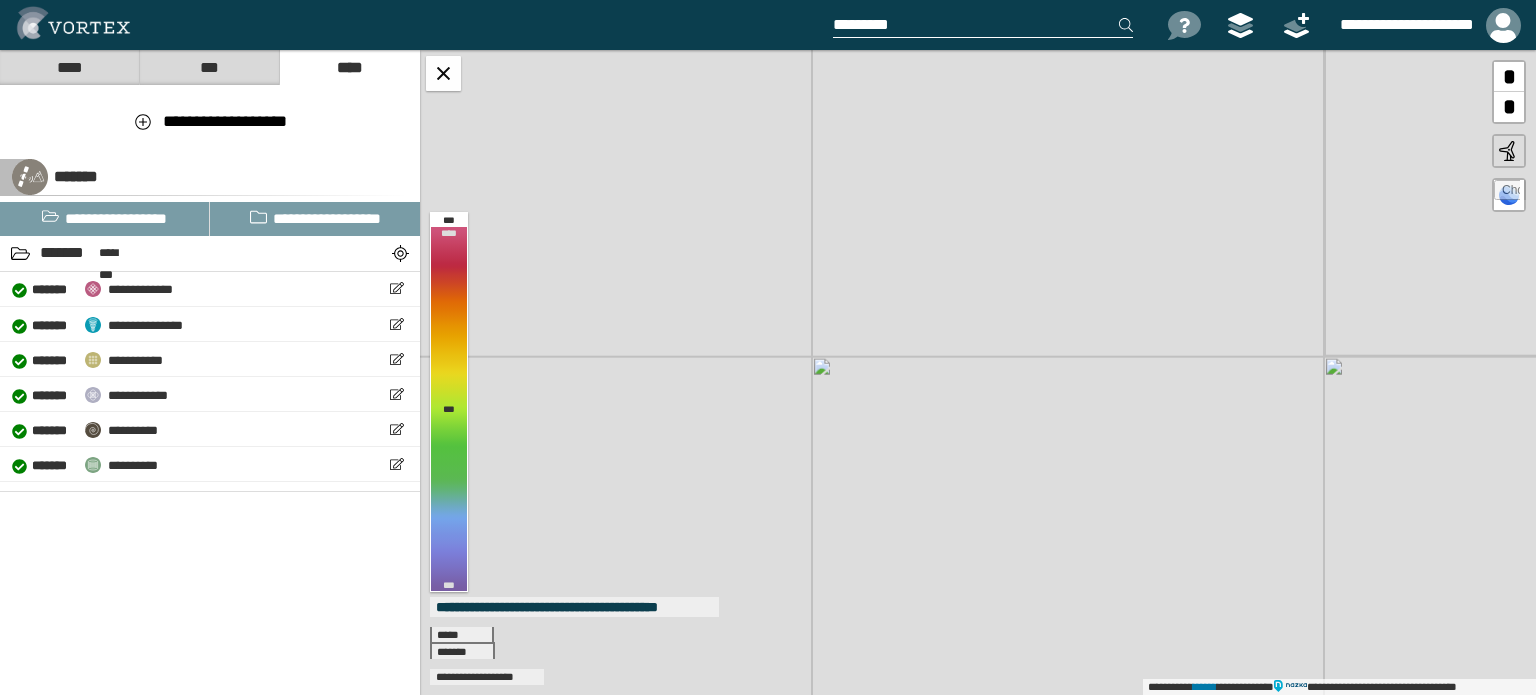 drag, startPoint x: 1168, startPoint y: 361, endPoint x: 1167, endPoint y: 411, distance: 50.01 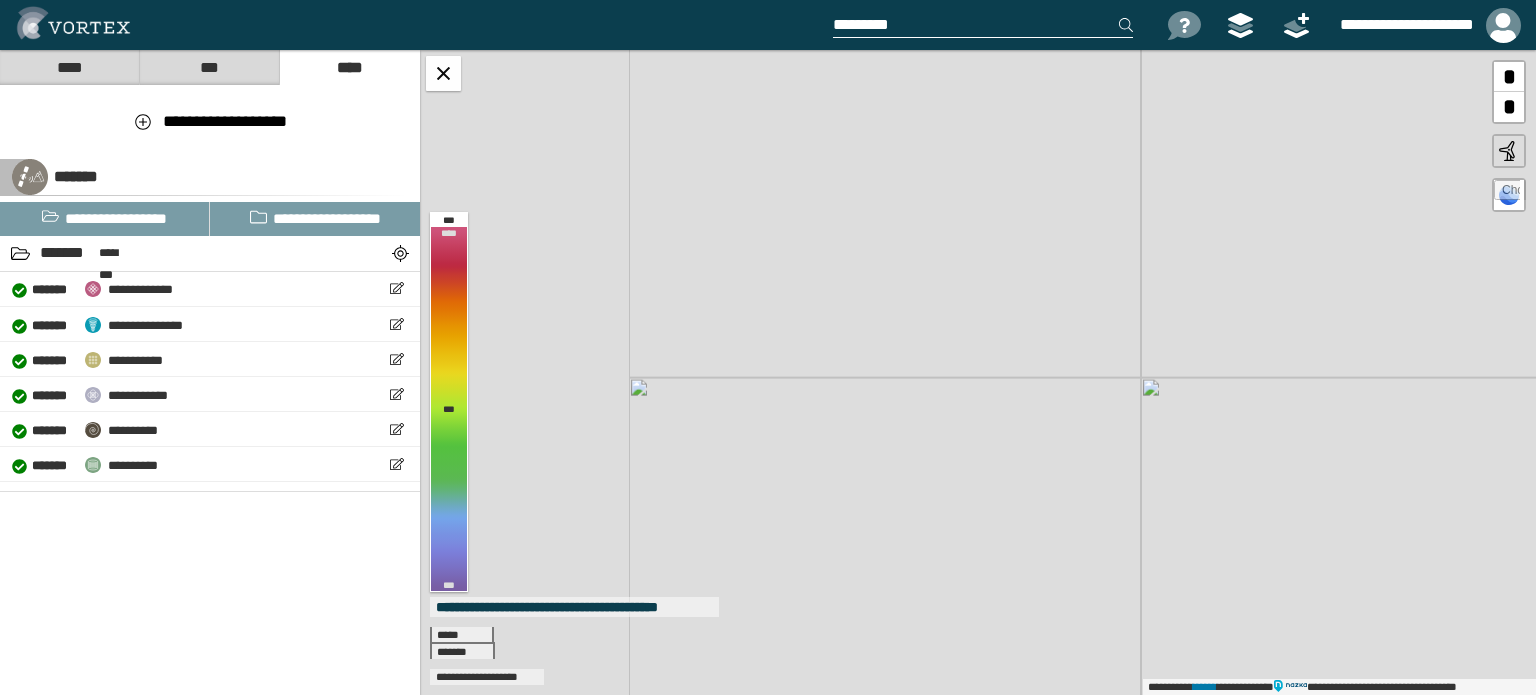 drag, startPoint x: 968, startPoint y: 433, endPoint x: 1231, endPoint y: 459, distance: 264.28204 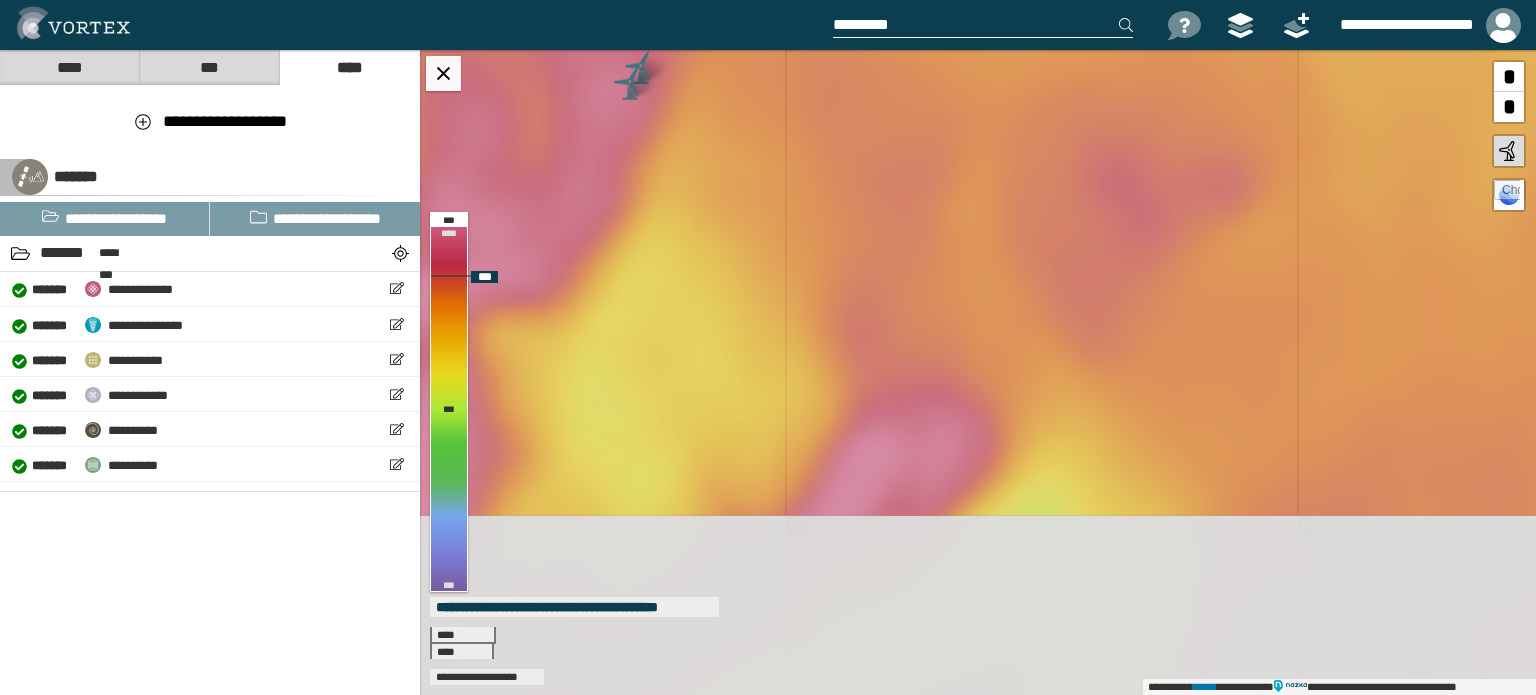 drag, startPoint x: 1036, startPoint y: 384, endPoint x: 1125, endPoint y: 223, distance: 183.96196 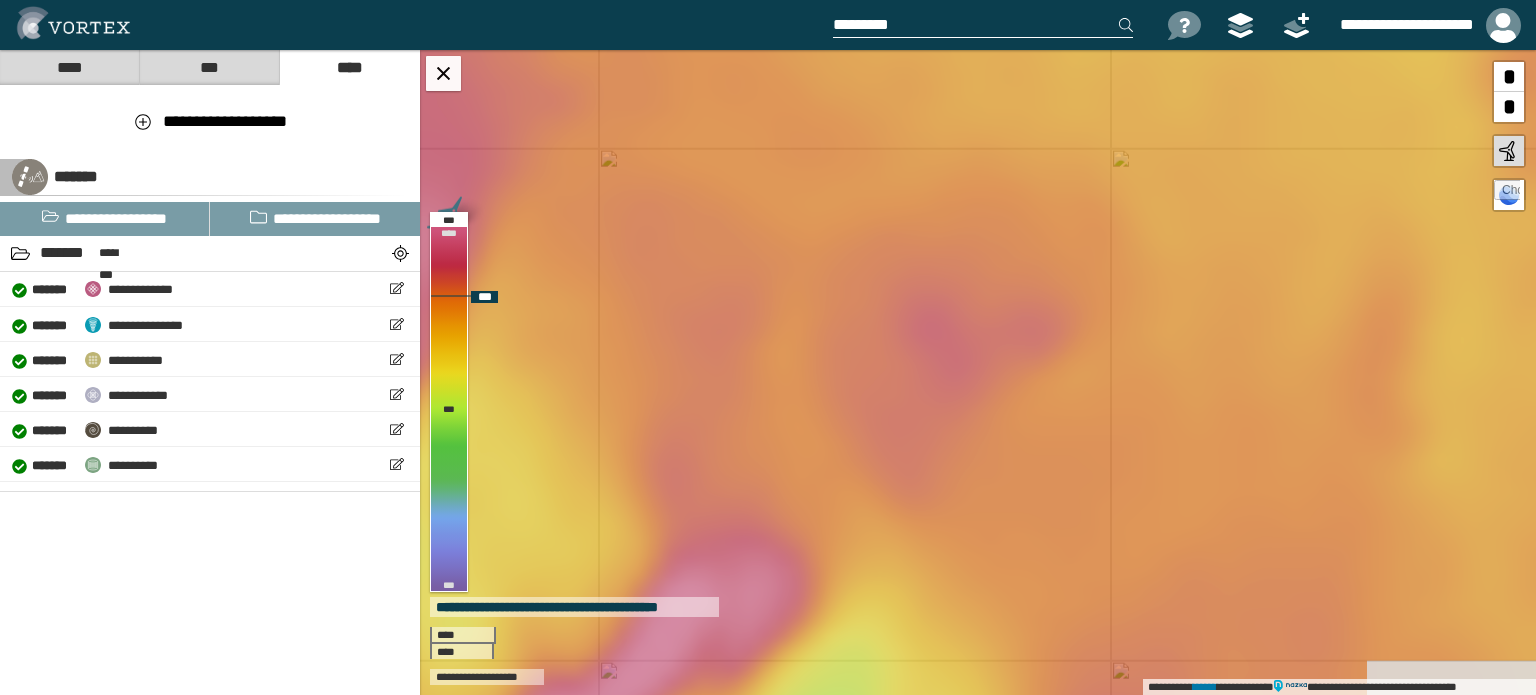 drag, startPoint x: 1195, startPoint y: 239, endPoint x: 1007, endPoint y: 399, distance: 246.8684 